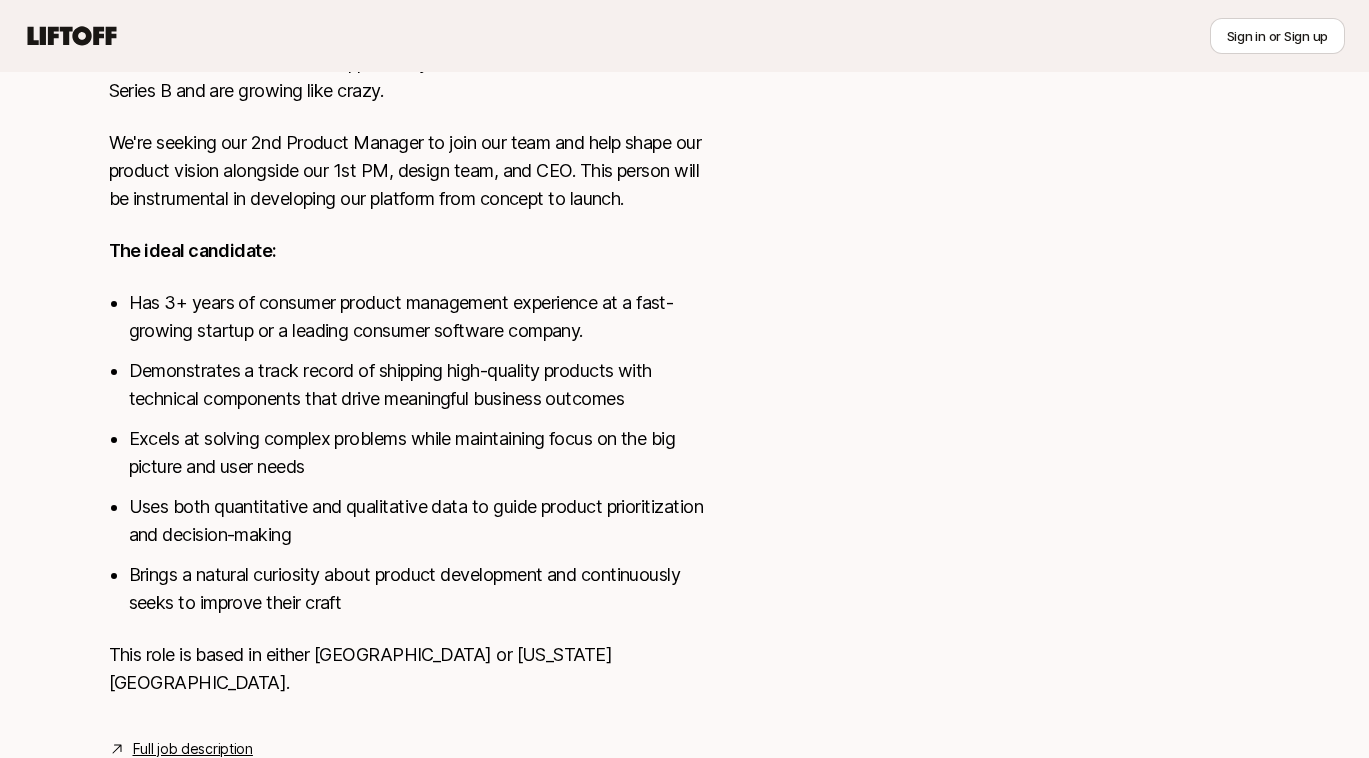 scroll, scrollTop: 964, scrollLeft: 0, axis: vertical 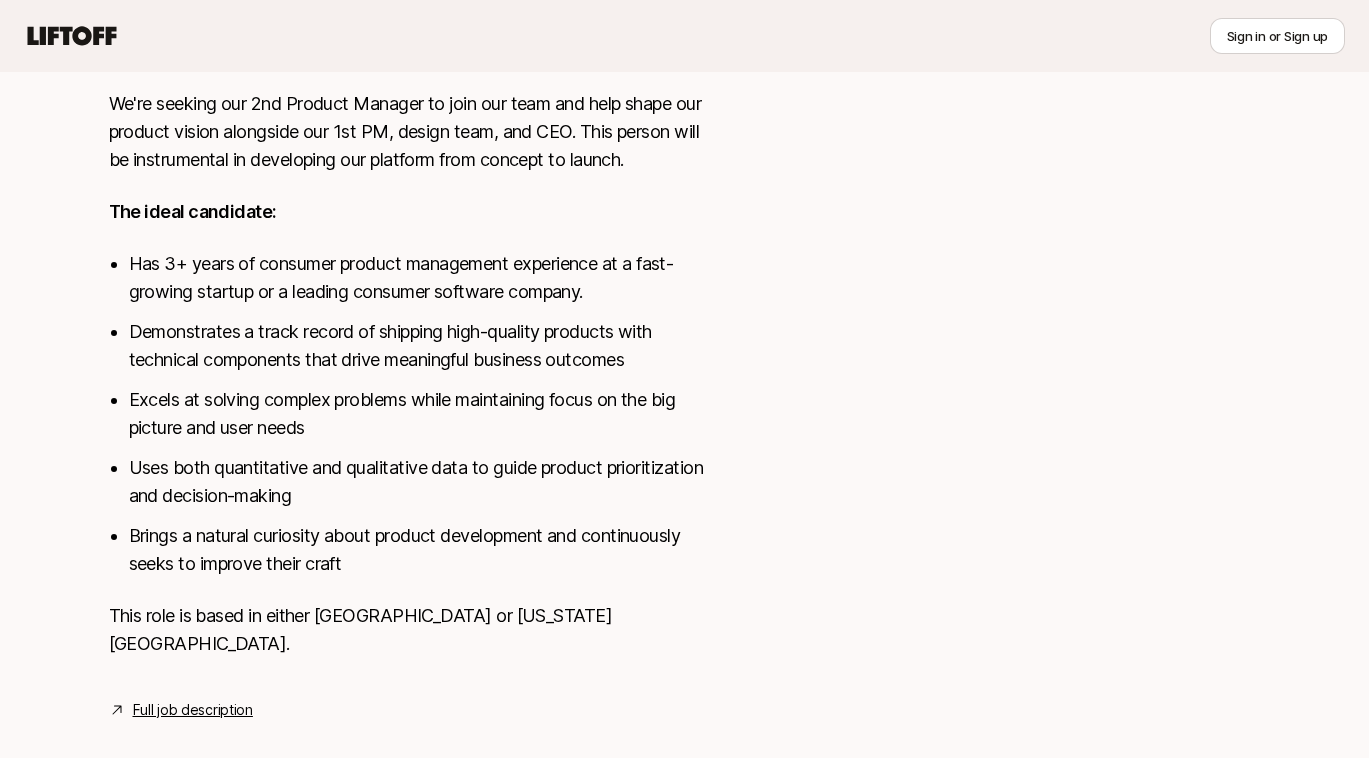 click on "Full job description" at bounding box center (193, 710) 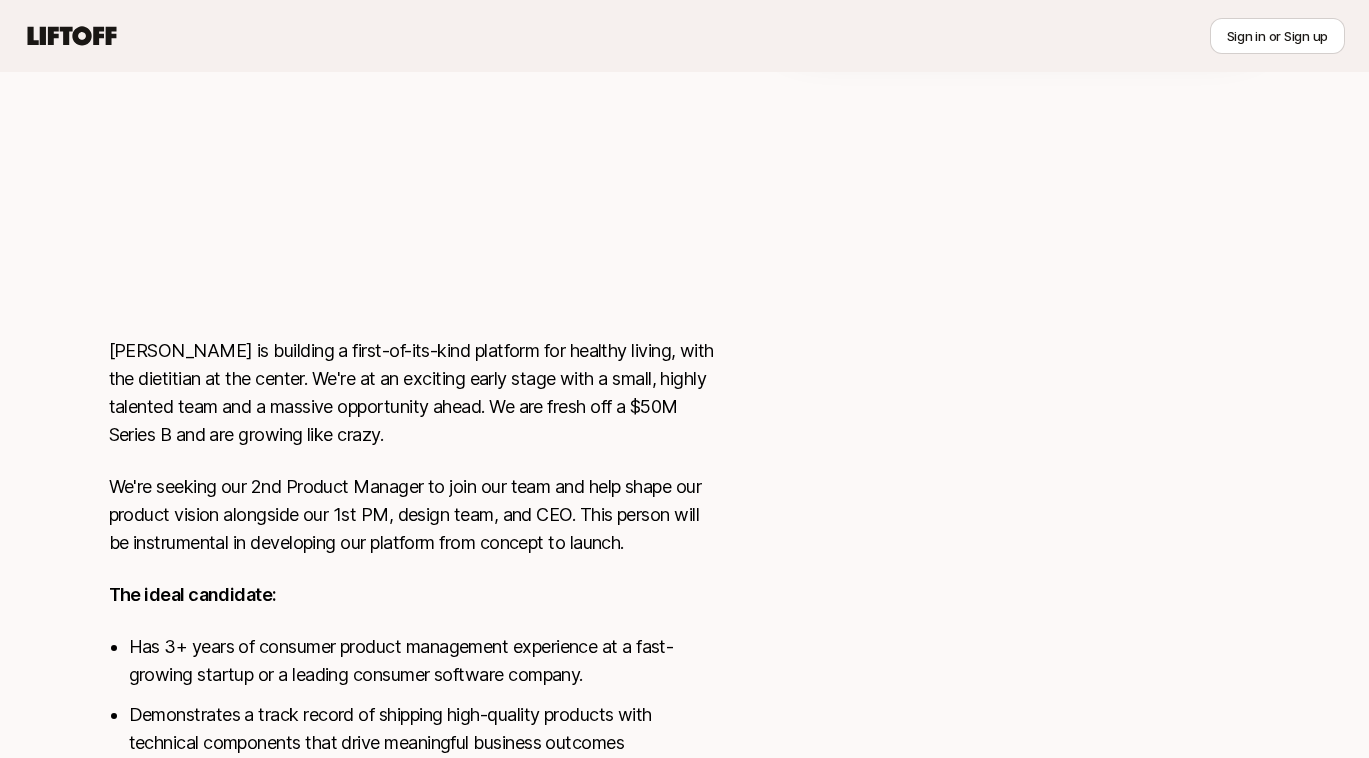 scroll, scrollTop: 602, scrollLeft: 0, axis: vertical 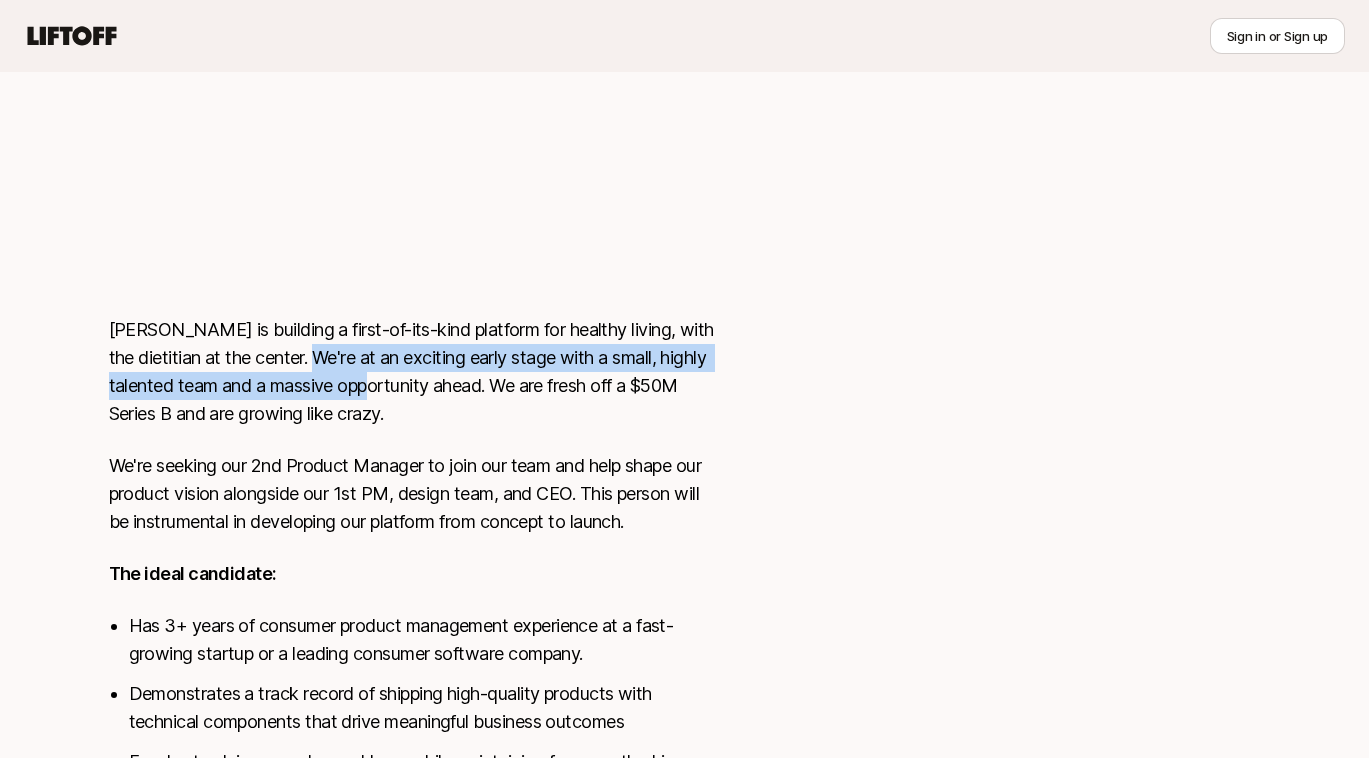 drag, startPoint x: 301, startPoint y: 357, endPoint x: 378, endPoint y: 387, distance: 82.637764 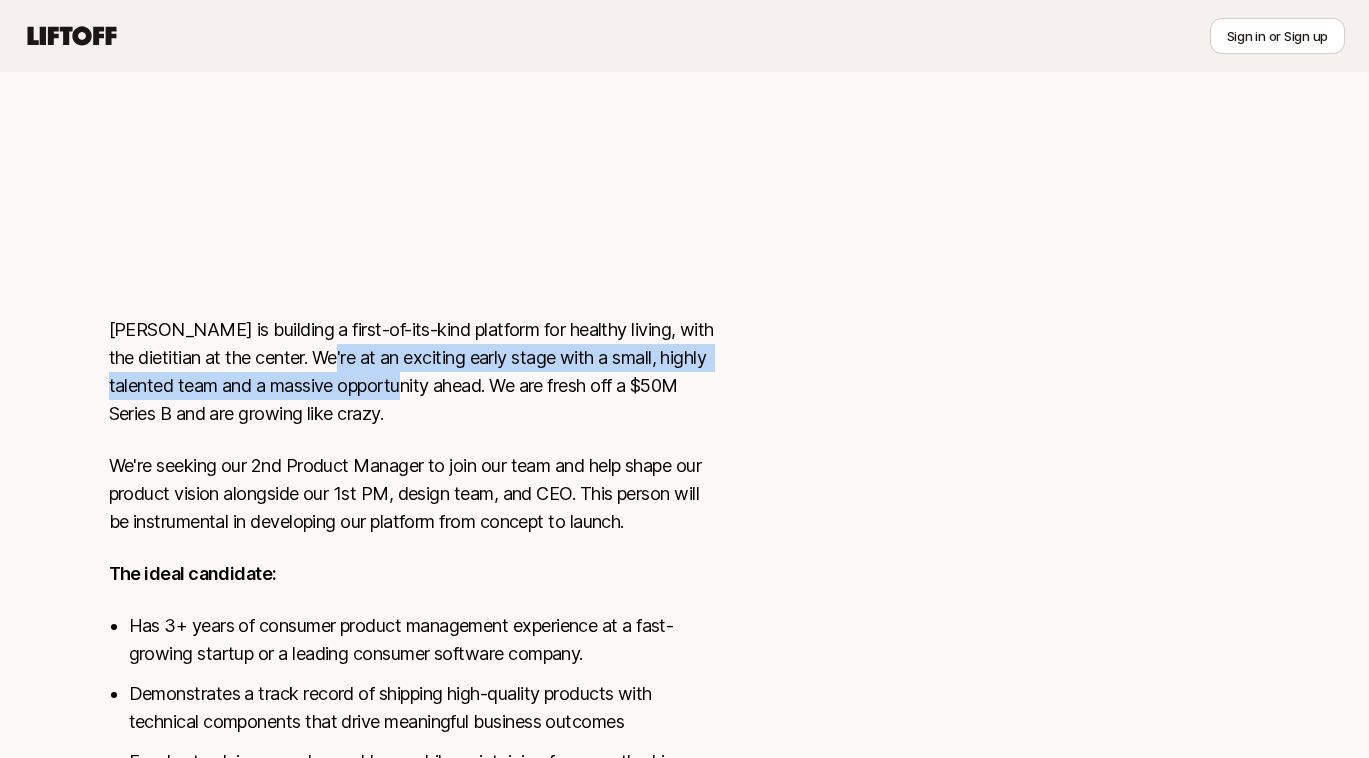drag, startPoint x: 378, startPoint y: 387, endPoint x: 337, endPoint y: 357, distance: 50.803543 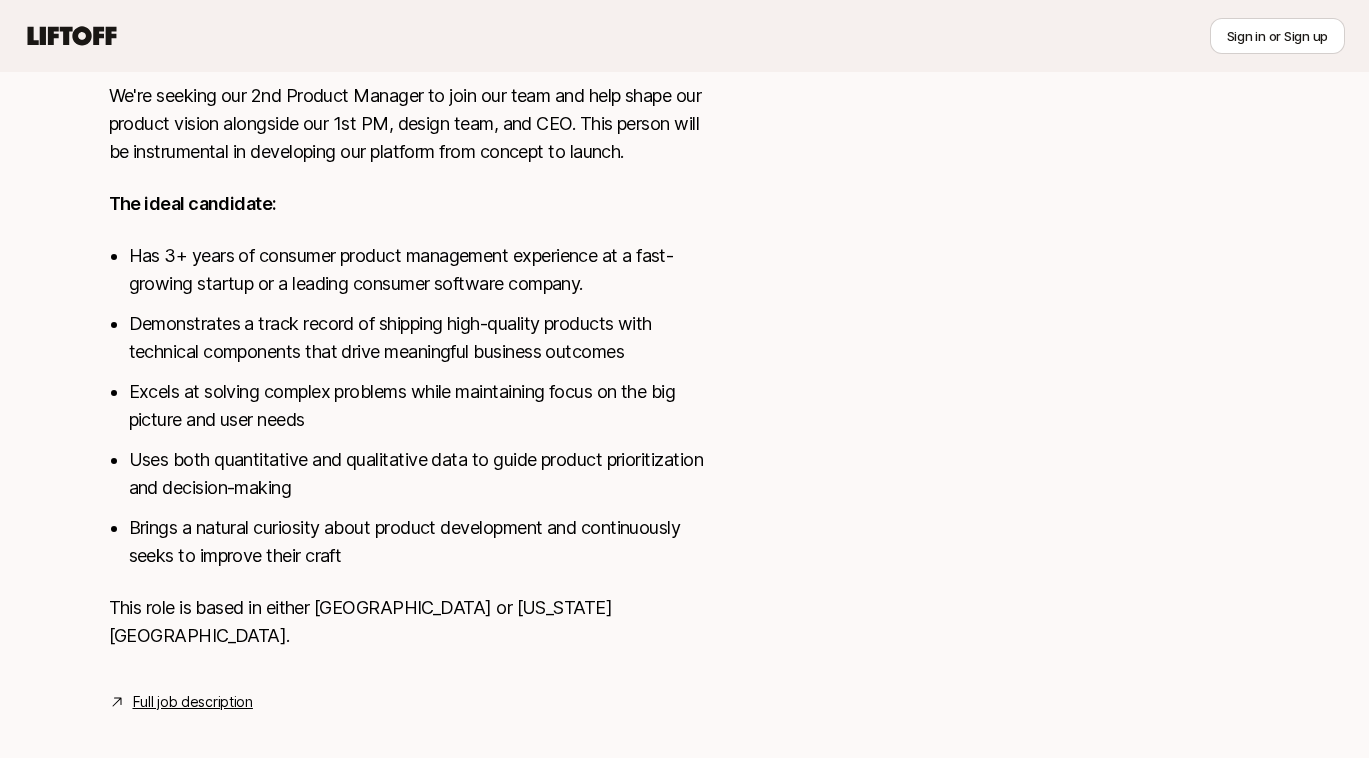 scroll, scrollTop: 0, scrollLeft: 0, axis: both 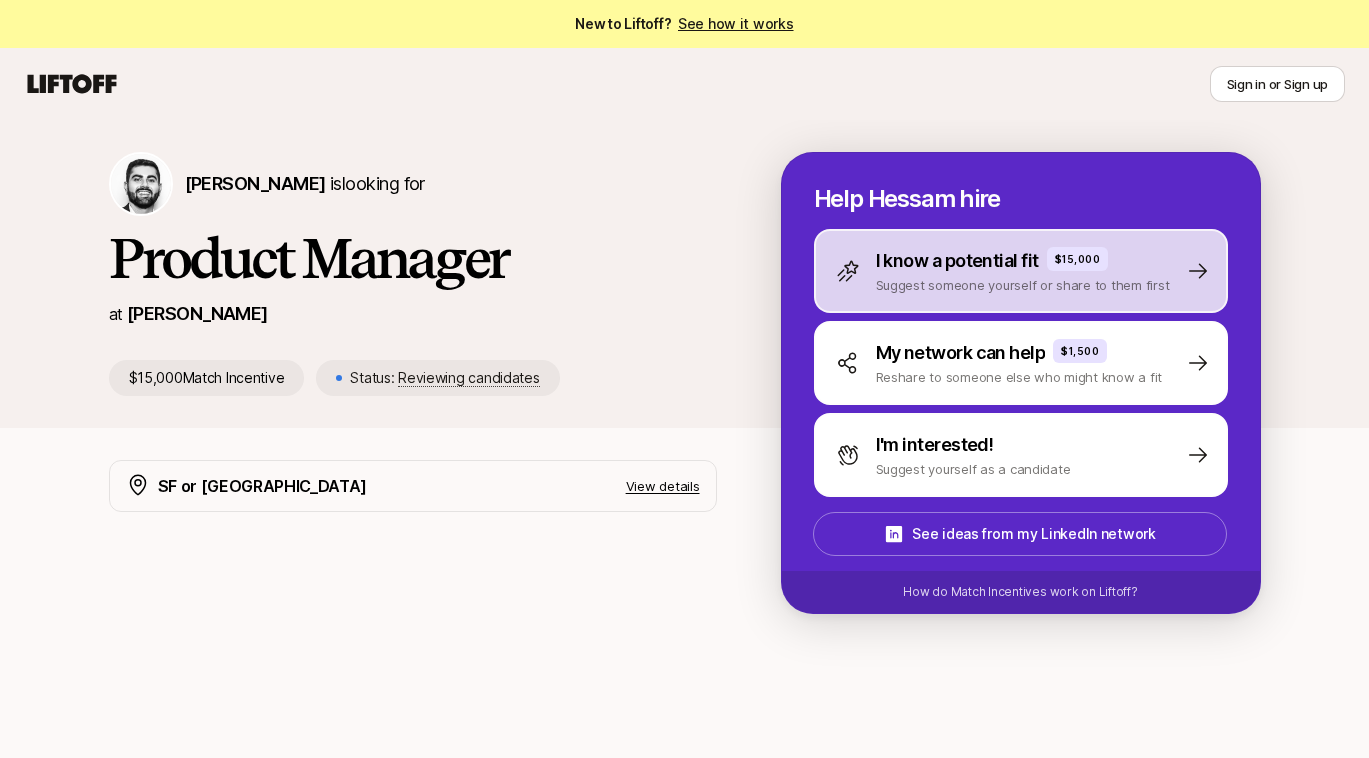 click on "Suggest someone yourself or share to them first" at bounding box center [1023, 285] 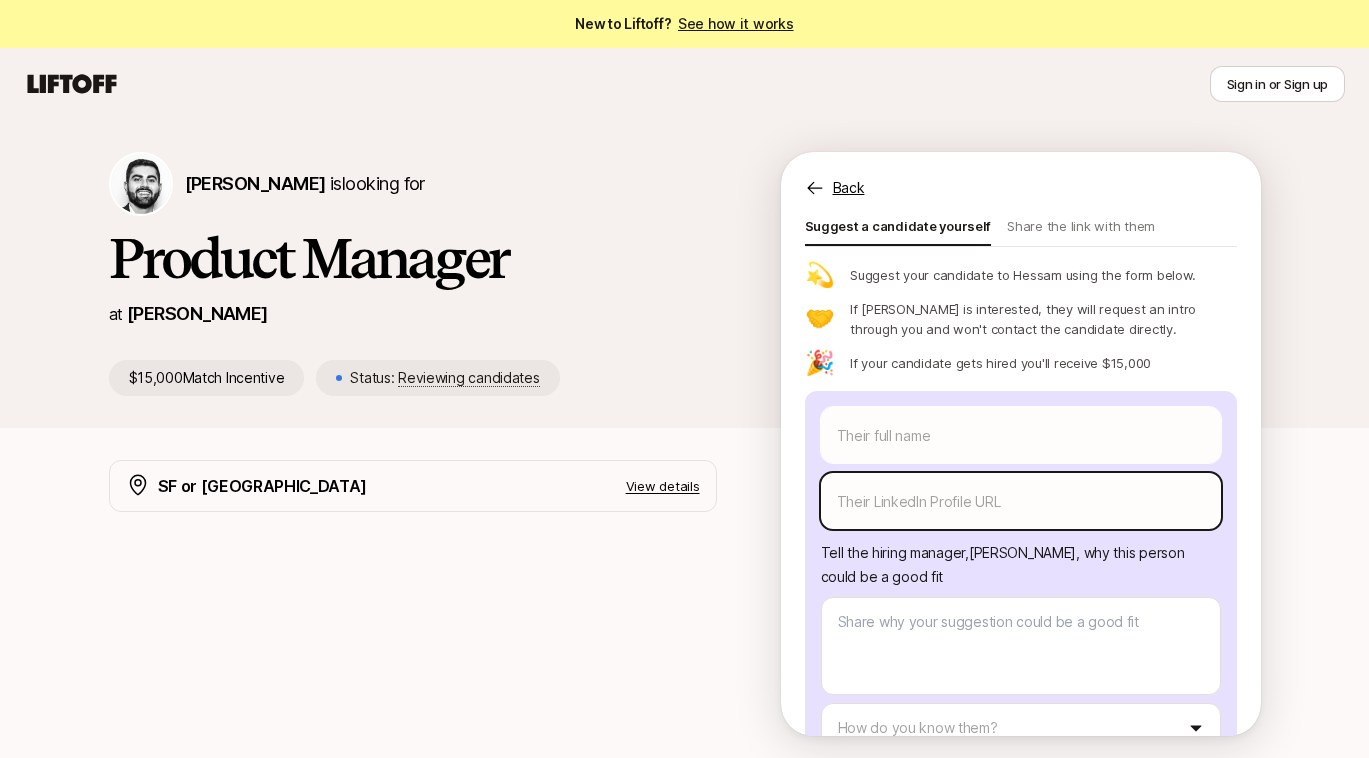 scroll, scrollTop: 0, scrollLeft: 0, axis: both 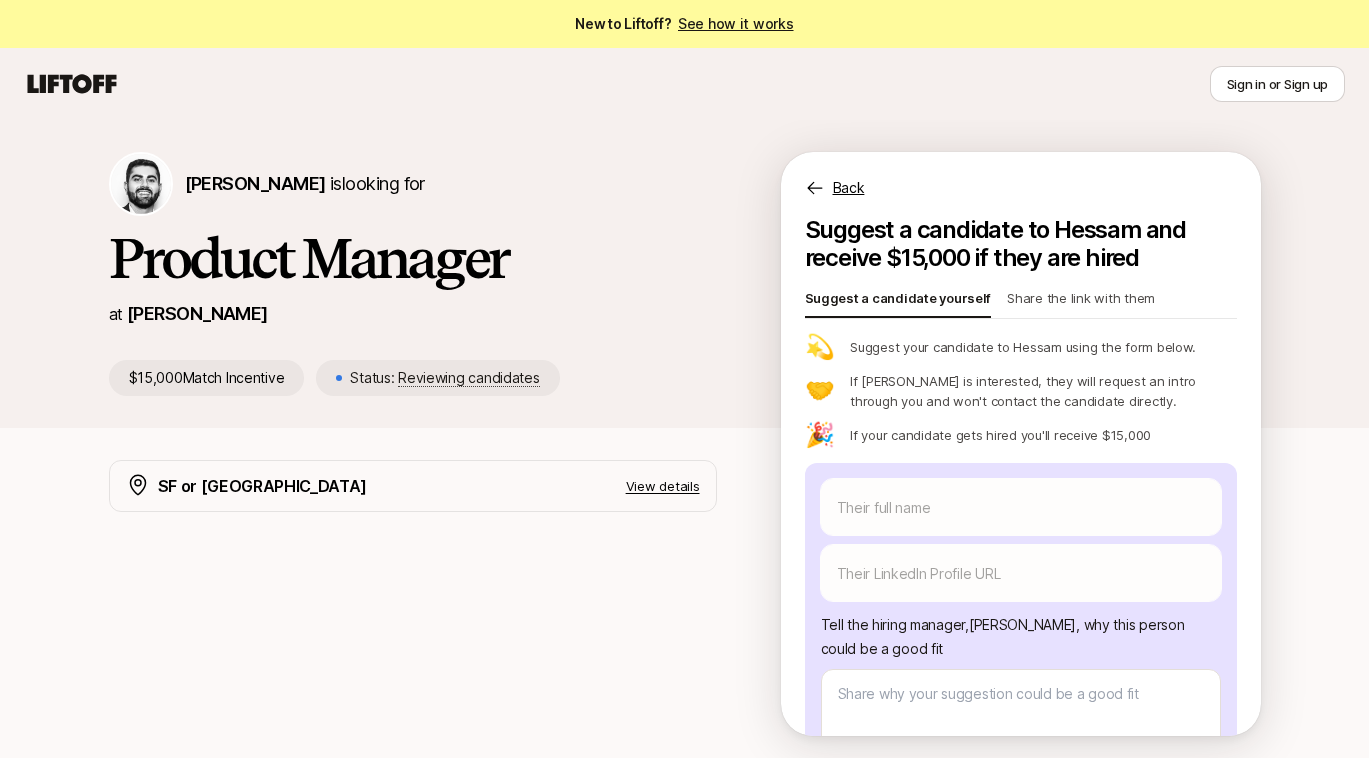 click on "Share the link with them" at bounding box center [1081, 302] 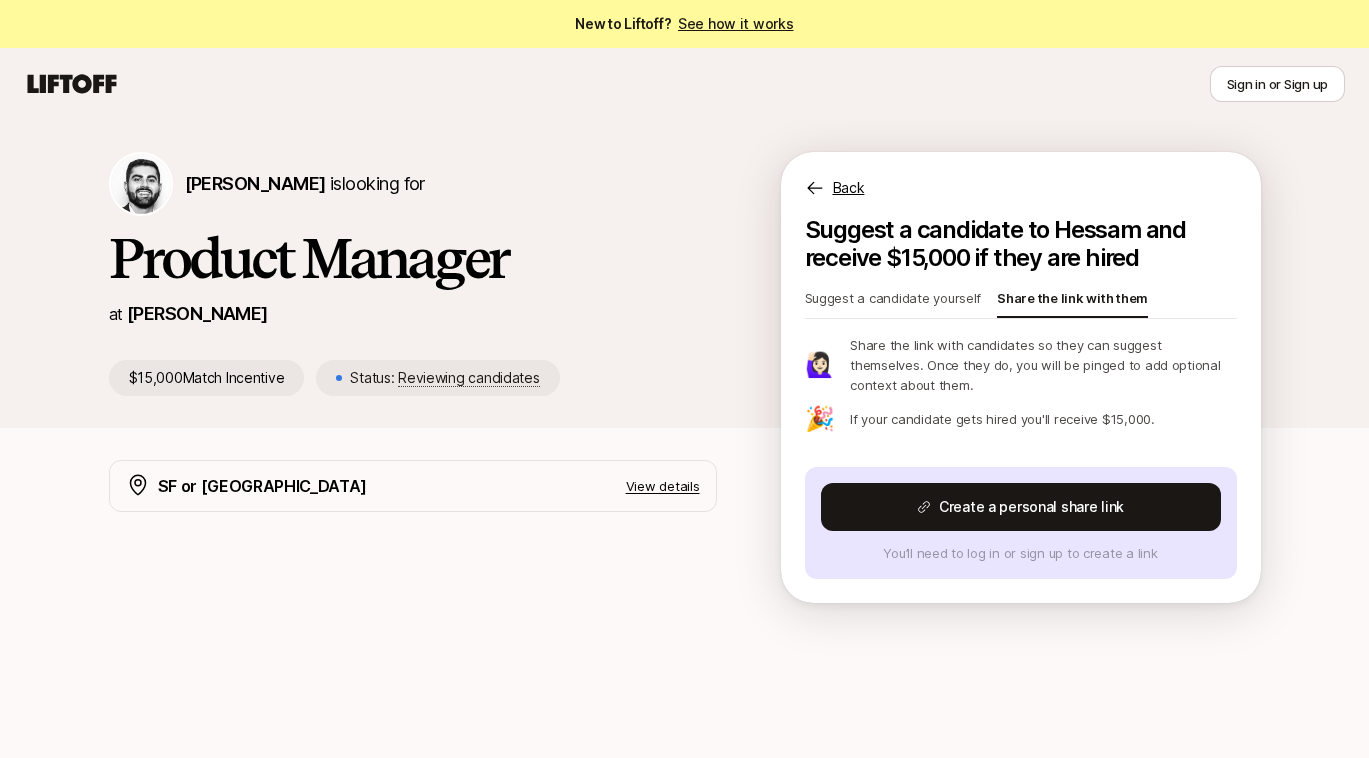 click on "Suggest a candidate yourself" at bounding box center (893, 302) 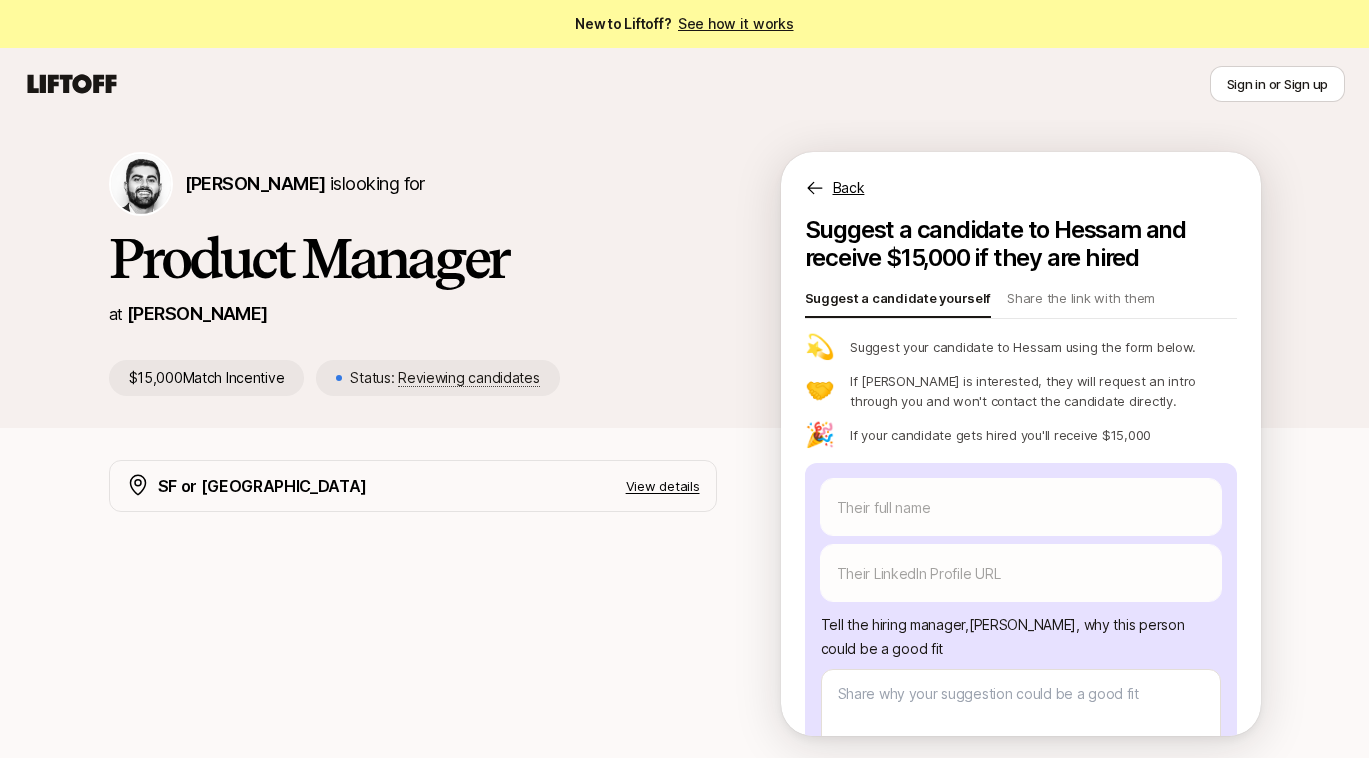 scroll, scrollTop: 30, scrollLeft: 0, axis: vertical 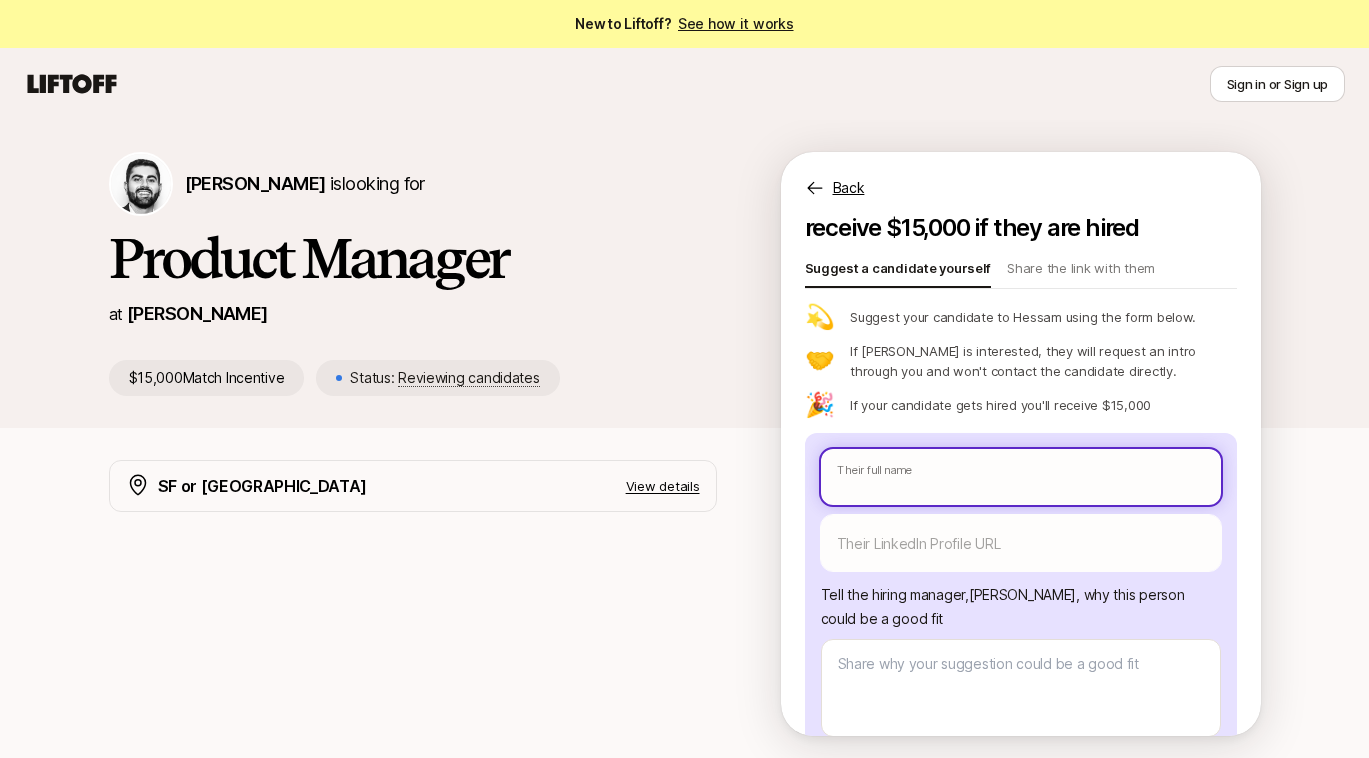 click on "New to Liftoff?   See how it works Sign in or Sign up Sign in or Sign up Hessam Mostajabi   is  looking for Product Manager at Fay $15,000  Match Incentive   Status:   Reviewing candidates Back Suggest a candidate to Hessam and receive $15,000 if
they are hired Suggest a candidate yourself Share the link with them 💫 Suggest your candidate to Hessam using the form below. 🤝 If Hessam is interested, they will request an intro through you and won't contact the candidate directly. 🎉 If your candidate gets hired you'll receive $15,000 Their full name   We'll use   as their preferred name.   Change Their preferred name   Their LinkedIn Profile URL   Tell the hiring manager,  Hessam Mostajabi , why this person could be a good fit How do you know them? Send to Hessam   You’ll need to log in or sign up to send a suggestion SF or NY View details
The ideal candidate:
Has 3+ years of consumer product management experience at a fast-growing startup or a leading consumer software company." at bounding box center [684, 379] 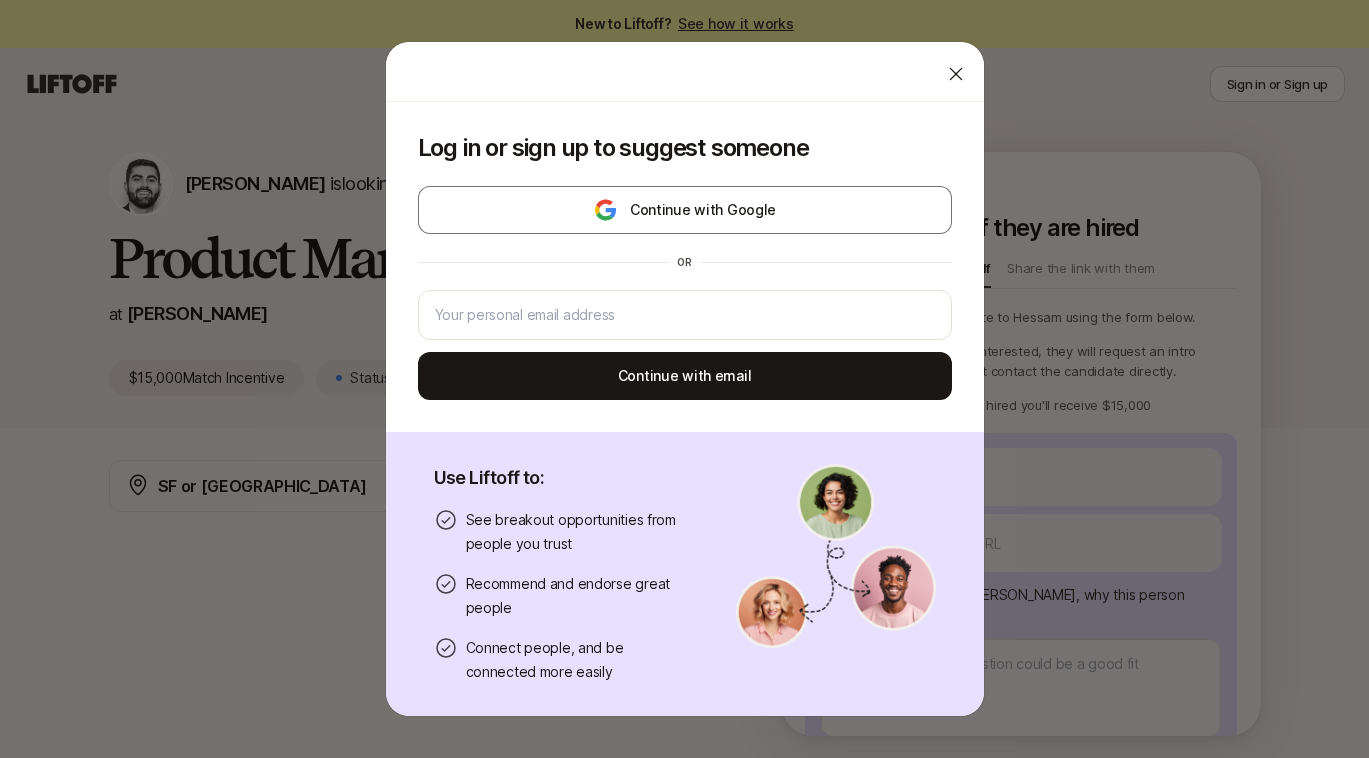 click at bounding box center [956, 74] 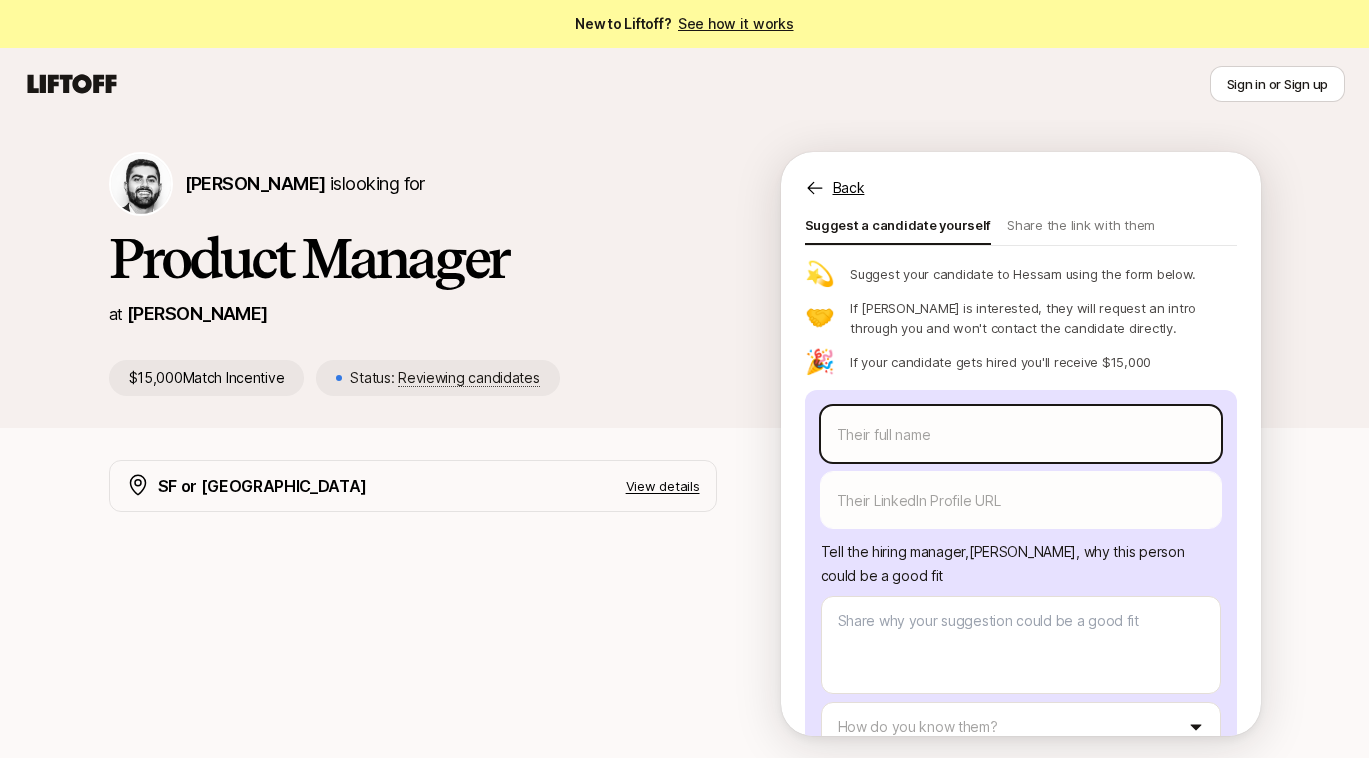 scroll, scrollTop: 69, scrollLeft: 0, axis: vertical 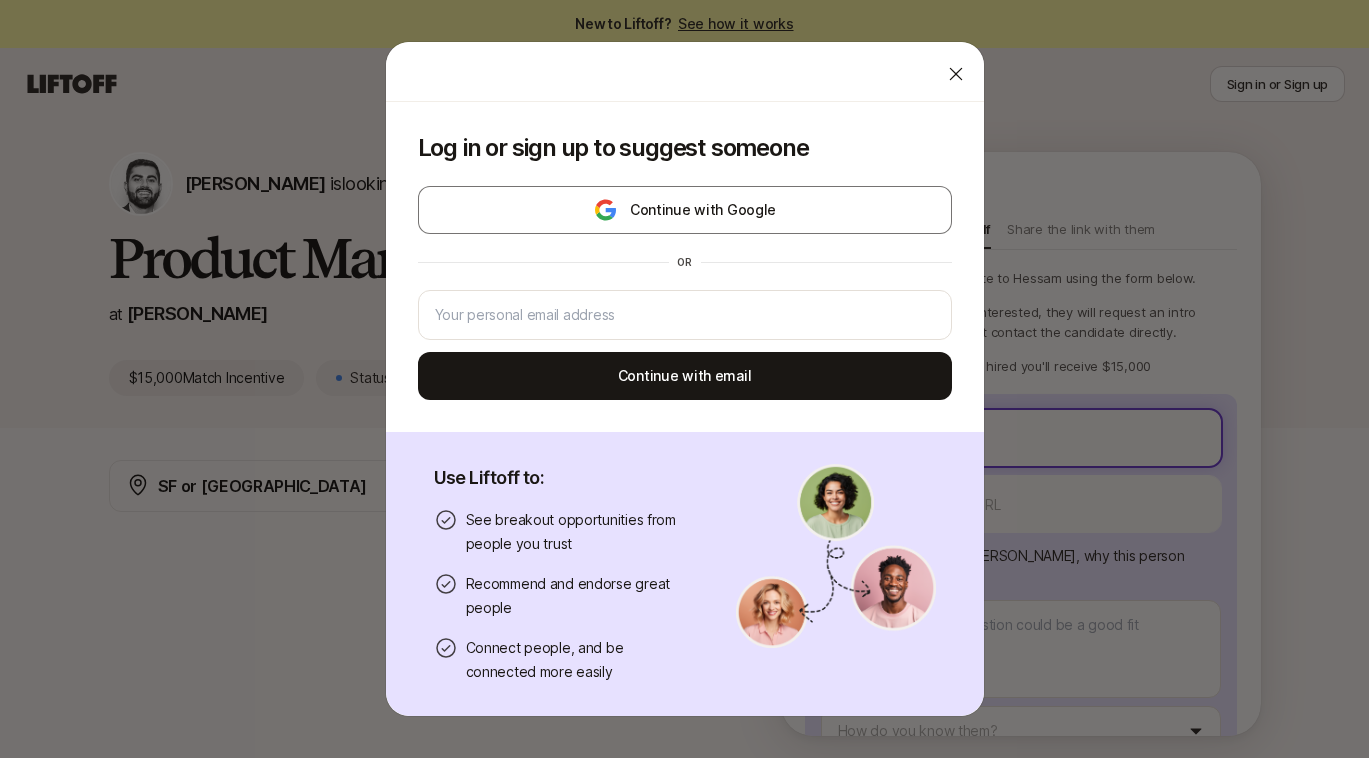 click on "New to Liftoff?   See how it works Sign in or Sign up Sign in or Sign up Hessam Mostajabi   is  looking for Product Manager at Fay $15,000  Match Incentive   Status:   Reviewing candidates Back Suggest a candidate to Hessam and receive $15,000 if
they are hired Suggest a candidate yourself Share the link with them 💫 Suggest your candidate to Hessam using the form below. 🤝 If Hessam is interested, they will request an intro through you and won't contact the candidate directly. 🎉 If your candidate gets hired you'll receive $15,000 Their full name   We'll use   as their preferred name.   Change Their preferred name   Their LinkedIn Profile URL   Tell the hiring manager,  Hessam Mostajabi , why this person could be a good fit How do you know them? Send to Hessam   You’ll need to log in or sign up to send a suggestion SF or NY View details
The ideal candidate:
Has 3+ years of consumer product management experience at a fast-growing startup or a leading consumer software company." at bounding box center [684, 379] 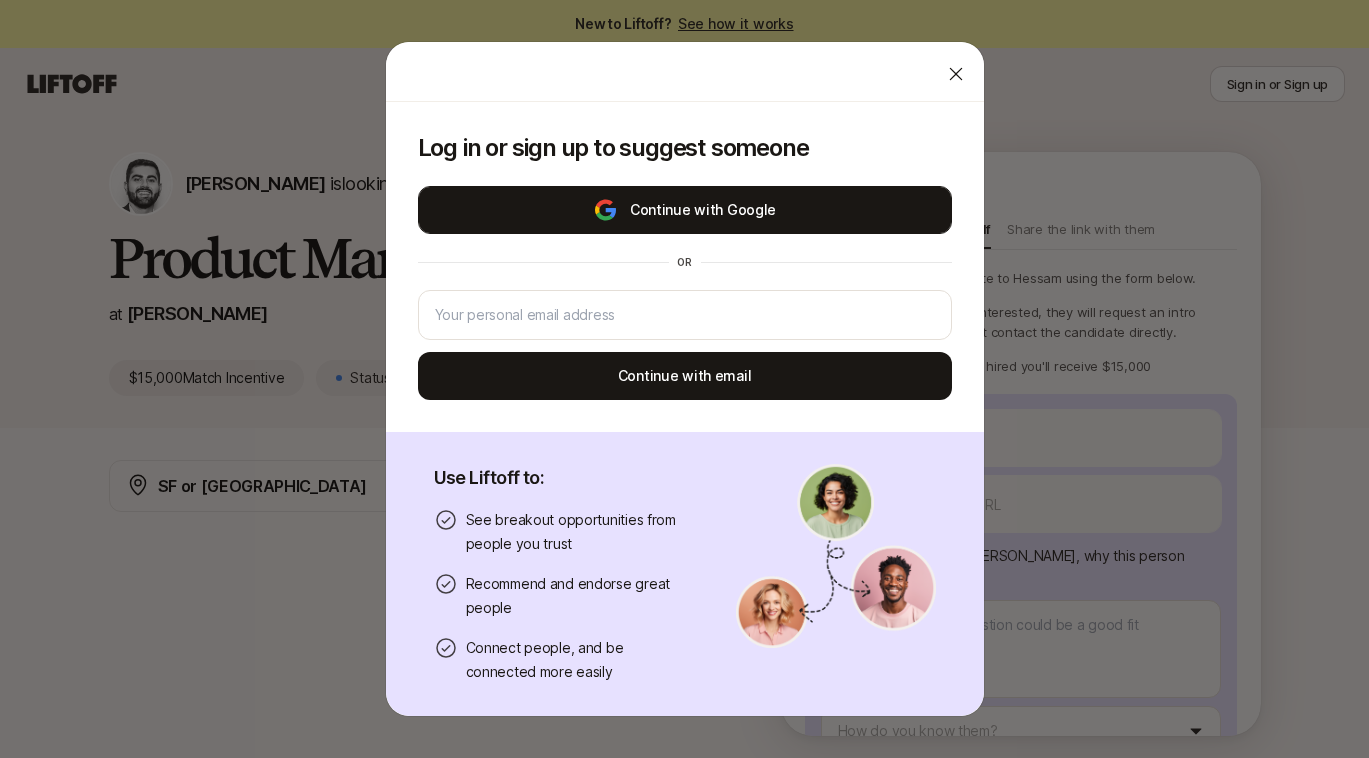 click on "Continue with Google" at bounding box center [685, 210] 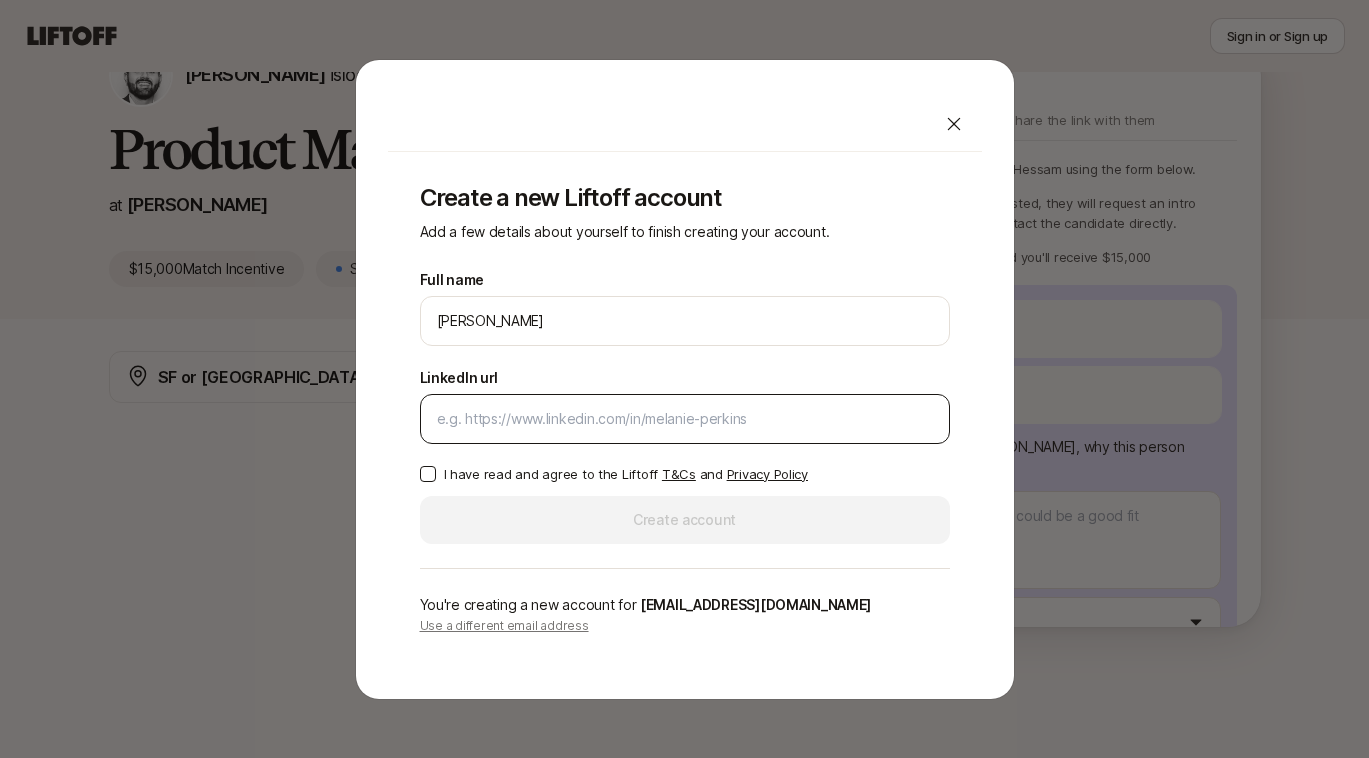 scroll, scrollTop: 134, scrollLeft: 0, axis: vertical 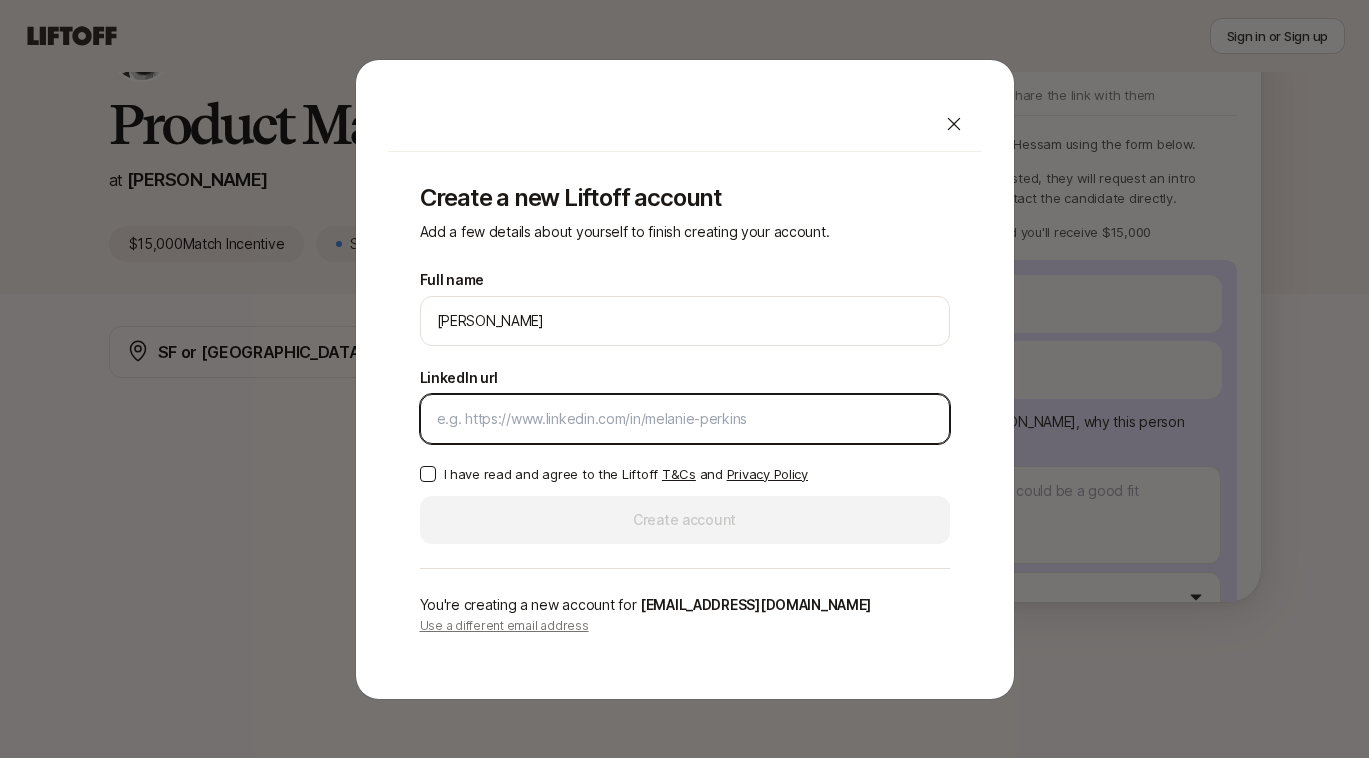 type on "x" 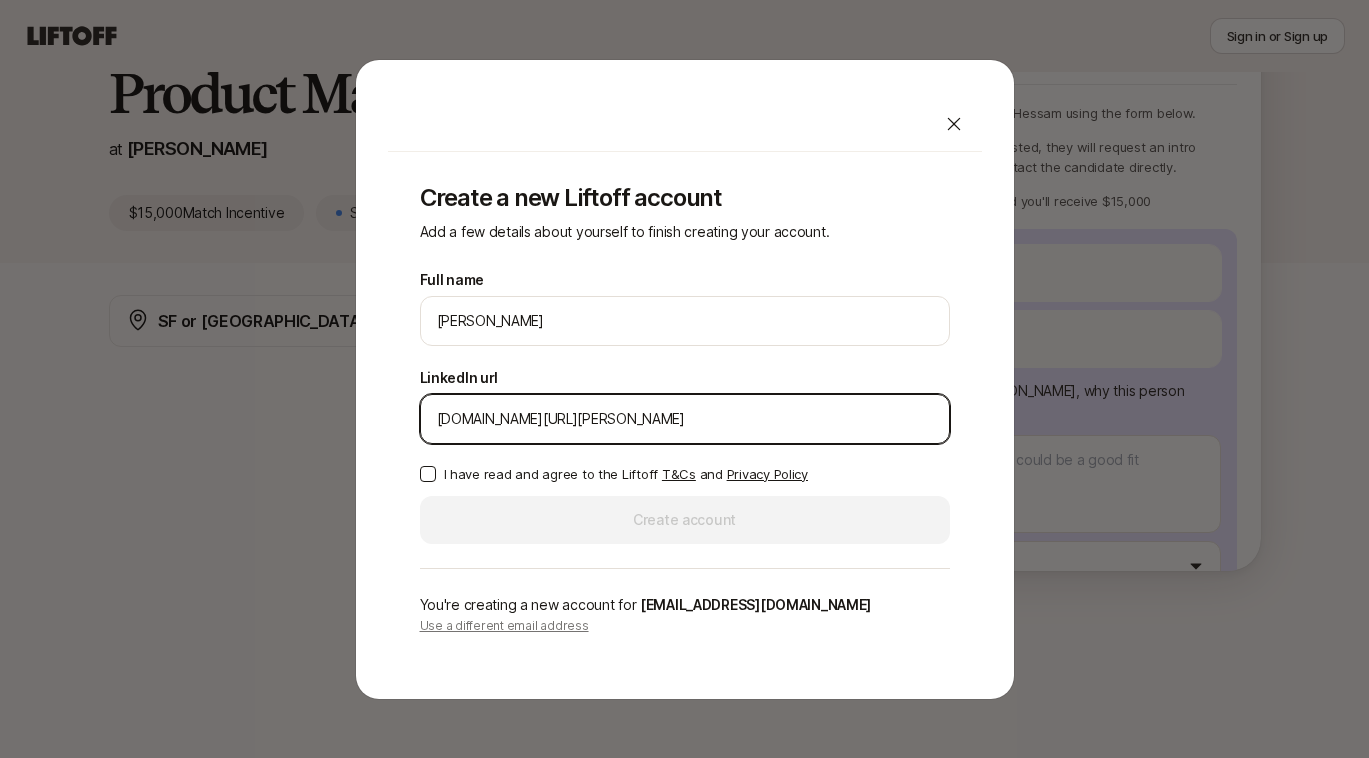 type on "www.linkedin.com/in/noah-basile-2b92b1170" 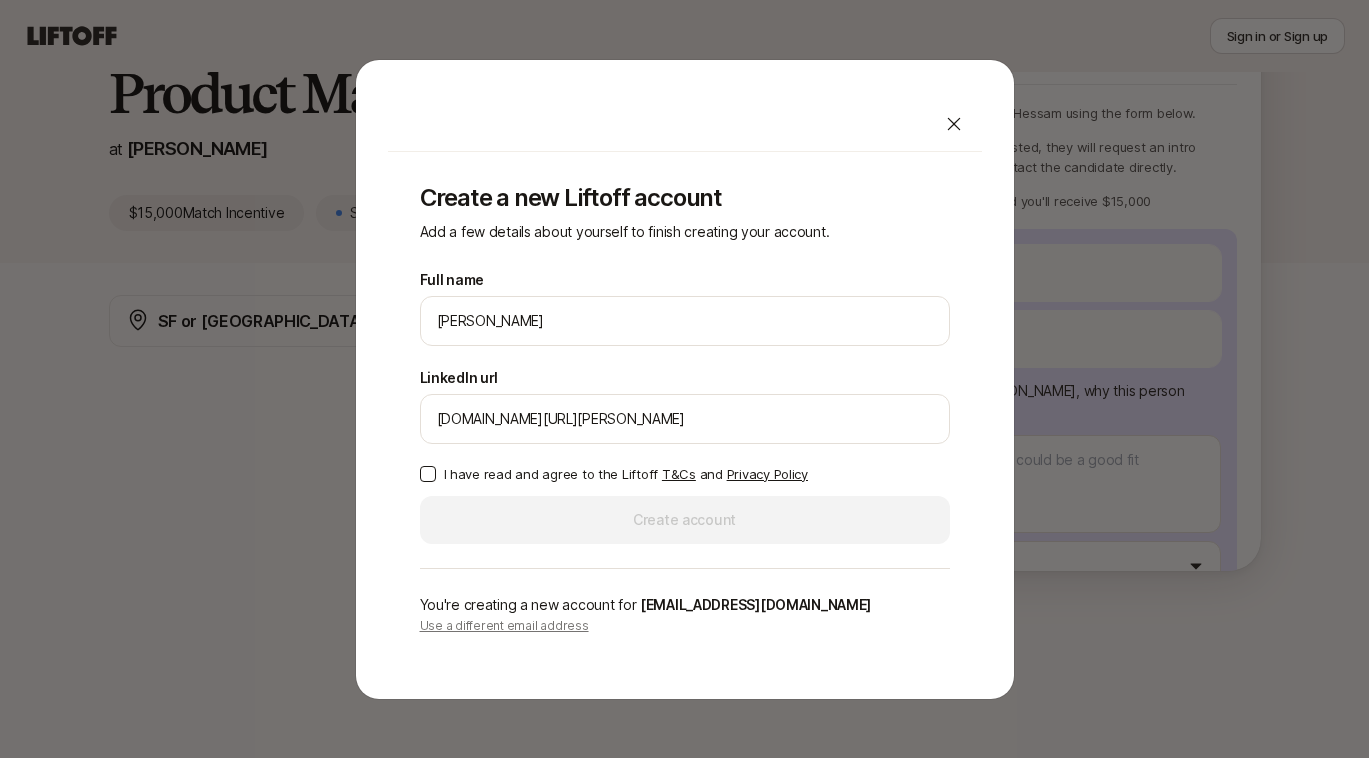scroll, scrollTop: 166, scrollLeft: 0, axis: vertical 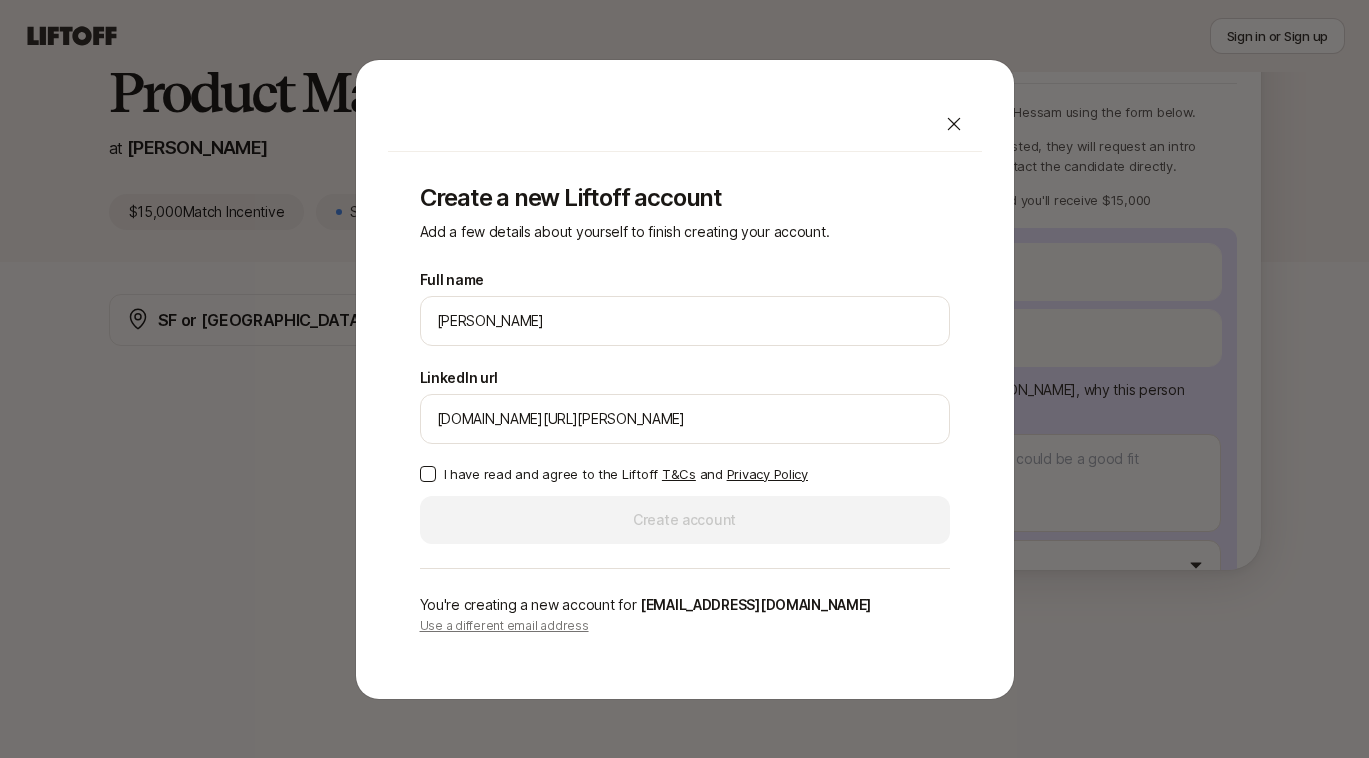 click on "I have read and agree to the Liftoff   T&Cs   and   Privacy Policy" at bounding box center (626, 474) 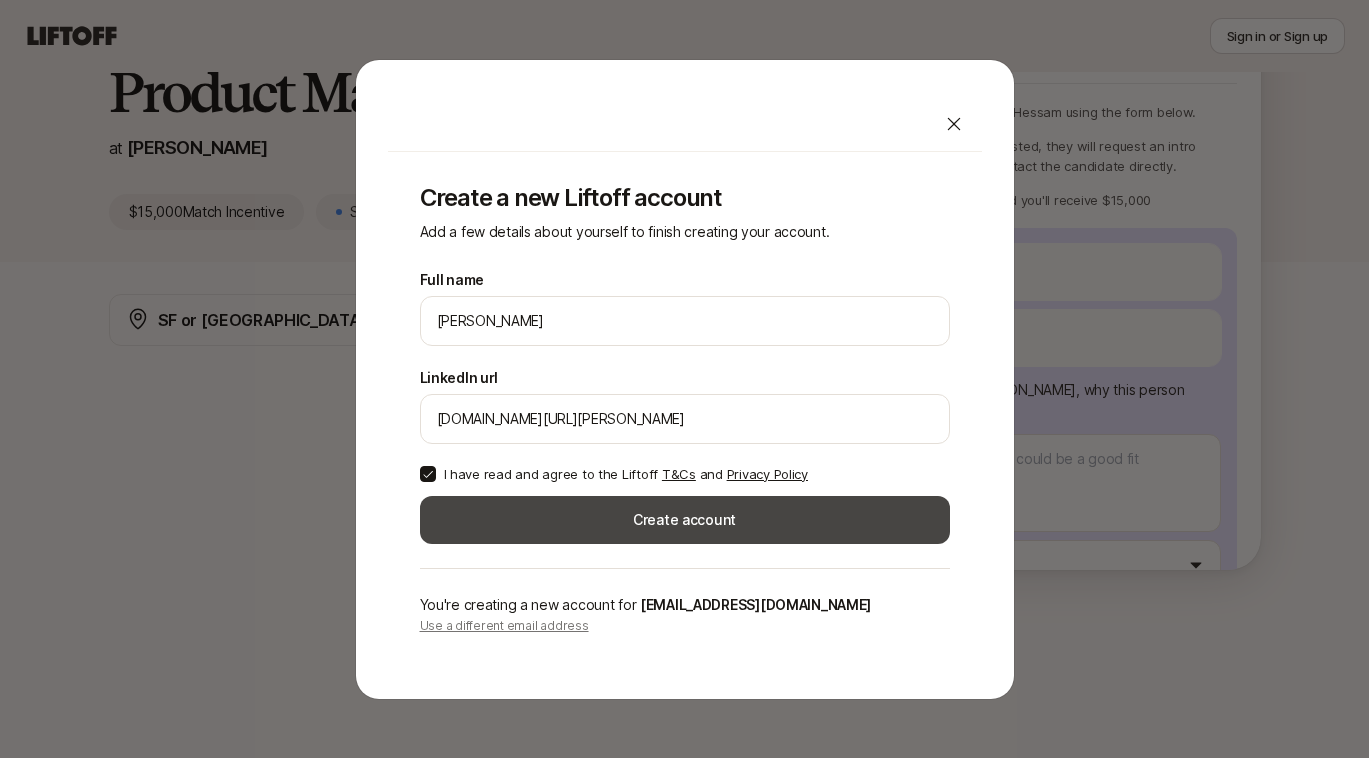 click on "Create account" at bounding box center [685, 520] 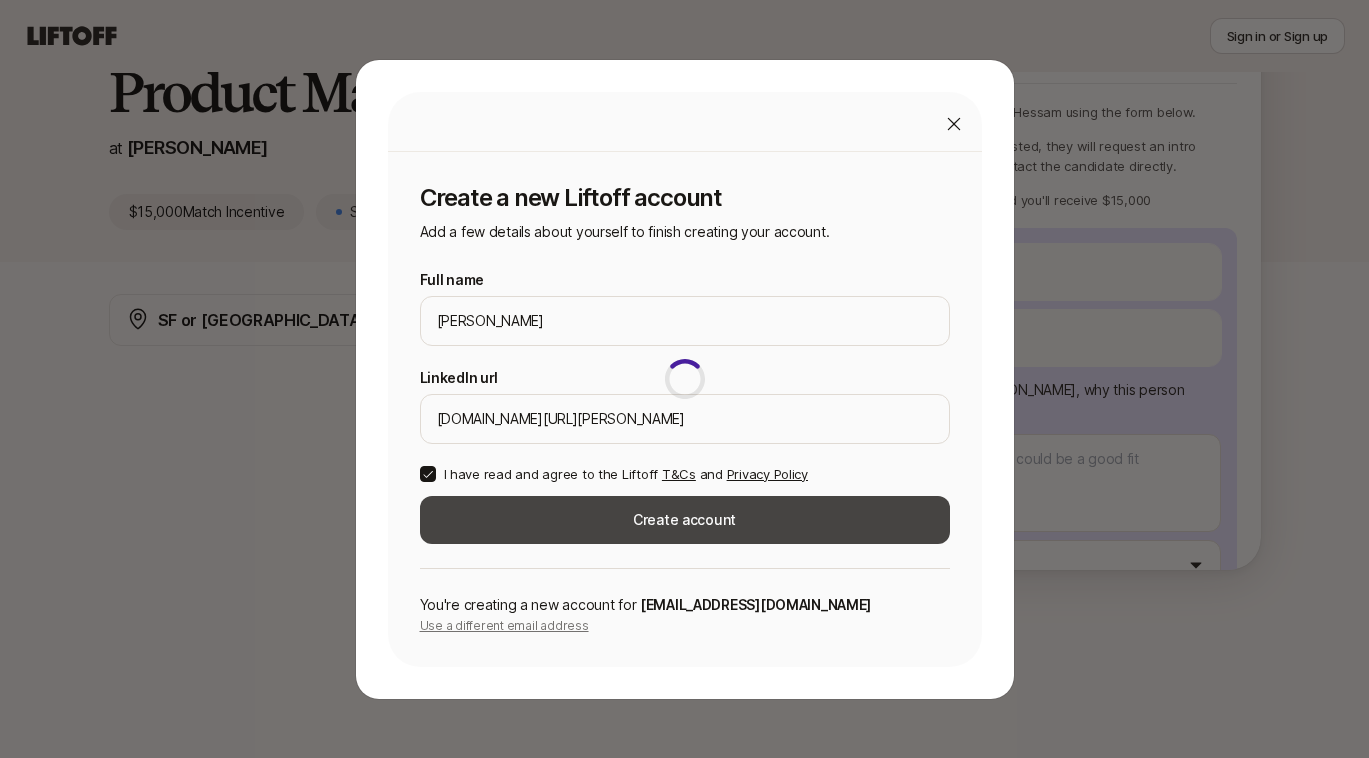scroll, scrollTop: 166, scrollLeft: 0, axis: vertical 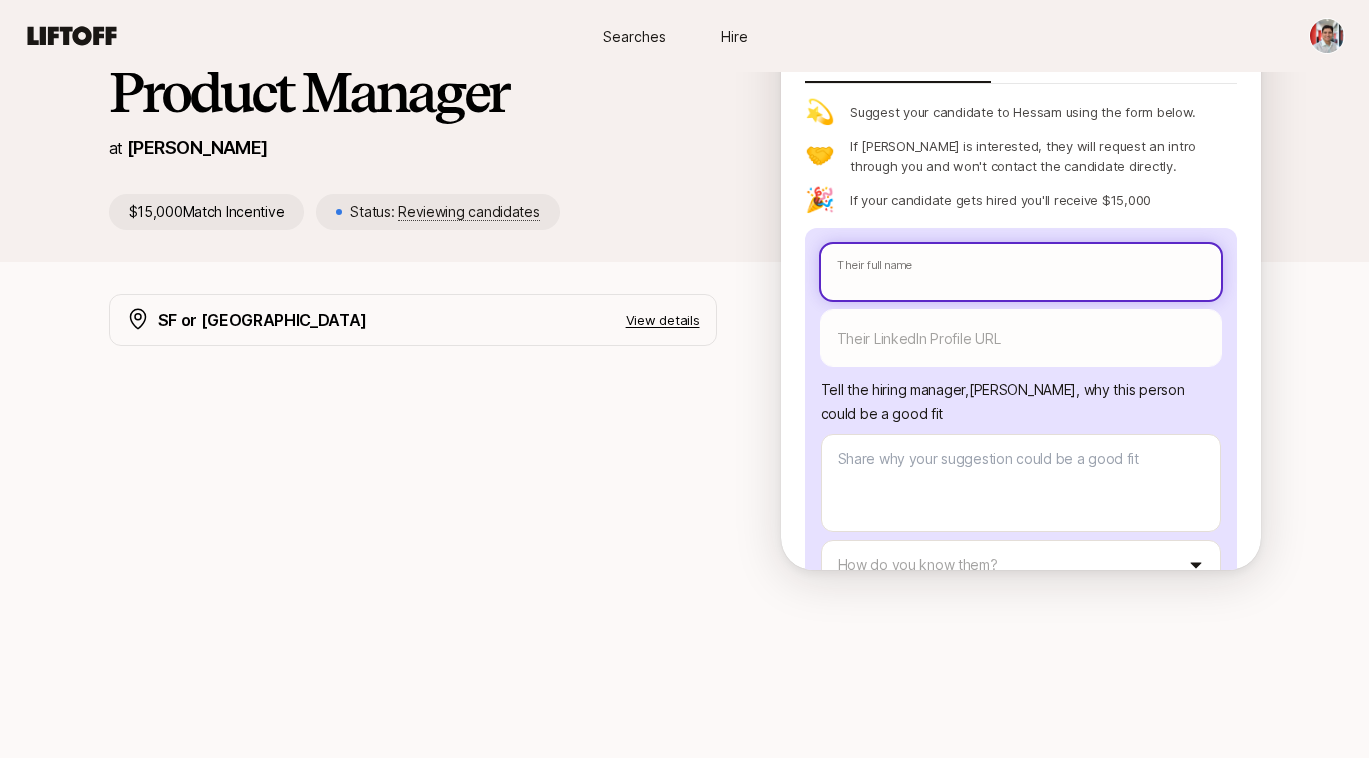 click at bounding box center [1021, 272] 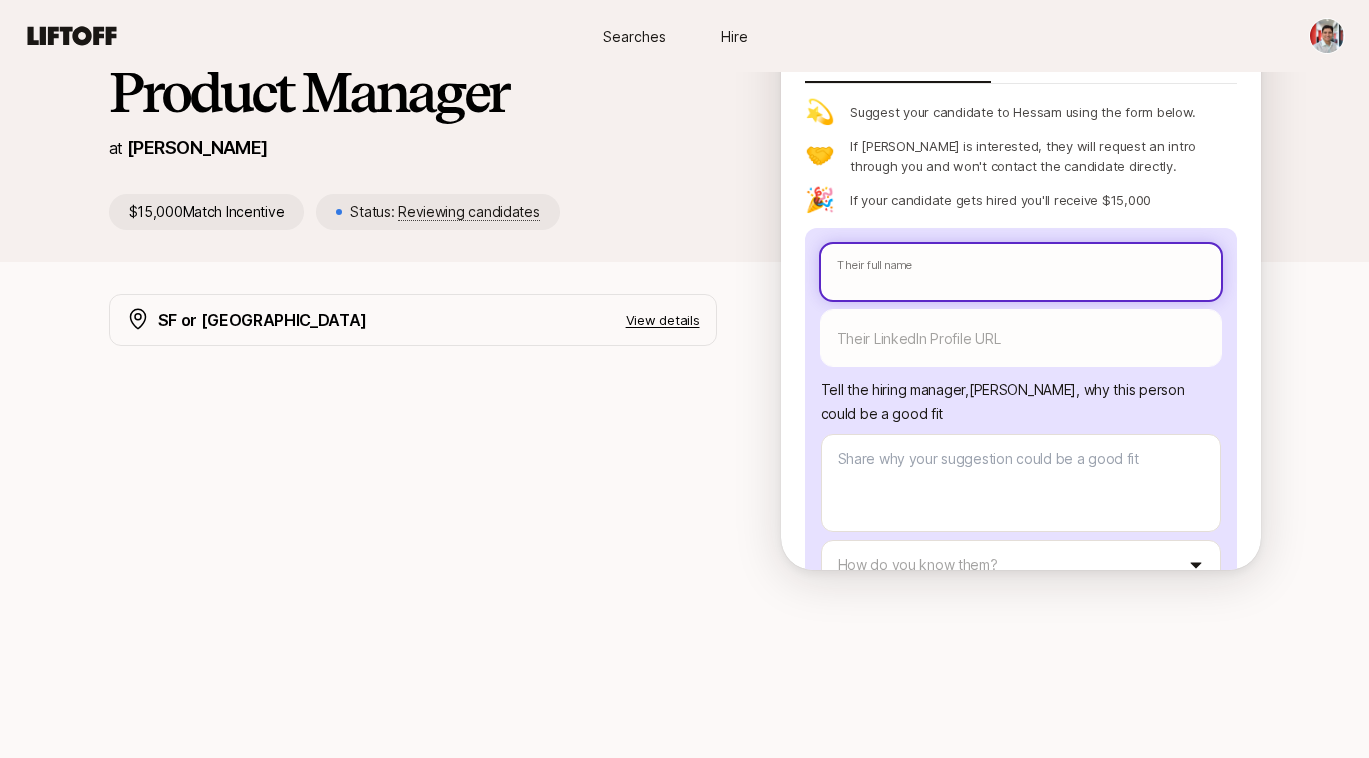 paste on "Aaku Tamrakar" 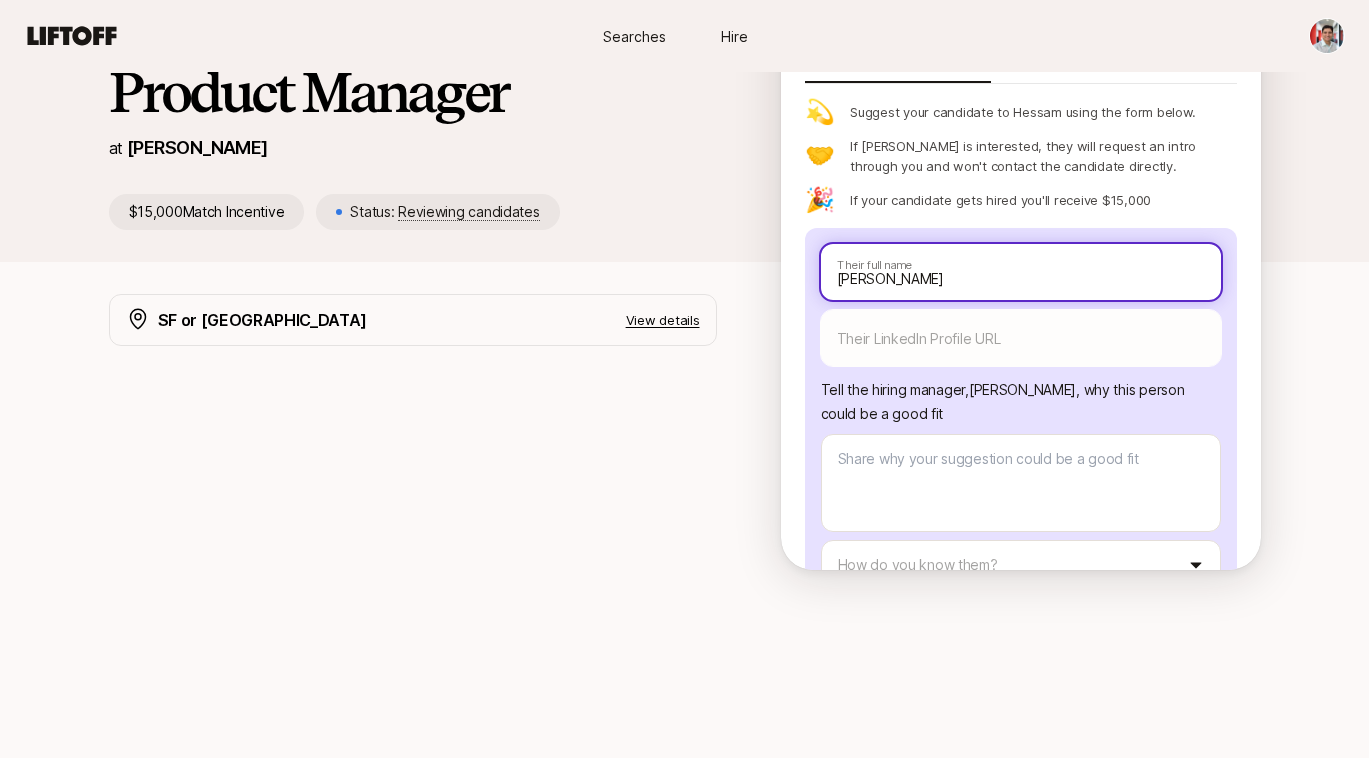 type on "Aaku Tamrakar" 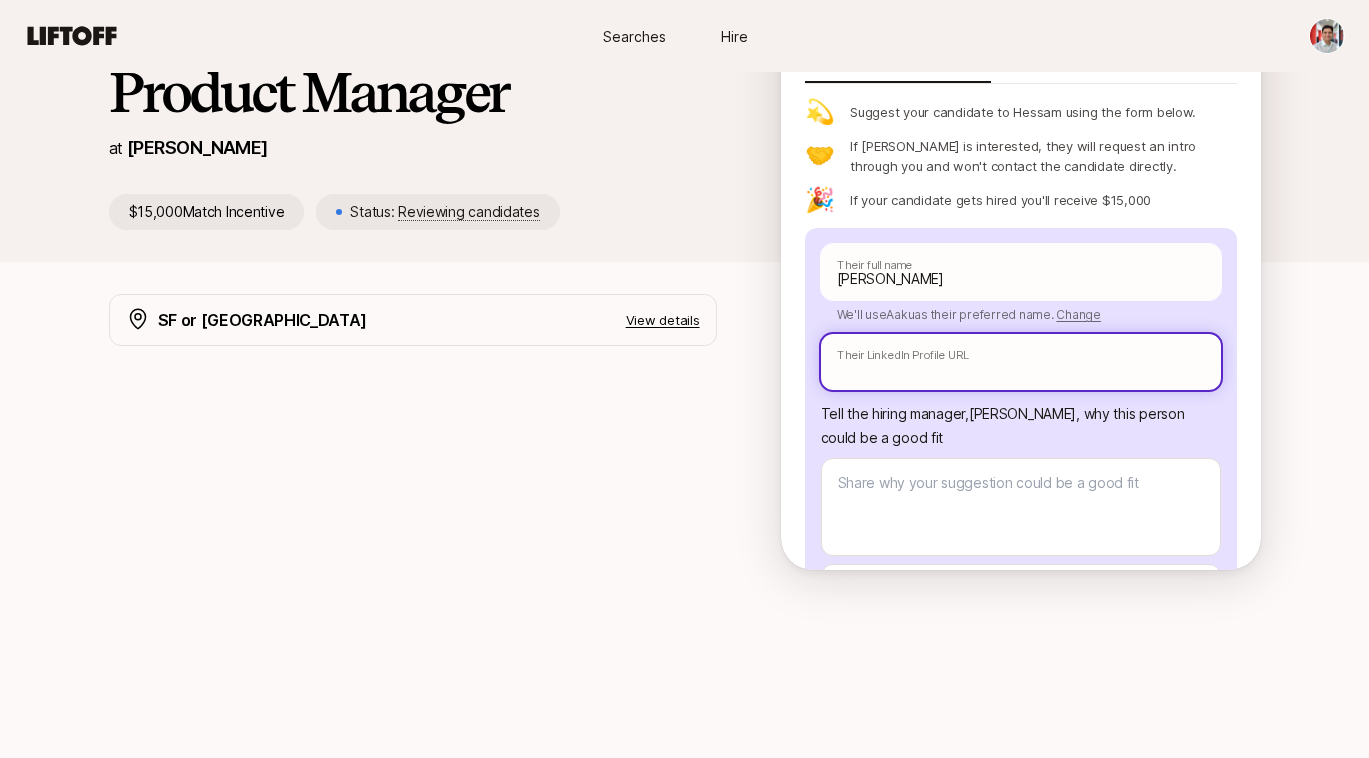 click at bounding box center [1021, 362] 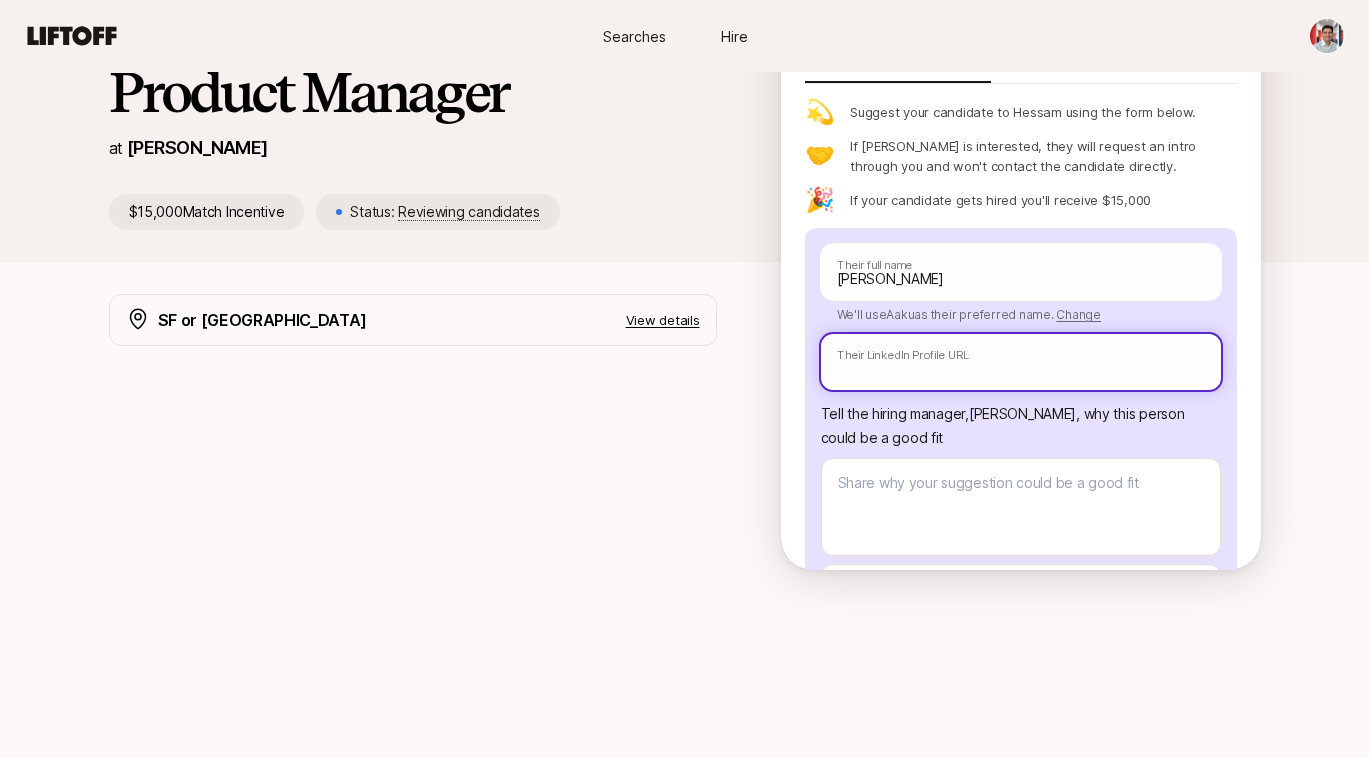 paste on "https://www.linkedin.com/in/aakutamrakar/" 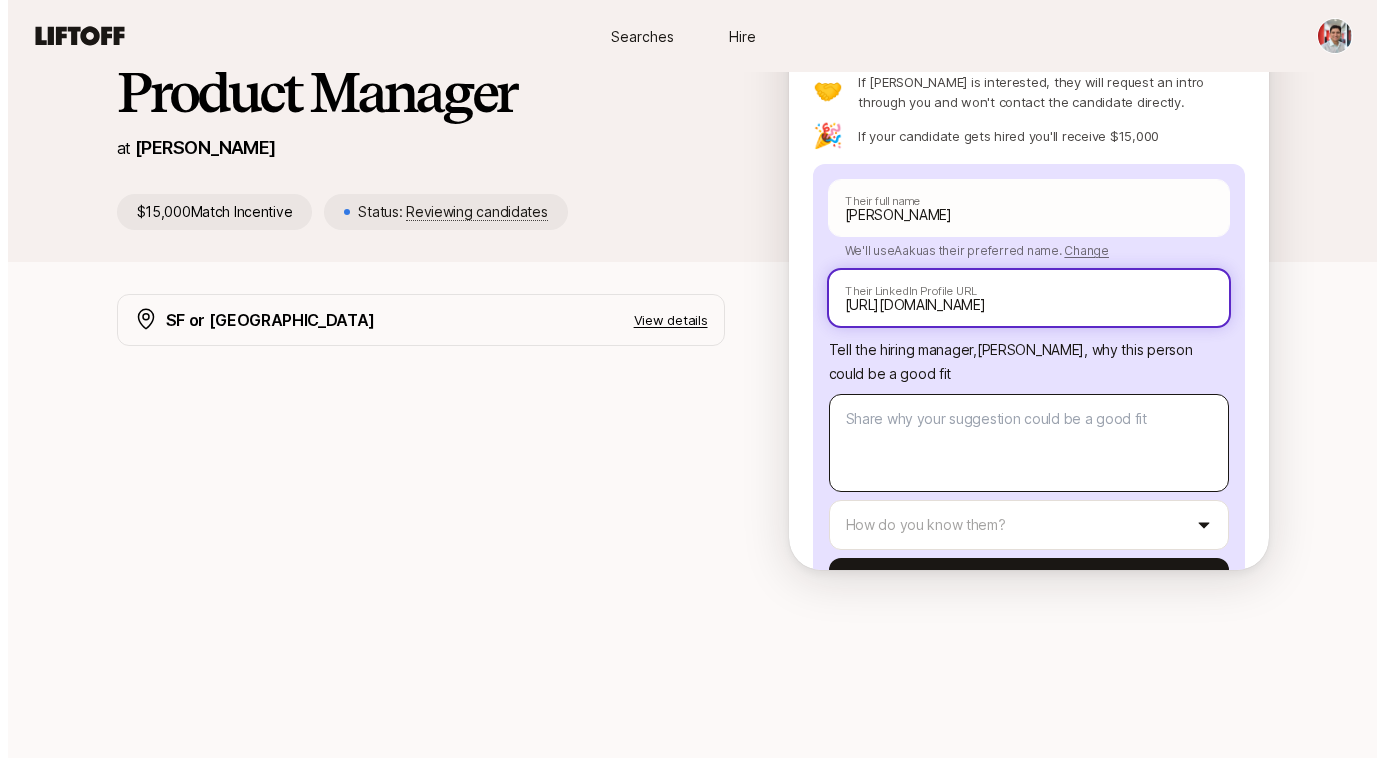 scroll, scrollTop: 203, scrollLeft: 0, axis: vertical 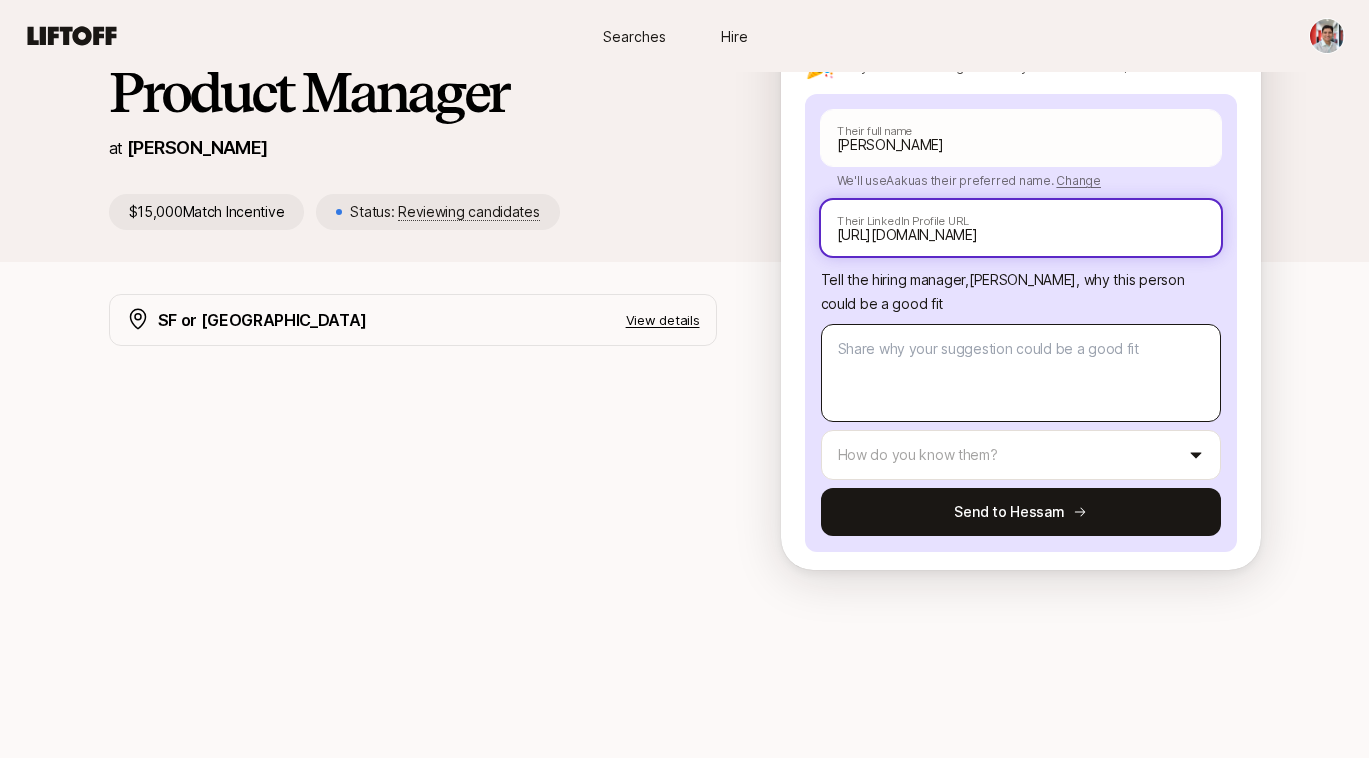 type on "https://www.linkedin.com/in/aakutamrakar/" 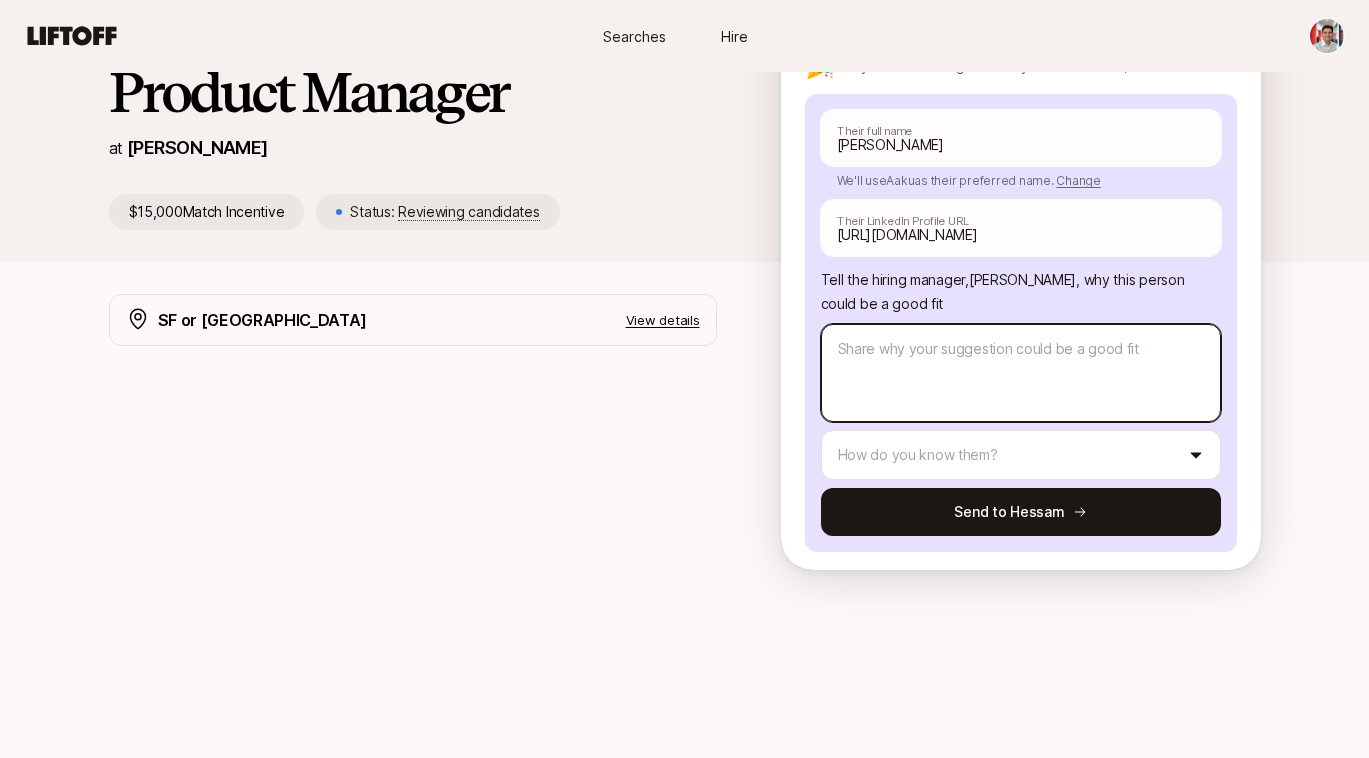 click at bounding box center (1021, 373) 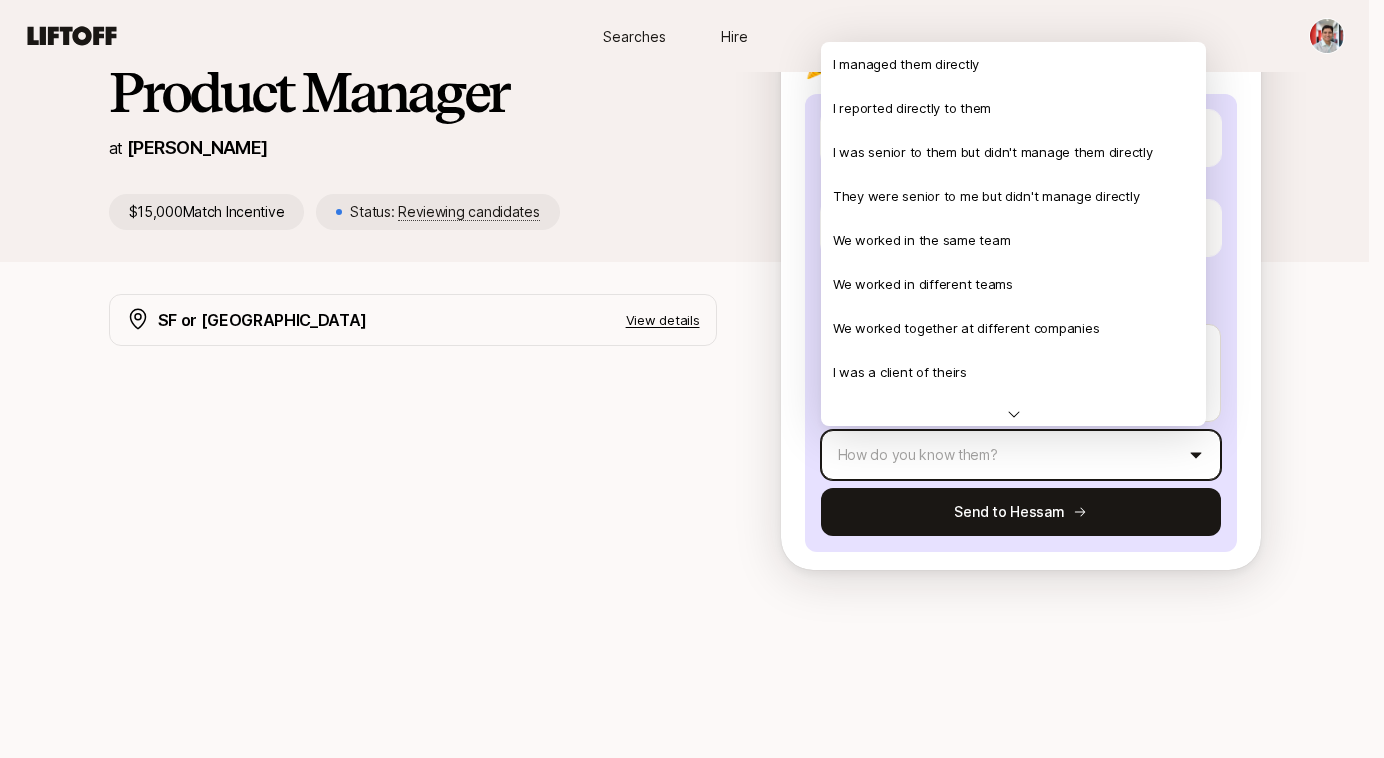 click on "New to Liftoff?   See how it works Searches Hire Searches Hire Hessam Mostajabi   is  looking for Product Manager at Fay $15,000  Match Incentive   Status:   Reviewing candidates Back Suggest a candidate to Hessam and receive $15,000 if
they are hired Suggest a candidate yourself Share the link with them 💫 Suggest your candidate to Hessam using the form below. 🤝 If Hessam is interested, they will request an intro through you and won't contact the candidate directly. 🎉 If your candidate gets hired you'll receive $15,000 Aaku Tamrakar Their full name   We'll use  Aaku  as their preferred name.   Change Aaku Their preferred name   https://www.linkedin.com/in/aakutamrakar/ Their LinkedIn Profile URL   Tell the hiring manager,  Hessam Mostajabi , why this person could be a good fit How do you know them? Send to Hessam   SF or NY View details
The ideal candidate:
Has 3+ years of consumer product management experience at a fast-growing startup or a leading consumer software company." at bounding box center [692, 213] 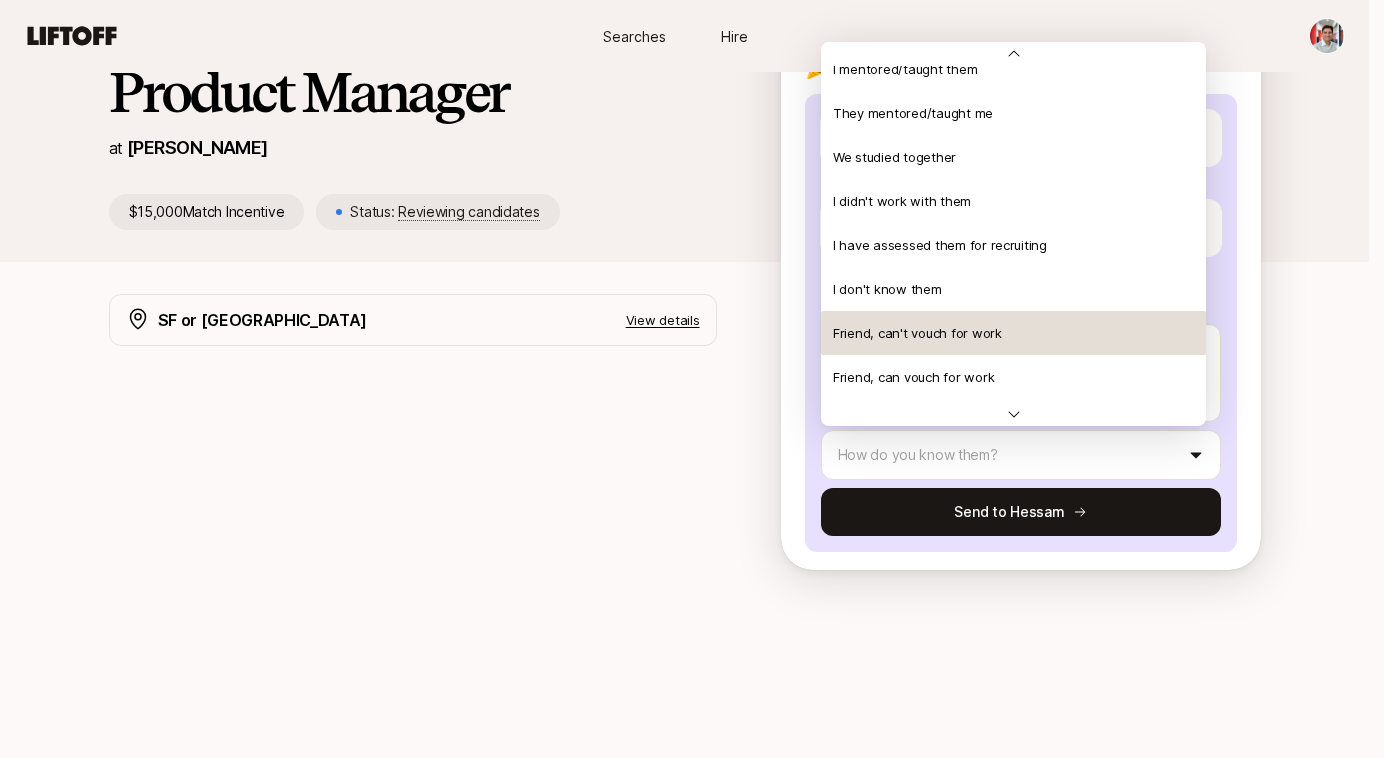 scroll, scrollTop: 398, scrollLeft: 0, axis: vertical 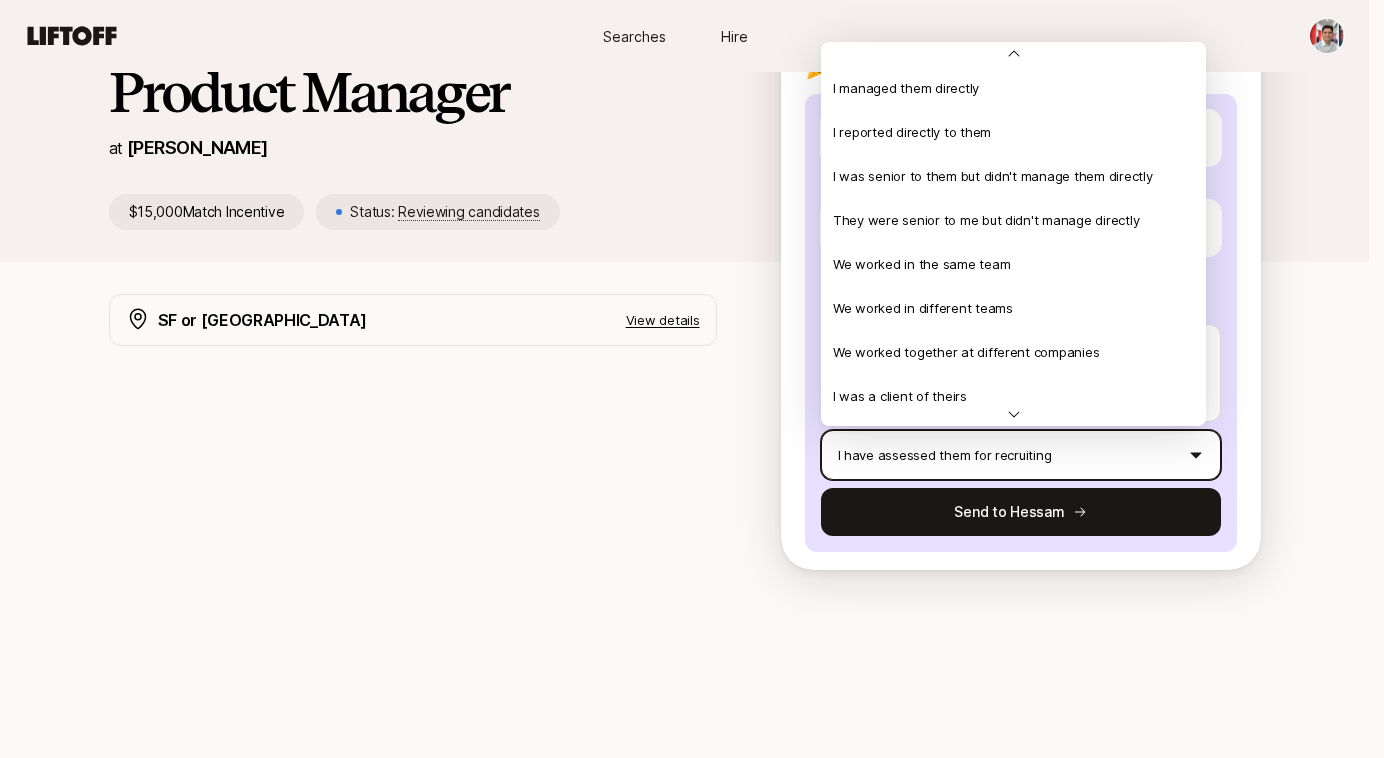click on "New to Liftoff?   See how it works Searches Hire Searches Hire Hessam Mostajabi   is  looking for Product Manager at Fay $15,000  Match Incentive   Status:   Reviewing candidates Back Suggest a candidate to Hessam and receive $15,000 if
they are hired Suggest a candidate yourself Share the link with them 💫 Suggest your candidate to Hessam using the form below. 🤝 If Hessam is interested, they will request an intro through you and won't contact the candidate directly. 🎉 If your candidate gets hired you'll receive $15,000 Aaku Tamrakar Their full name   We'll use  Aaku  as their preferred name.   Change Aaku Their preferred name   https://www.linkedin.com/in/aakutamrakar/ Their LinkedIn Profile URL   Tell the hiring manager,  Hessam Mostajabi , why this person could be a good fit I have assessed them for recruiting Send to Hessam   SF or NY View details
The ideal candidate:
Excels at solving complex problems while maintaining focus on the big picture and user needs
$15,000 x" at bounding box center (692, 213) 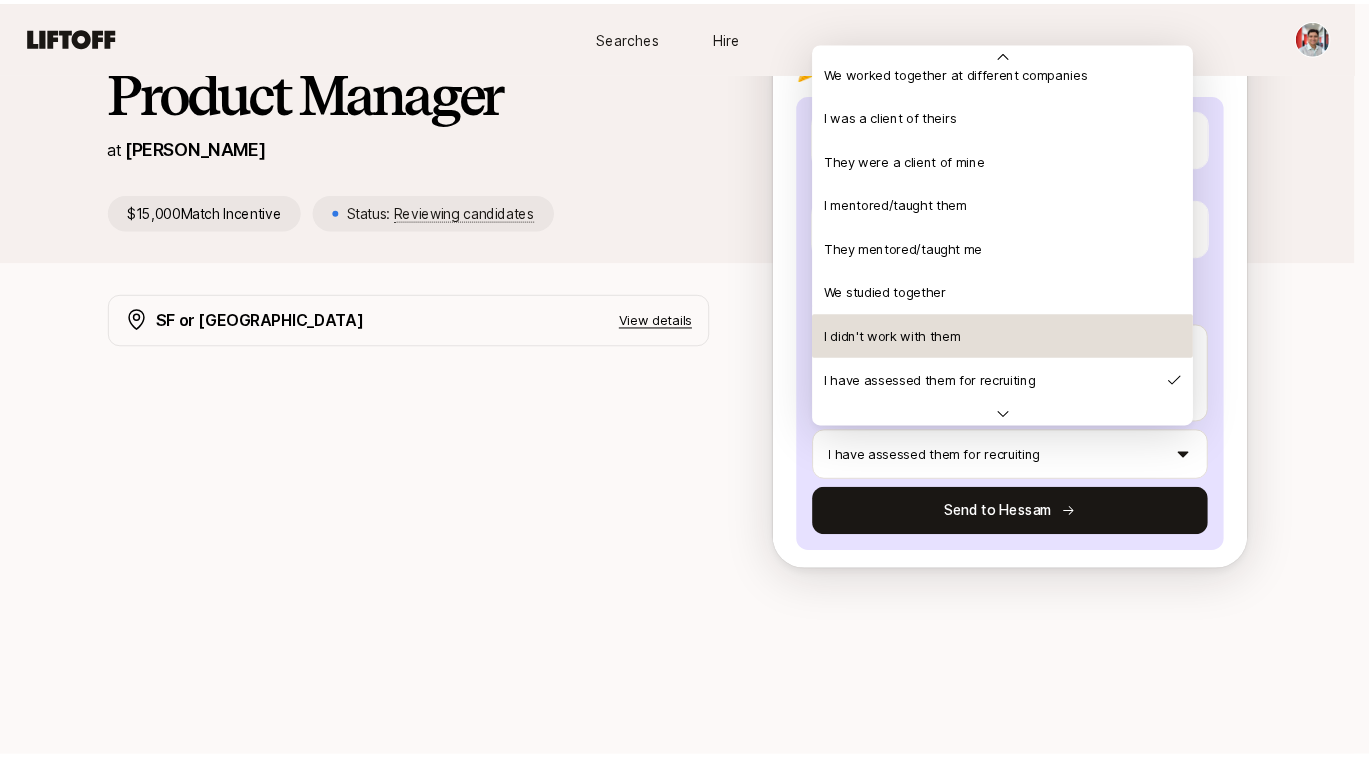 scroll, scrollTop: 432, scrollLeft: 0, axis: vertical 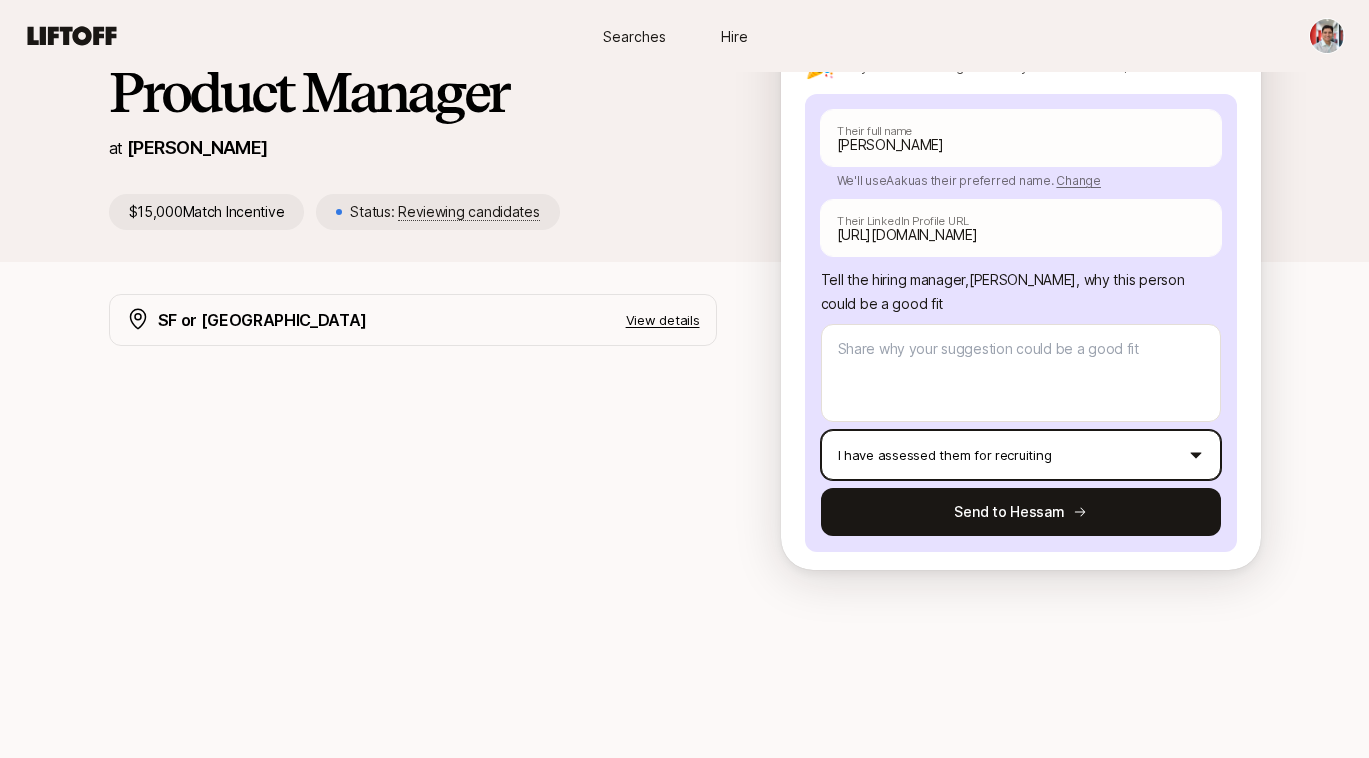 click on "New to Liftoff?   See how it works Searches Hire Searches Hire Hessam Mostajabi   is  looking for Product Manager at Fay $15,000  Match Incentive   Status:   Reviewing candidates Back Suggest a candidate to Hessam and receive $15,000 if
they are hired Suggest a candidate yourself Share the link with them 💫 Suggest your candidate to Hessam using the form below. 🤝 If Hessam is interested, they will request an intro through you and won't contact the candidate directly. 🎉 If your candidate gets hired you'll receive $15,000 Aaku Tamrakar Their full name   We'll use  Aaku  as their preferred name.   Change Aaku Their preferred name   https://www.linkedin.com/in/aakutamrakar/ Their LinkedIn Profile URL   Tell the hiring manager,  Hessam Mostajabi , why this person could be a good fit I have assessed them for recruiting Send to Hessam   SF or NY View details
The ideal candidate:
Excels at solving complex problems while maintaining focus on the big picture and user needs
$15,000 x" at bounding box center (684, 213) 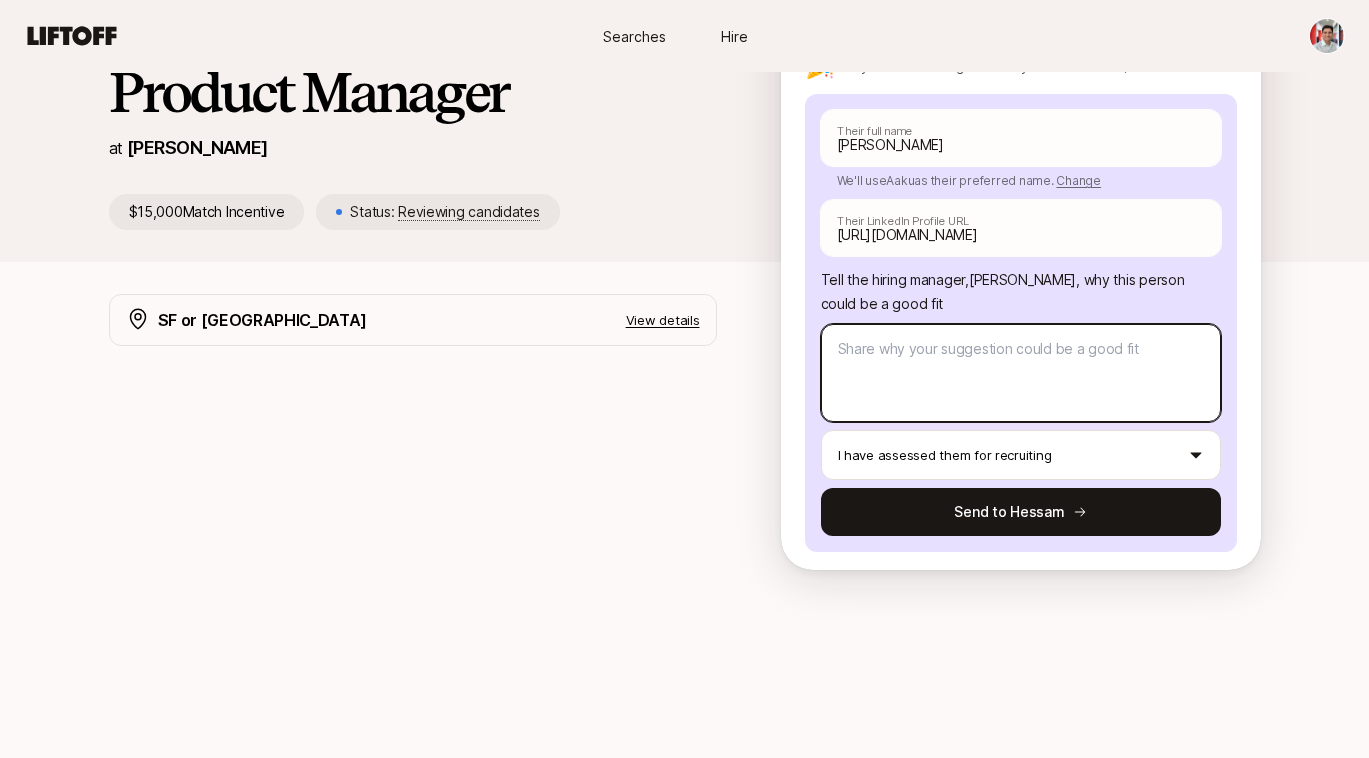 click at bounding box center (1021, 373) 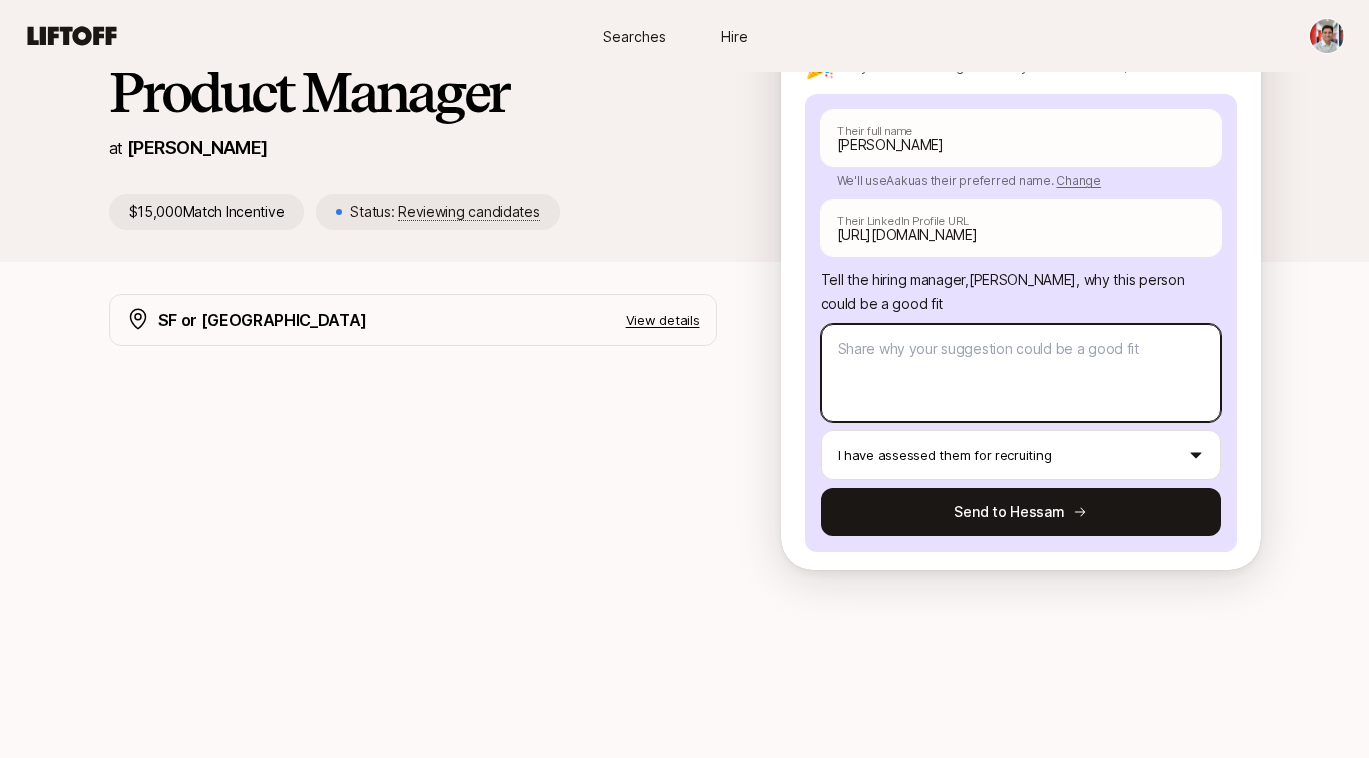 type on "x" 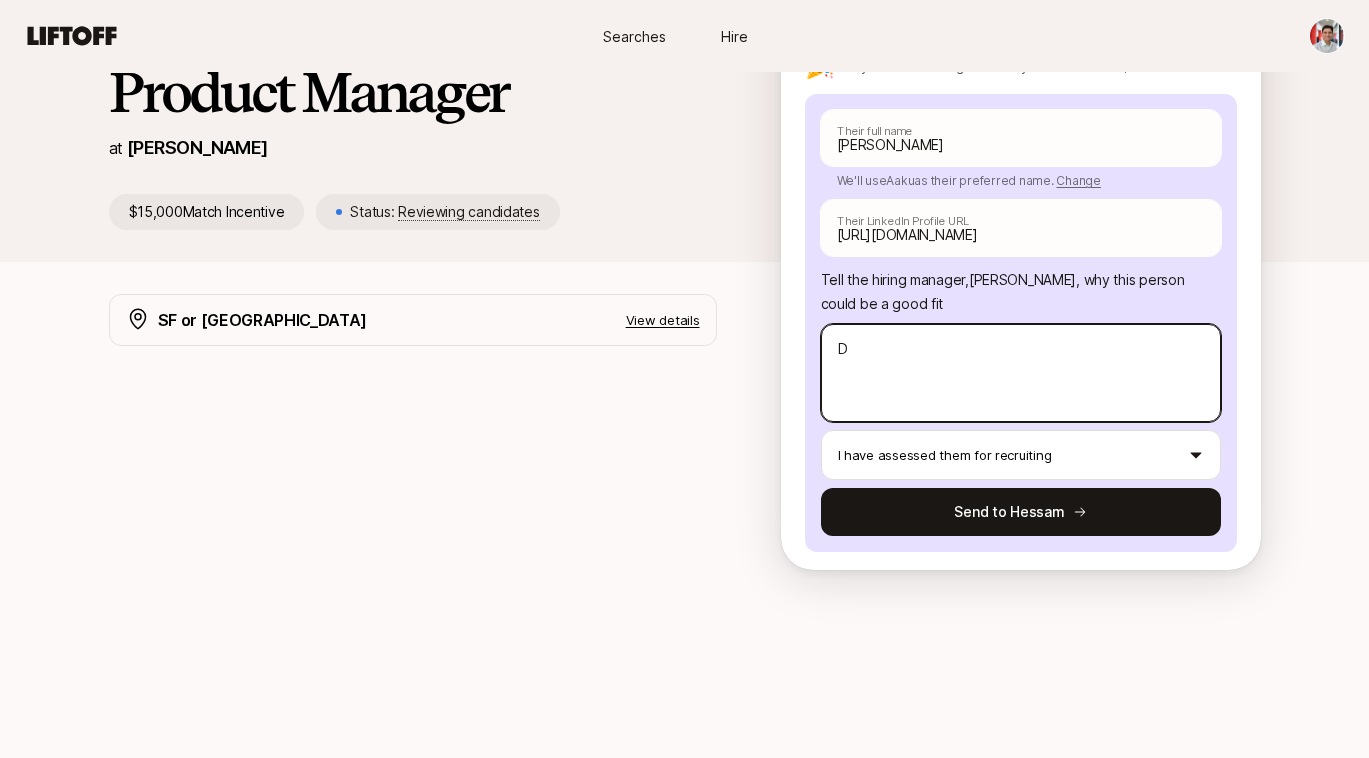 type on "x" 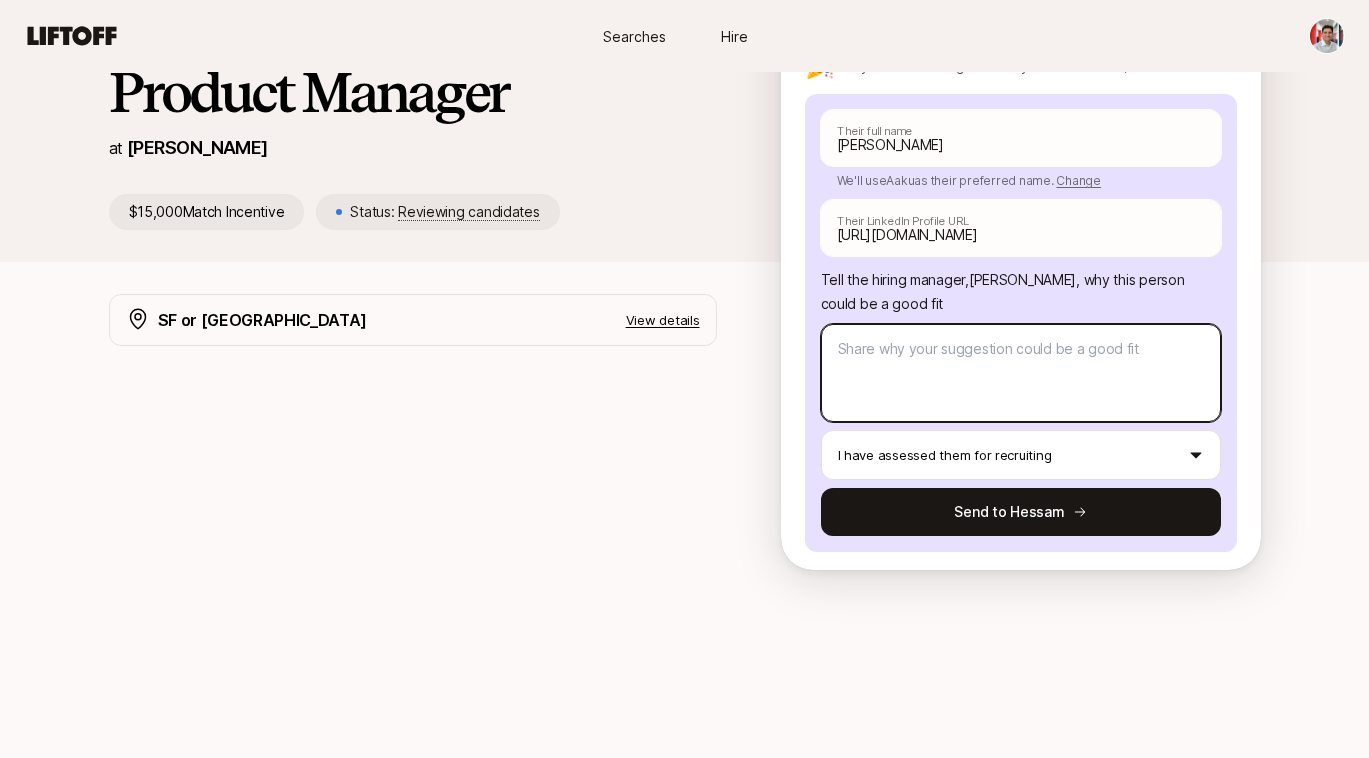 type on "x" 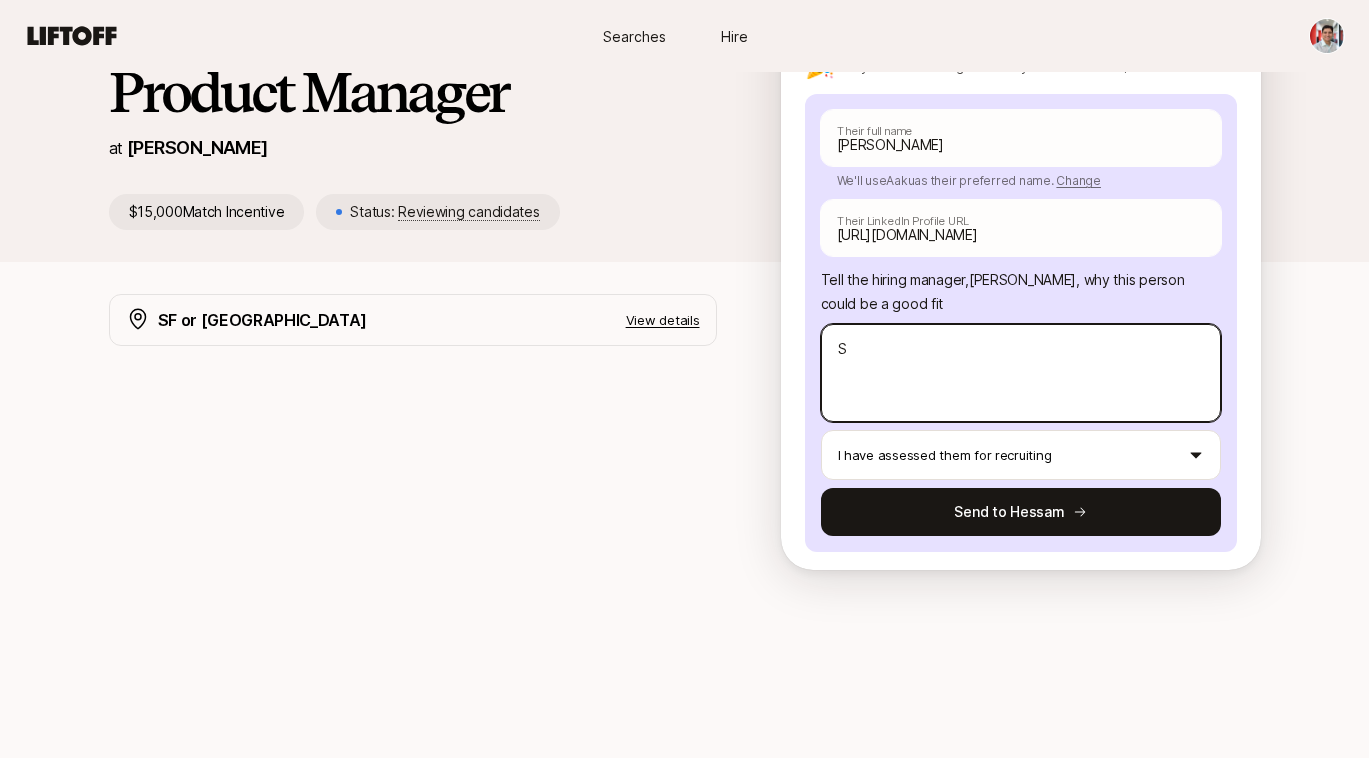 type on "x" 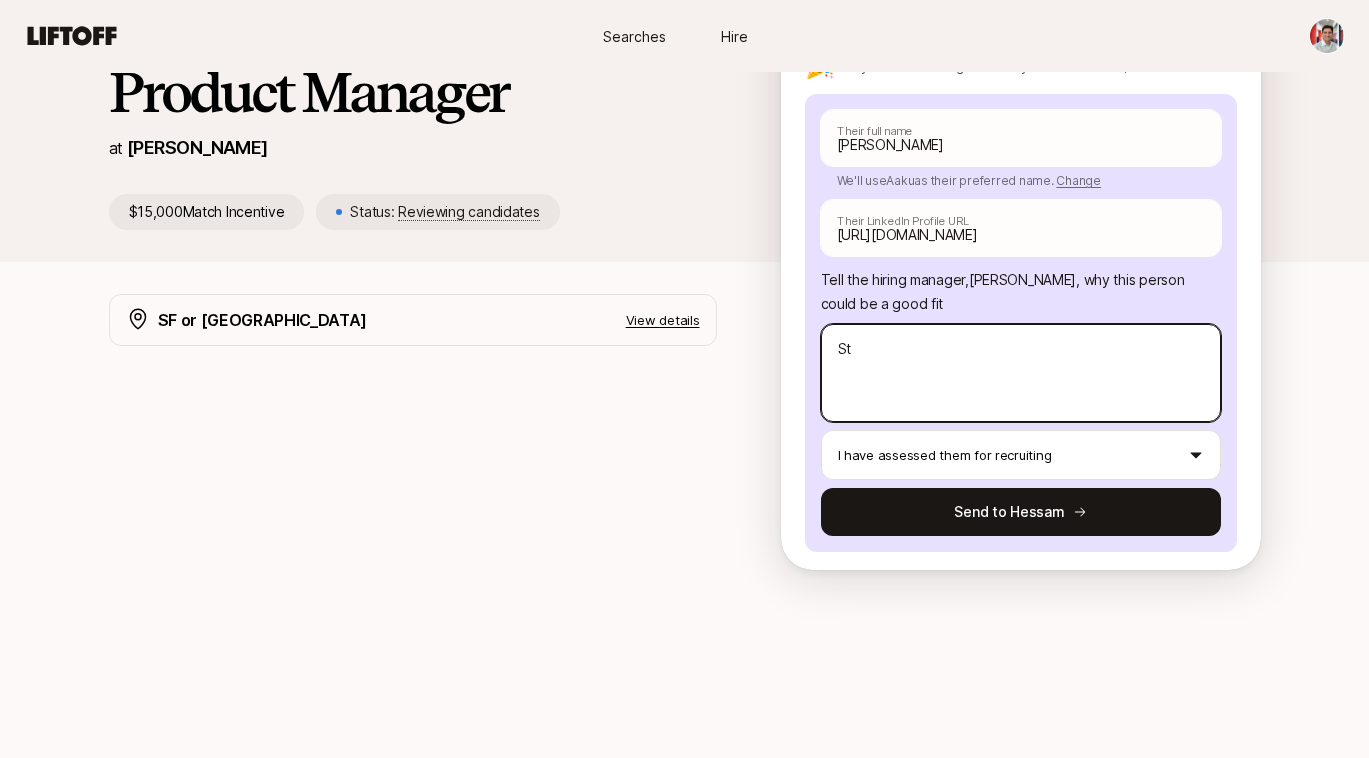 type on "x" 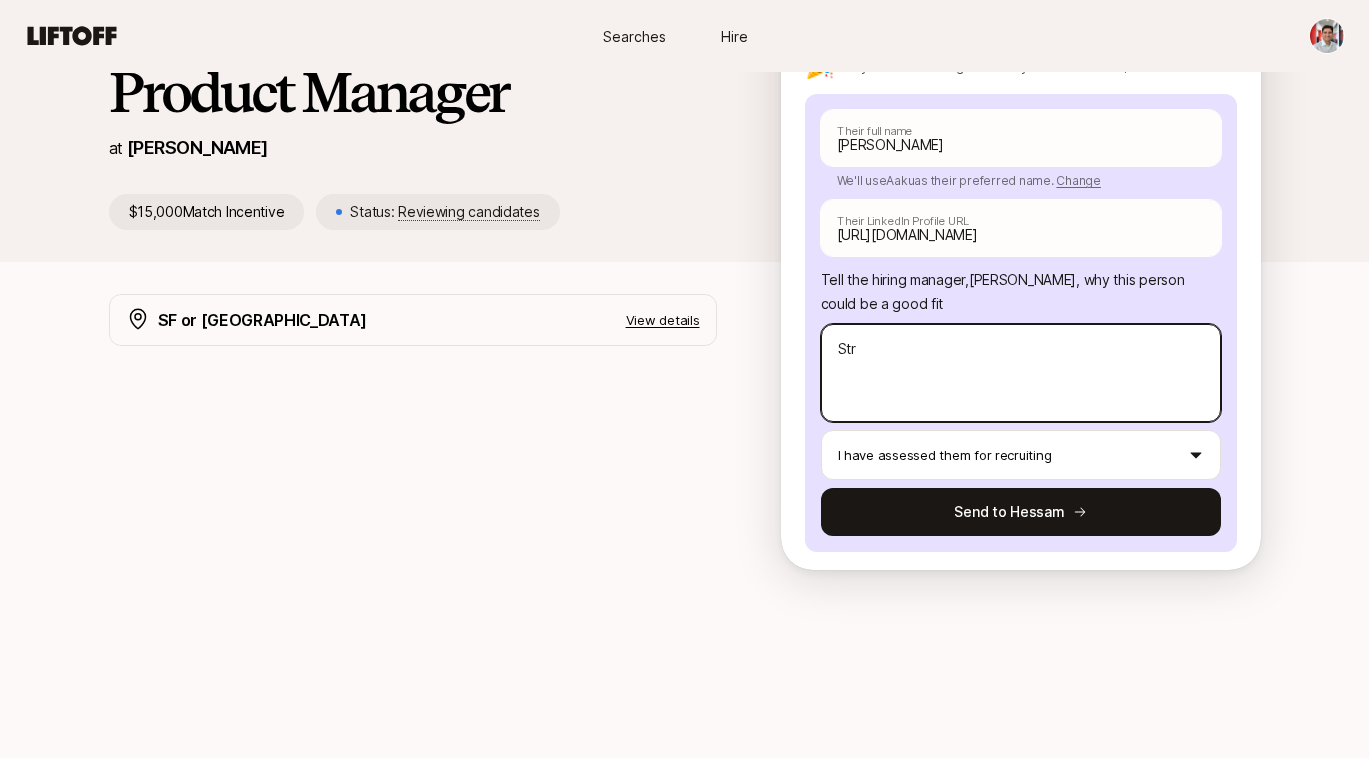 type on "x" 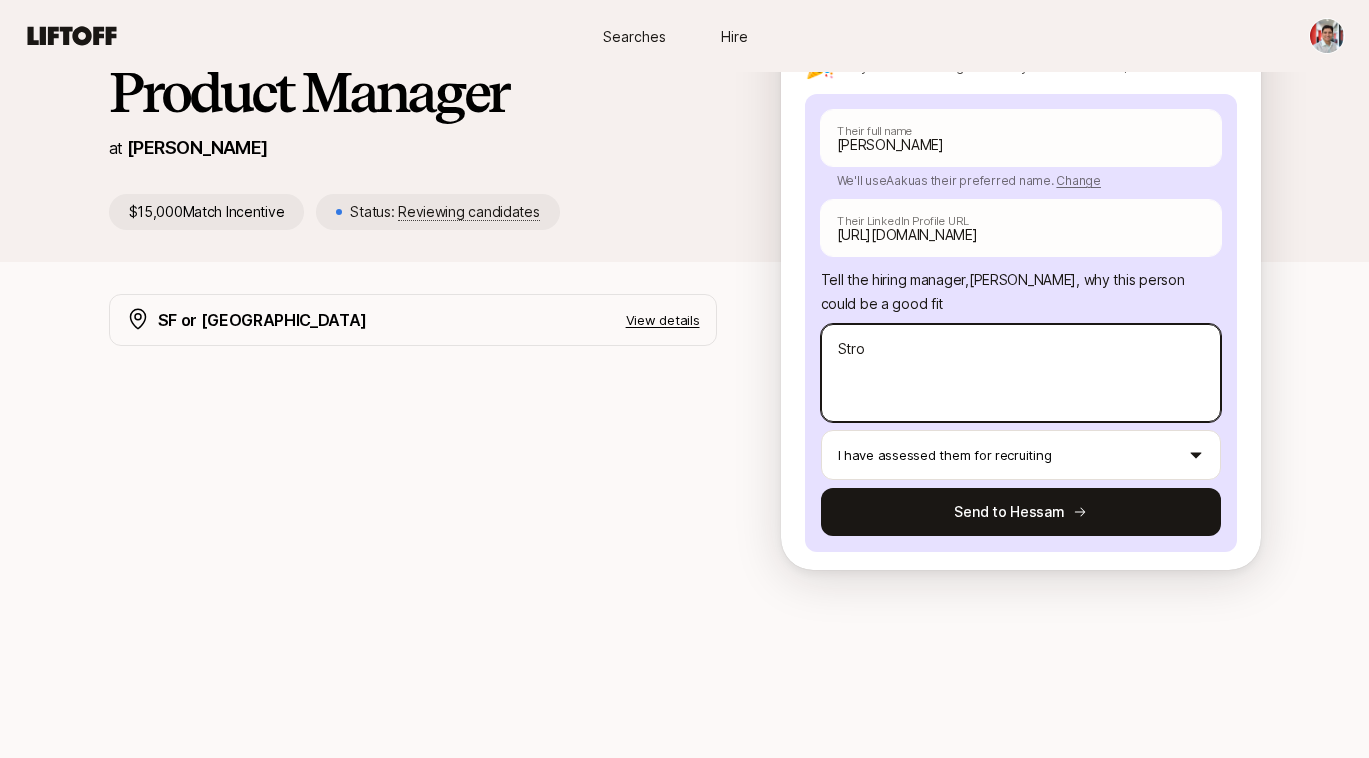 type on "x" 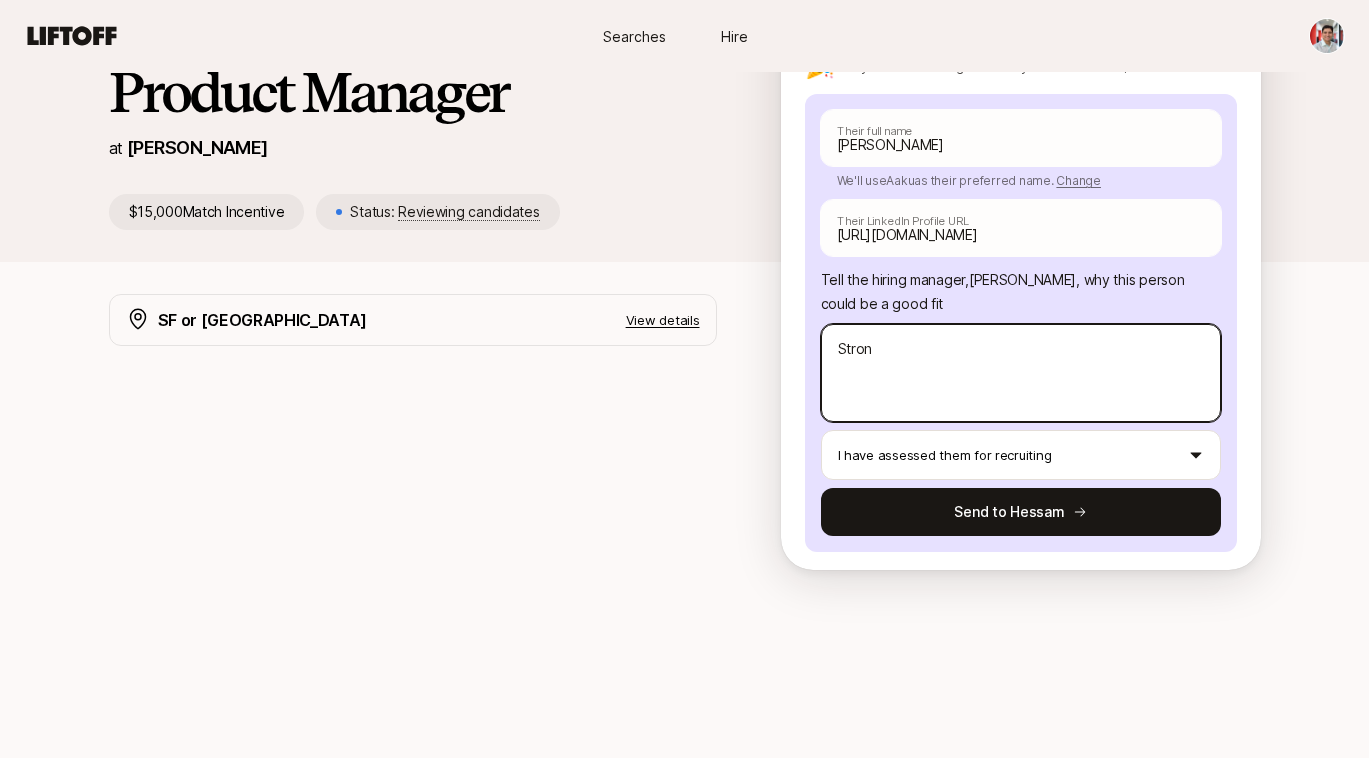 type on "x" 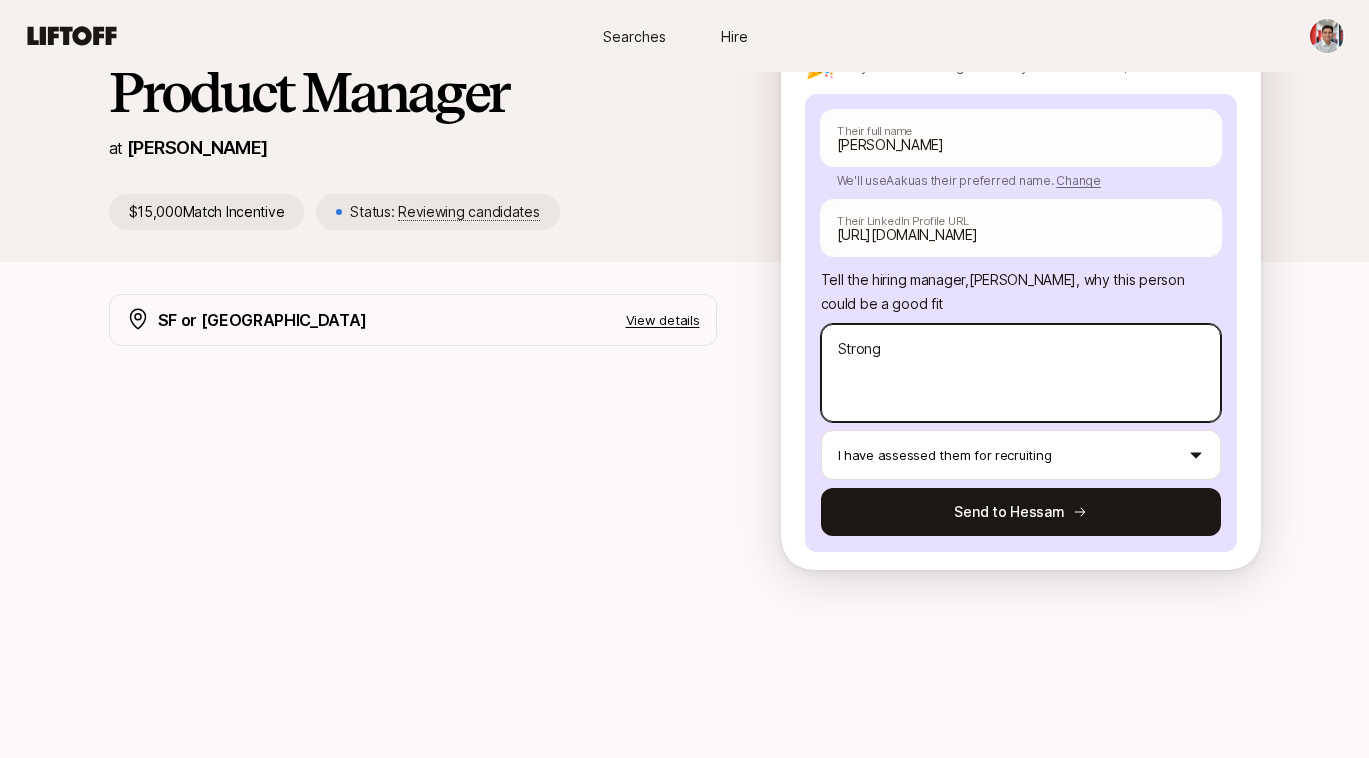 type on "x" 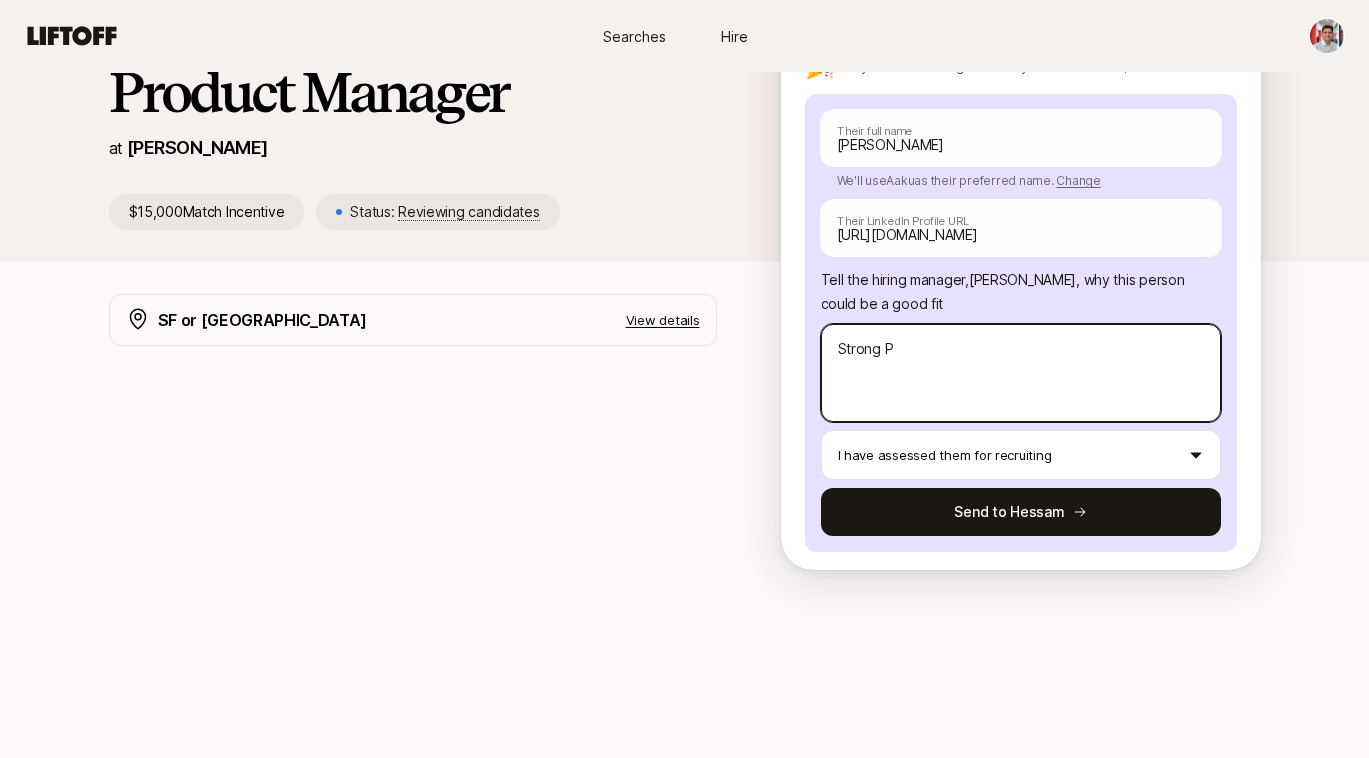 type on "x" 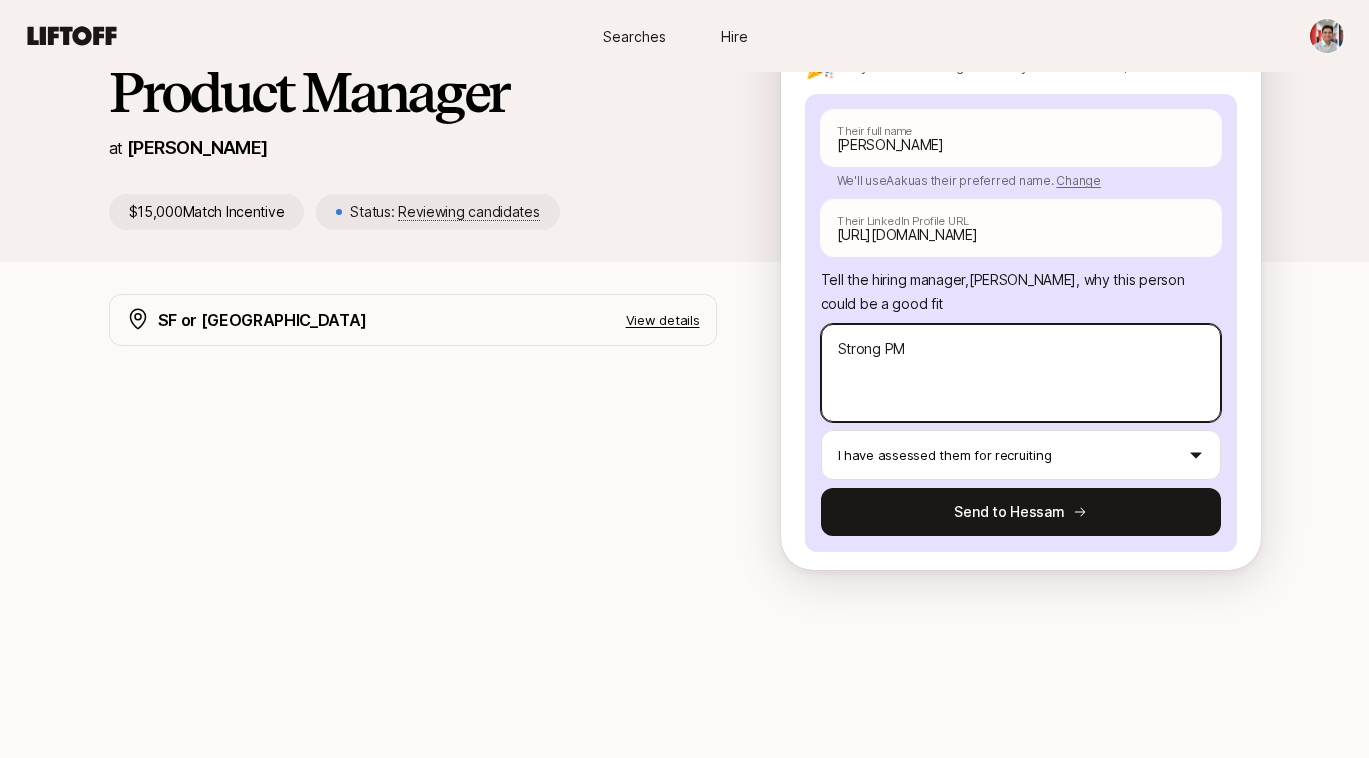 type on "x" 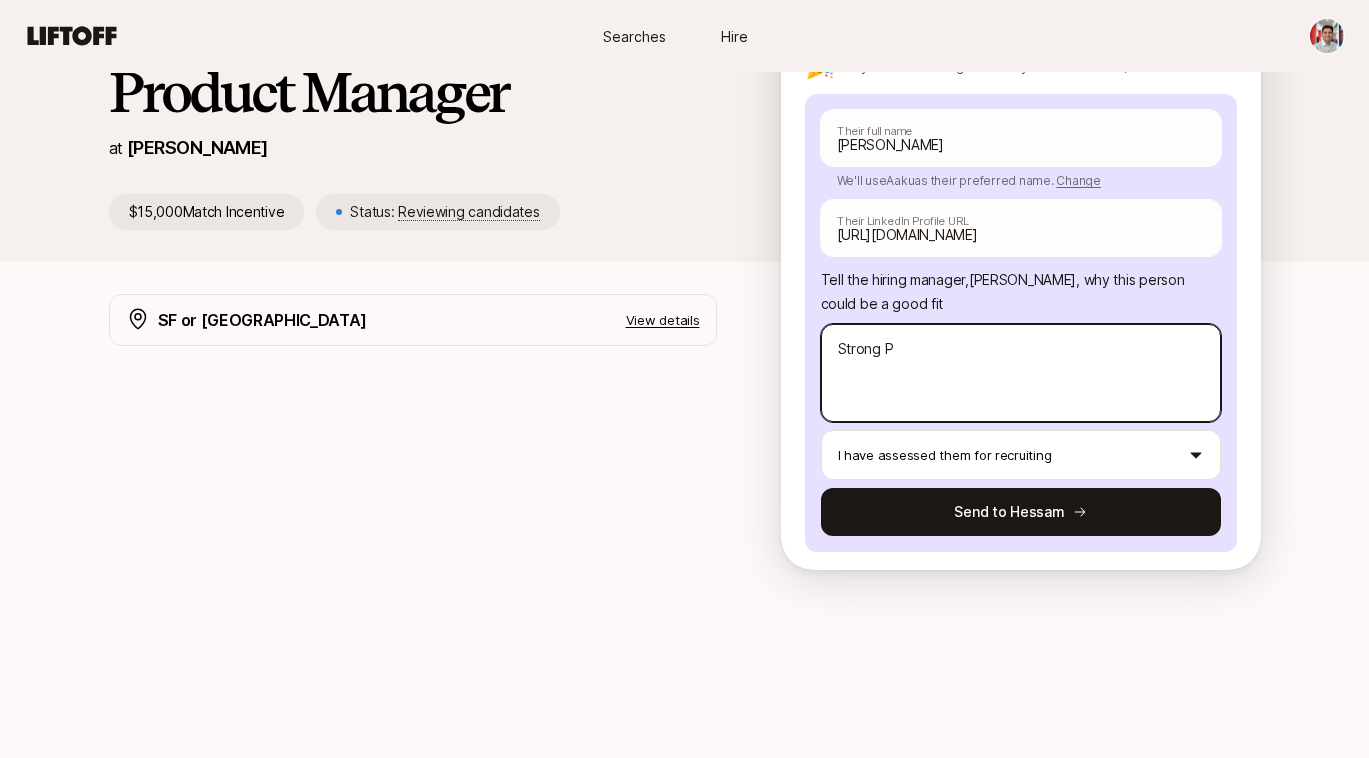type on "x" 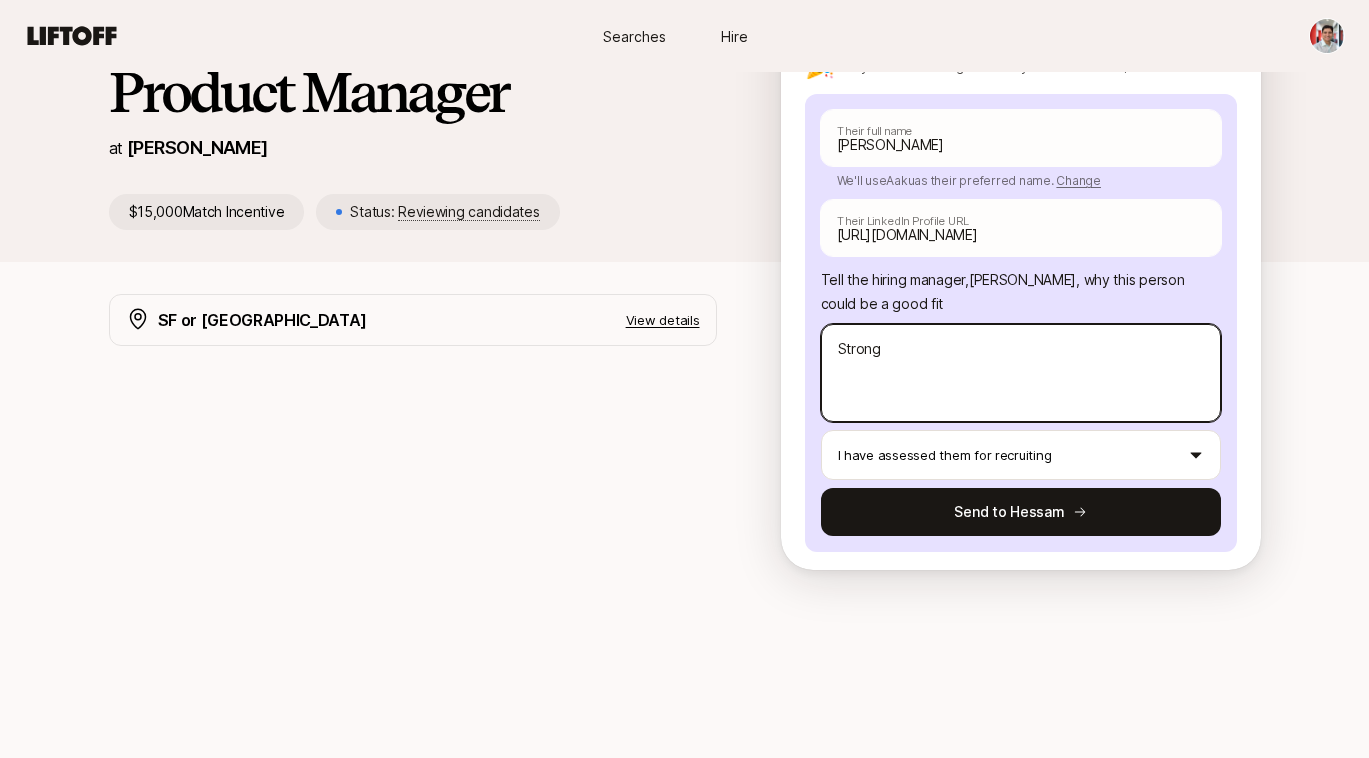 type on "x" 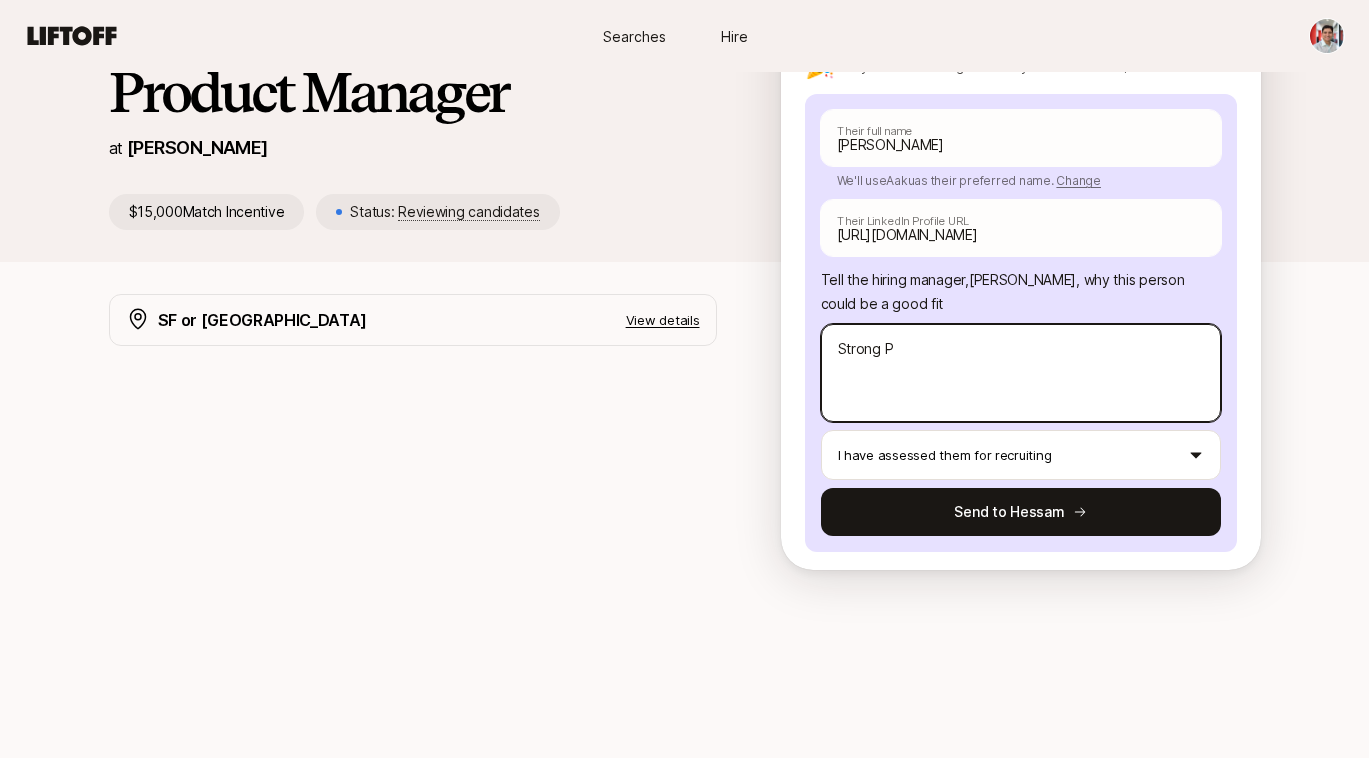 type on "Strong PM" 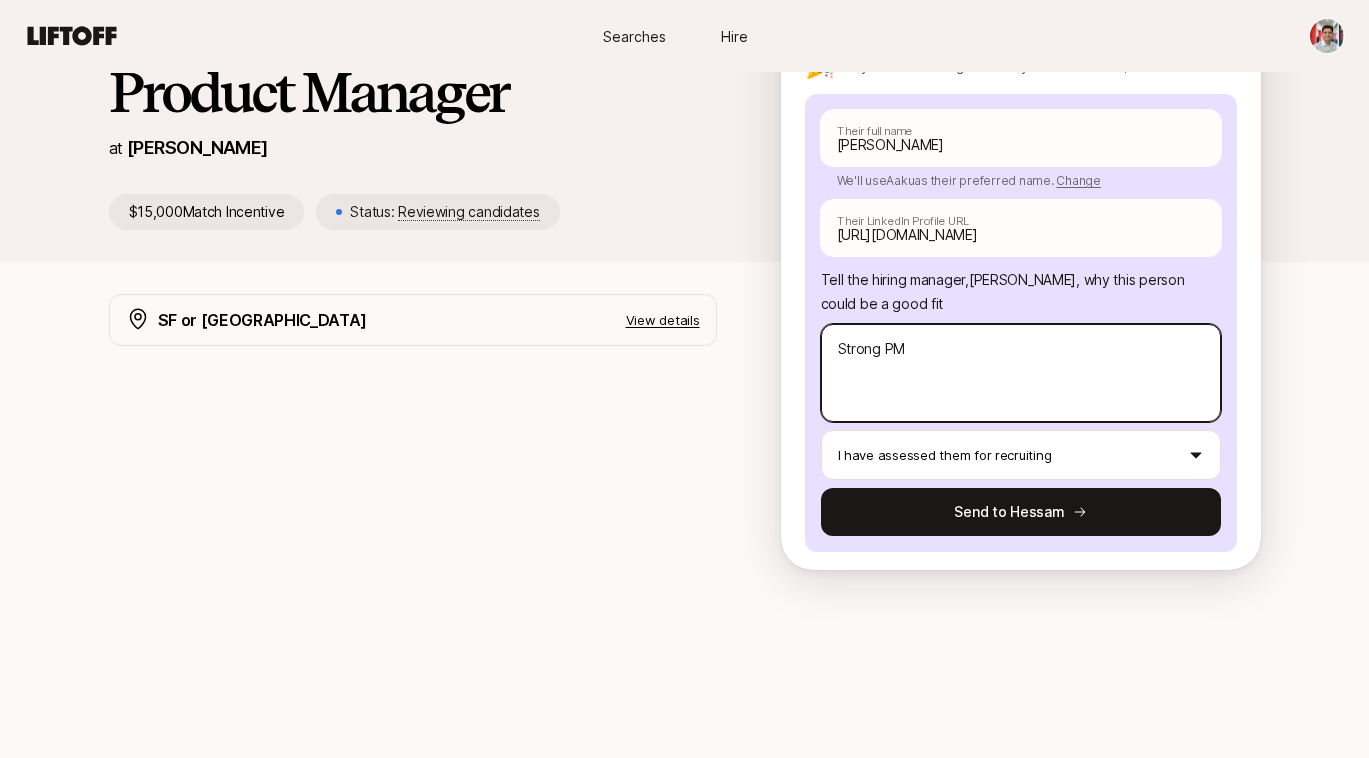 type on "x" 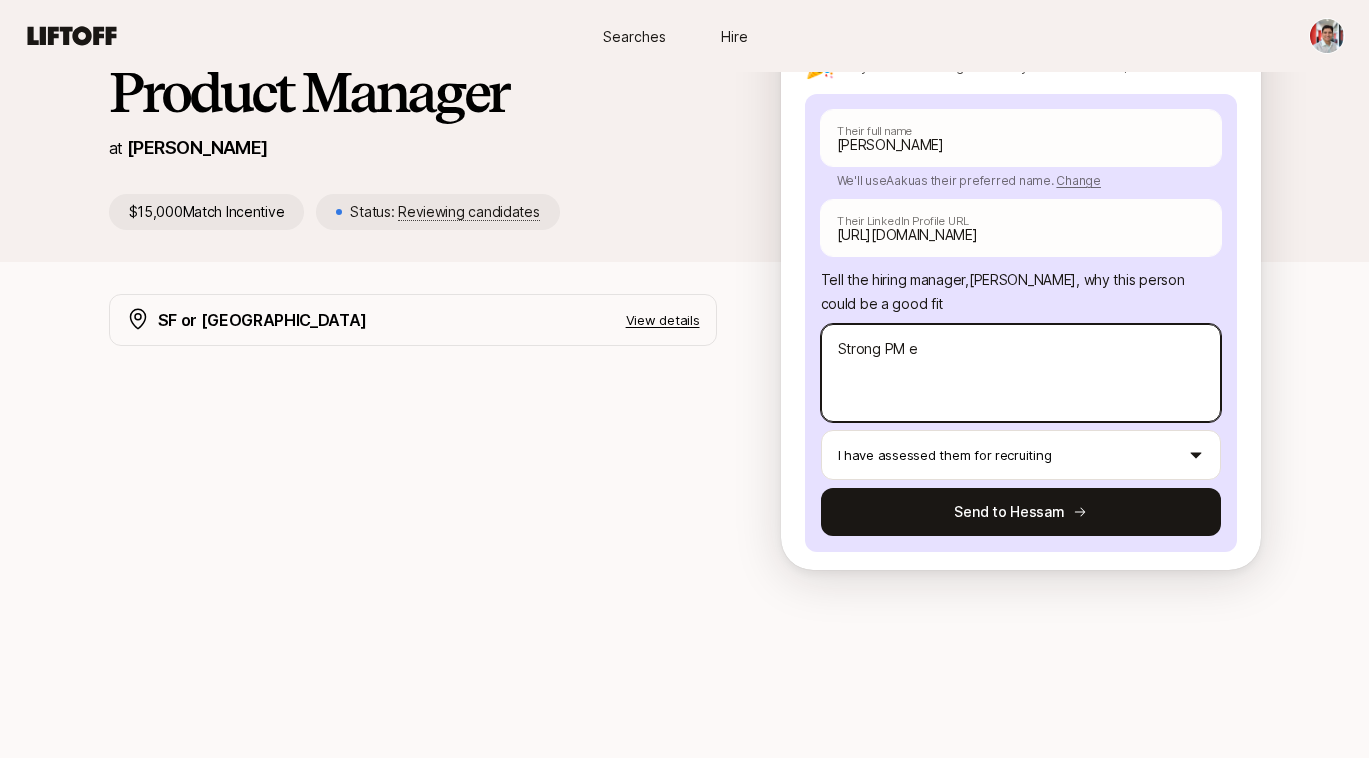 type on "x" 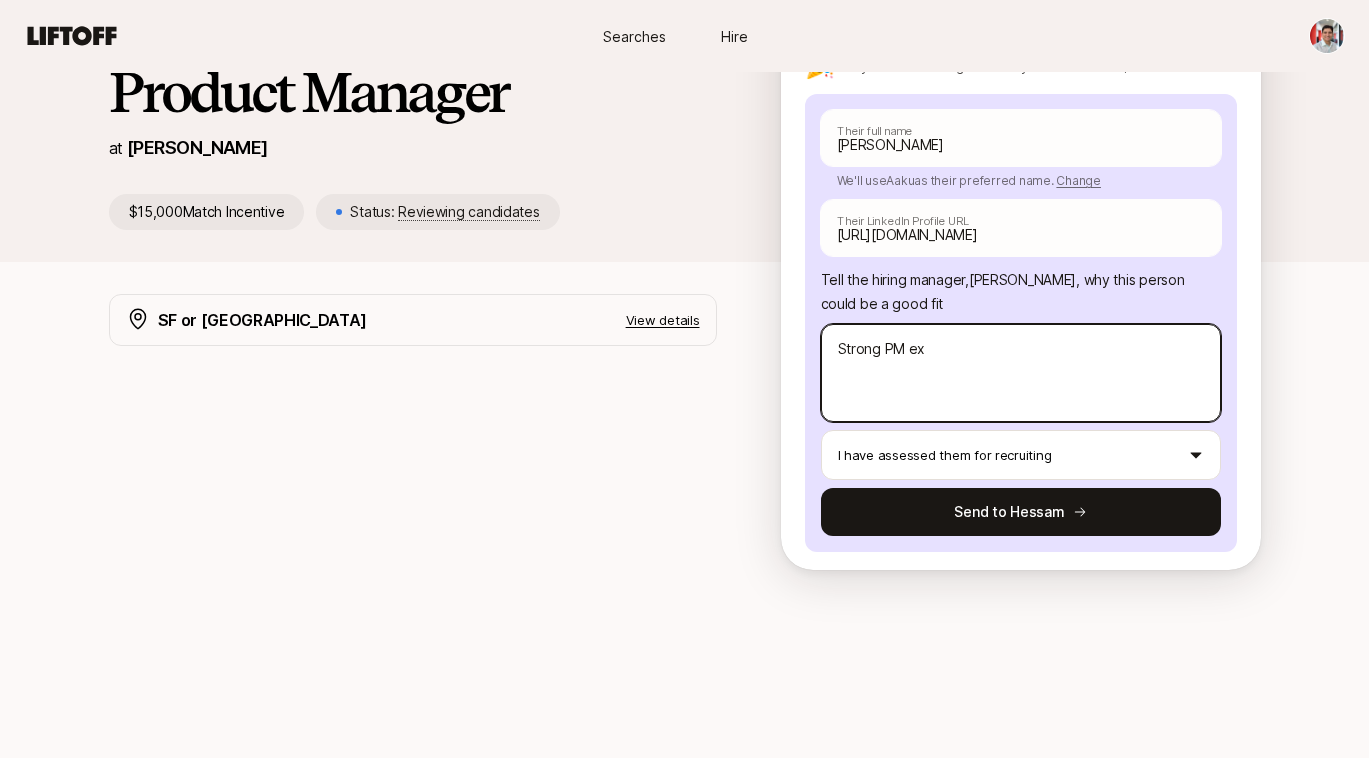 type on "x" 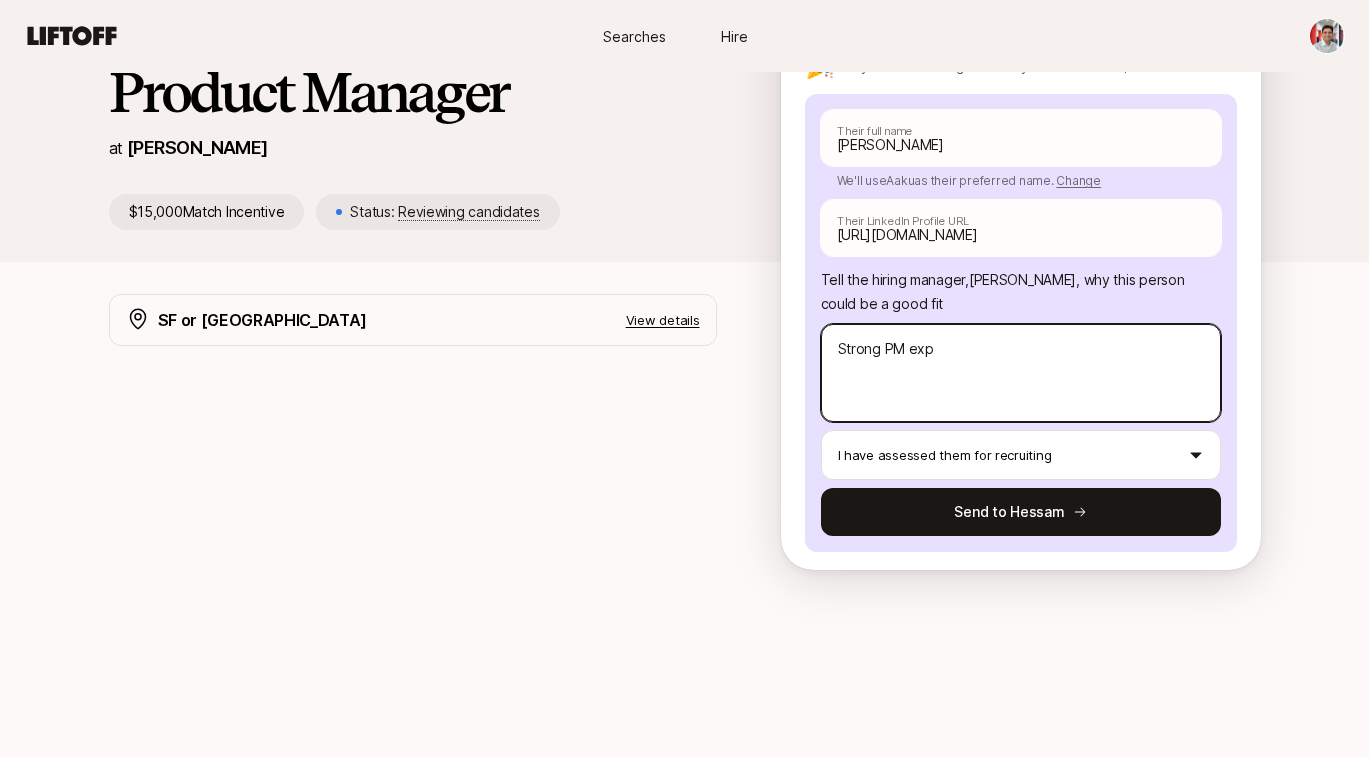 type on "x" 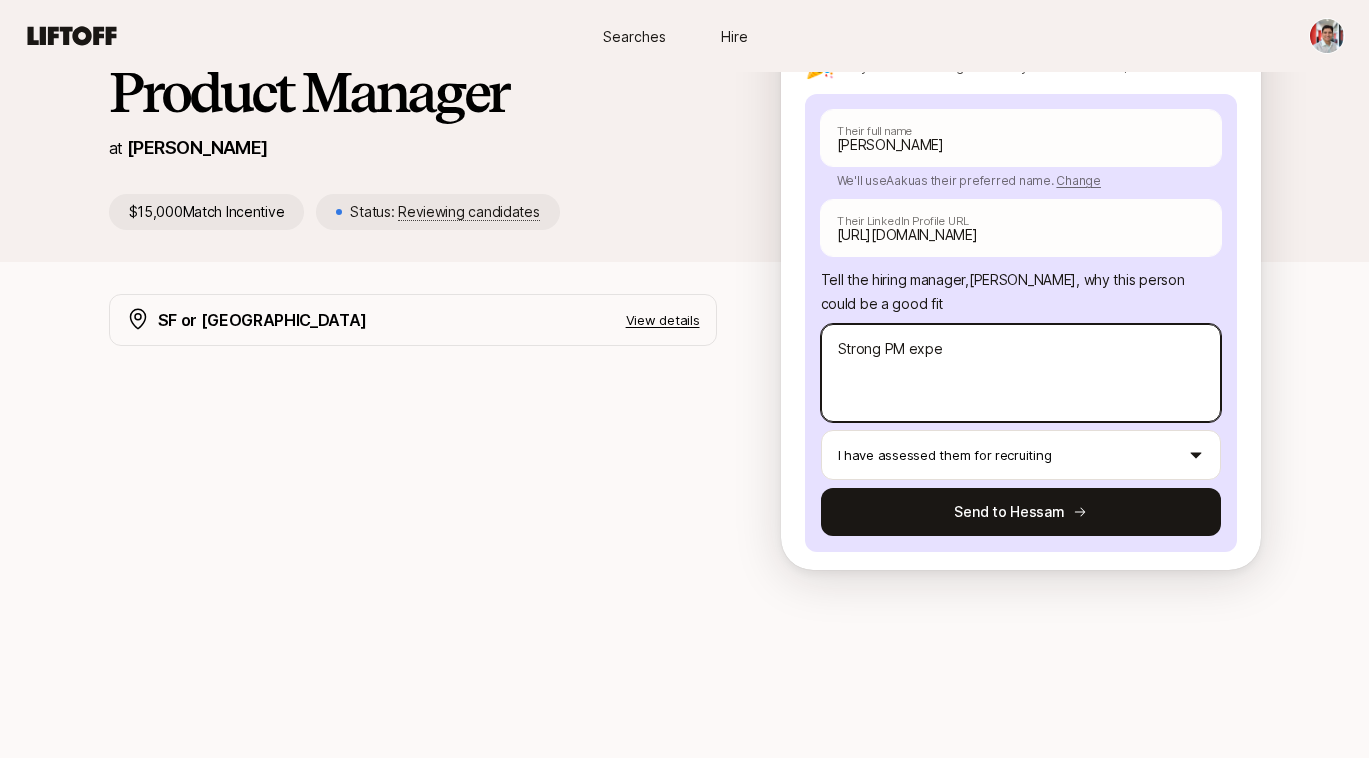 type on "x" 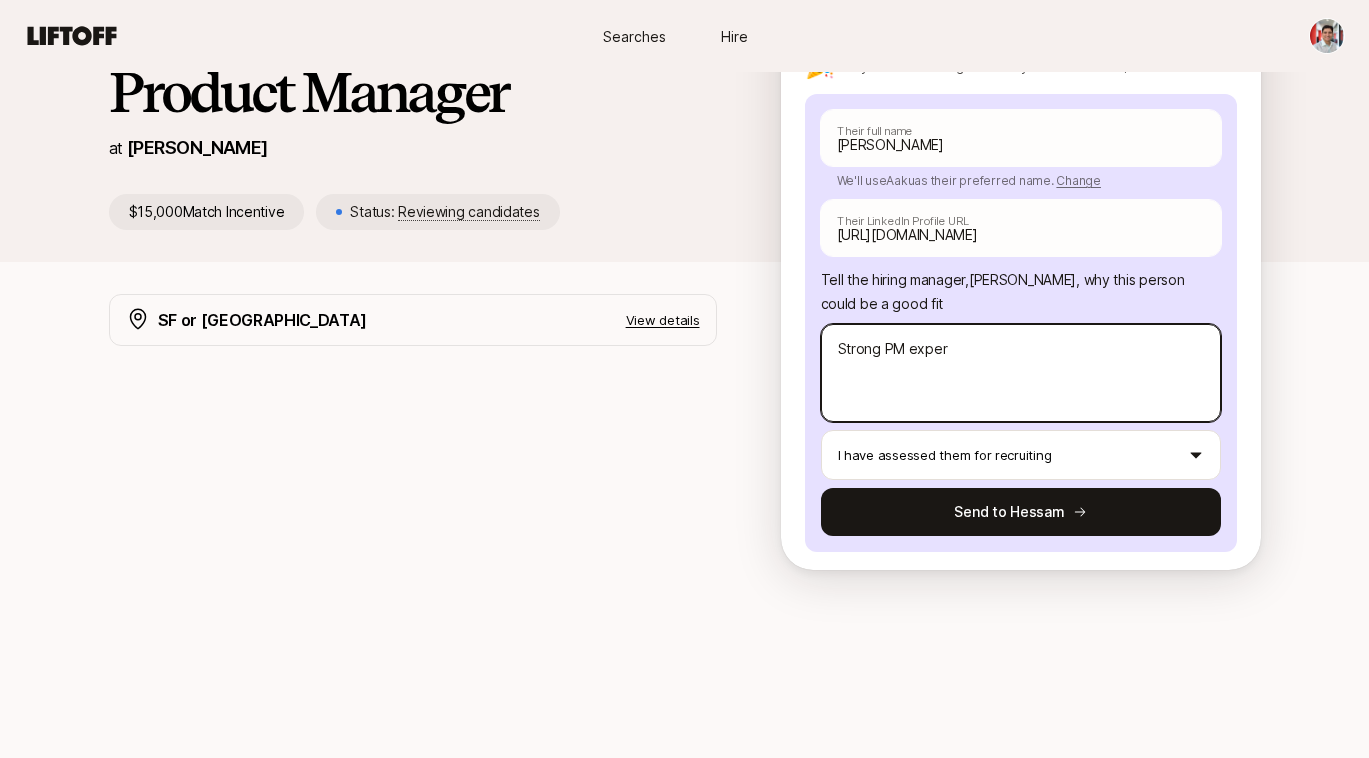 type on "x" 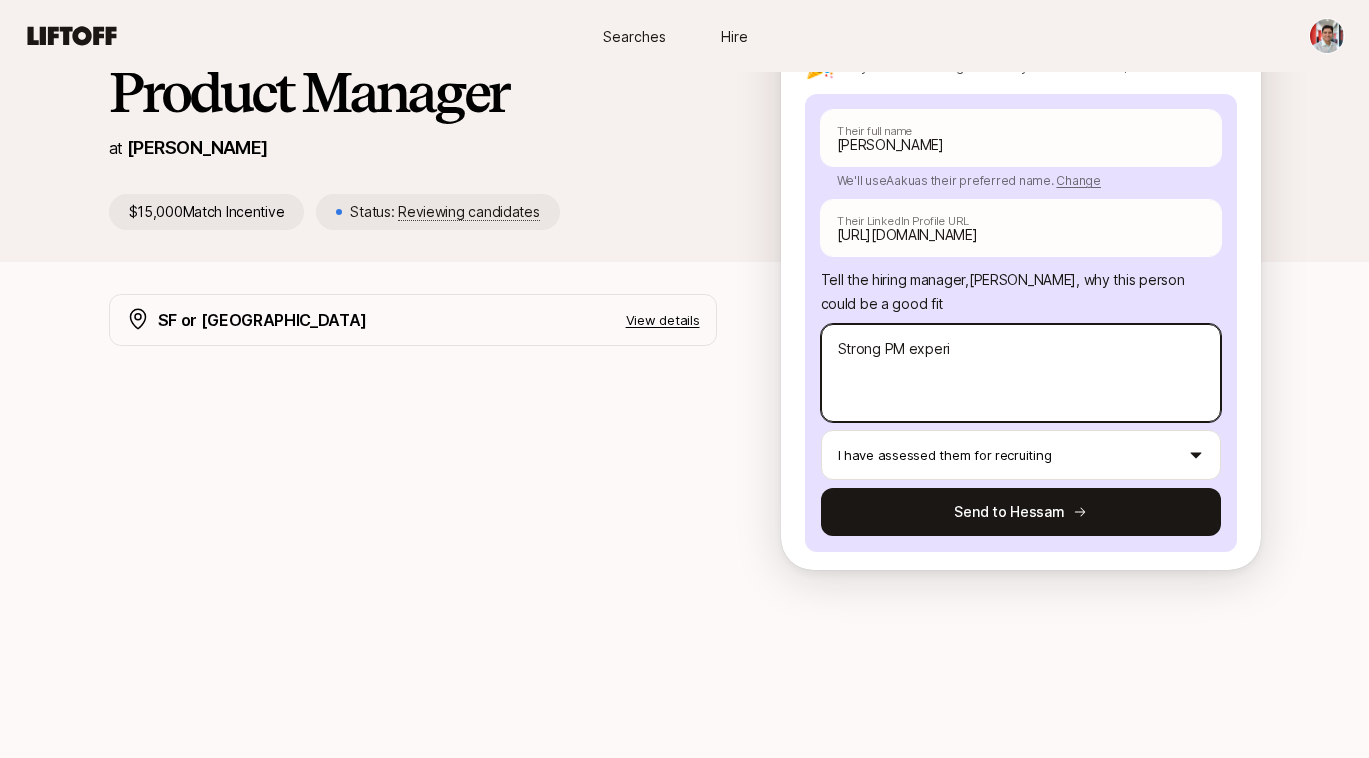 type on "x" 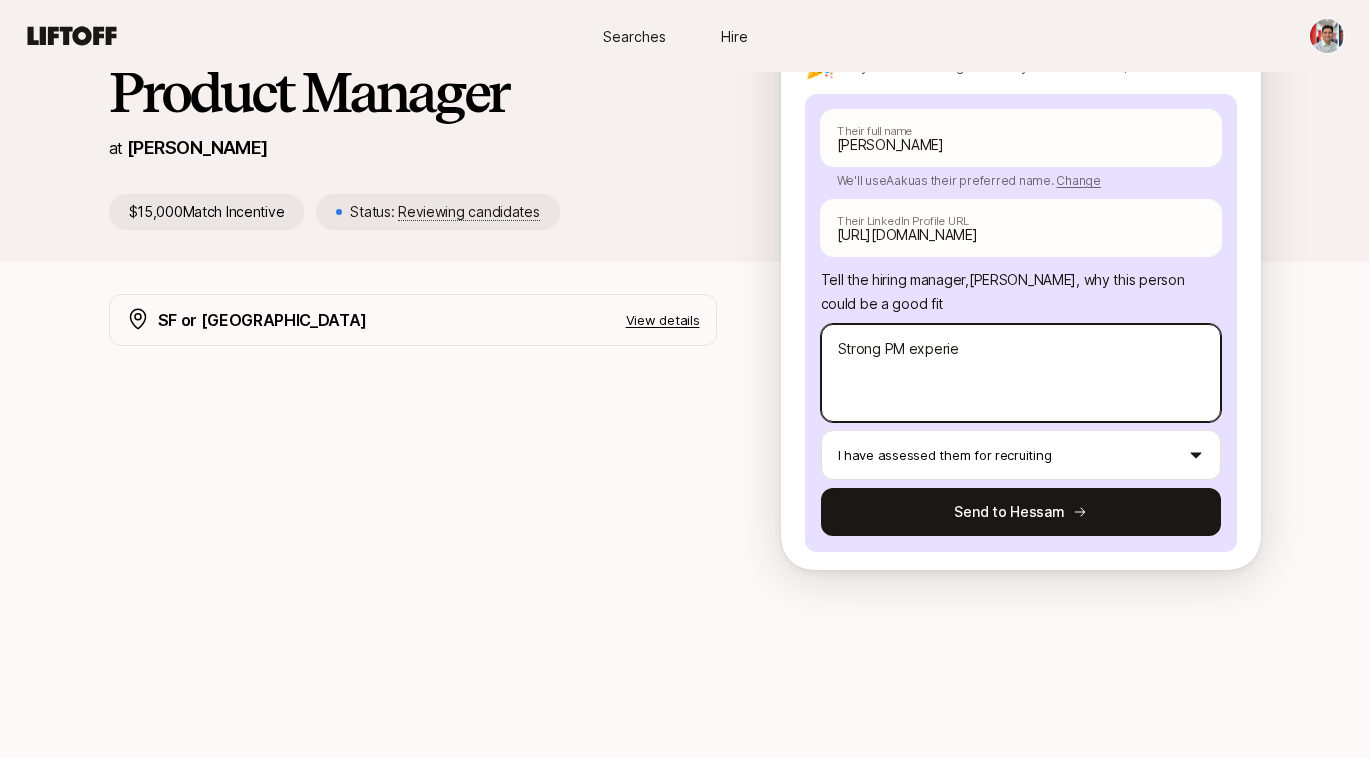 type on "x" 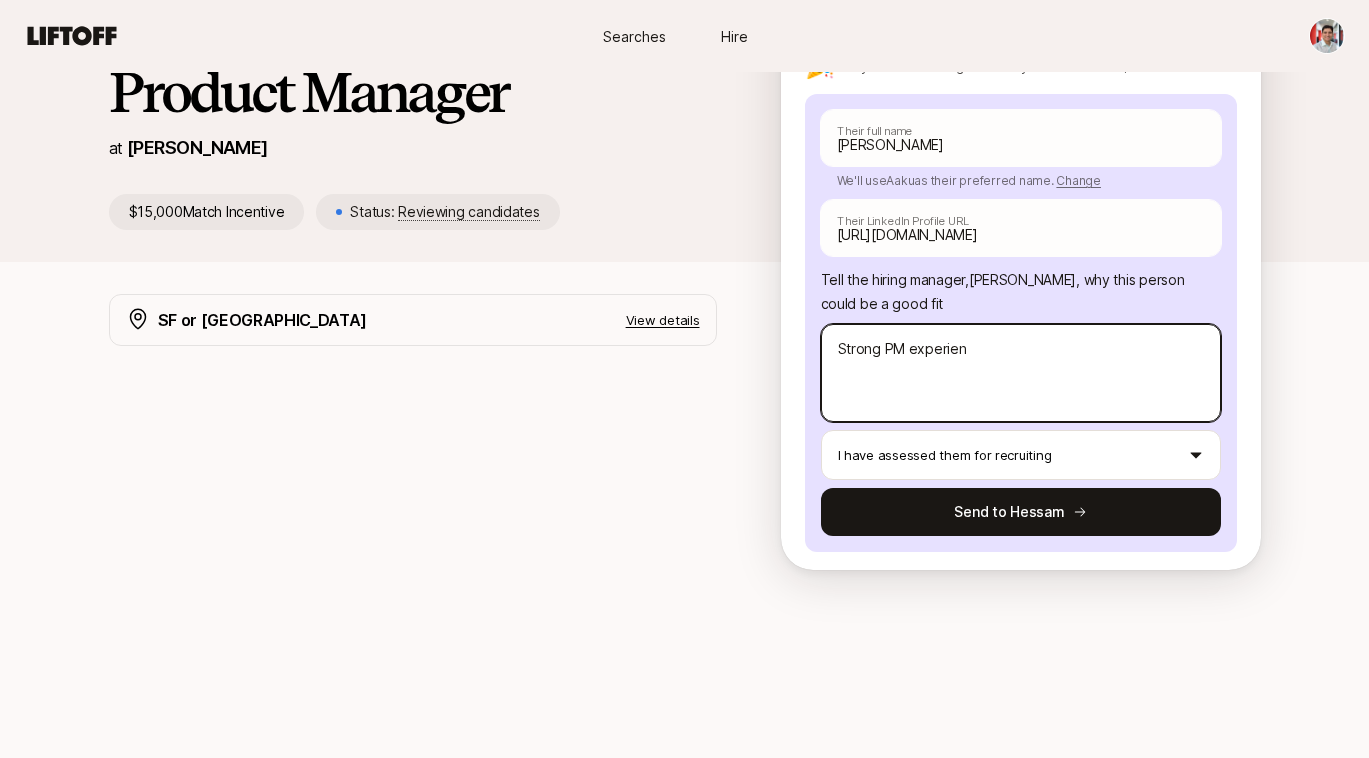 type on "x" 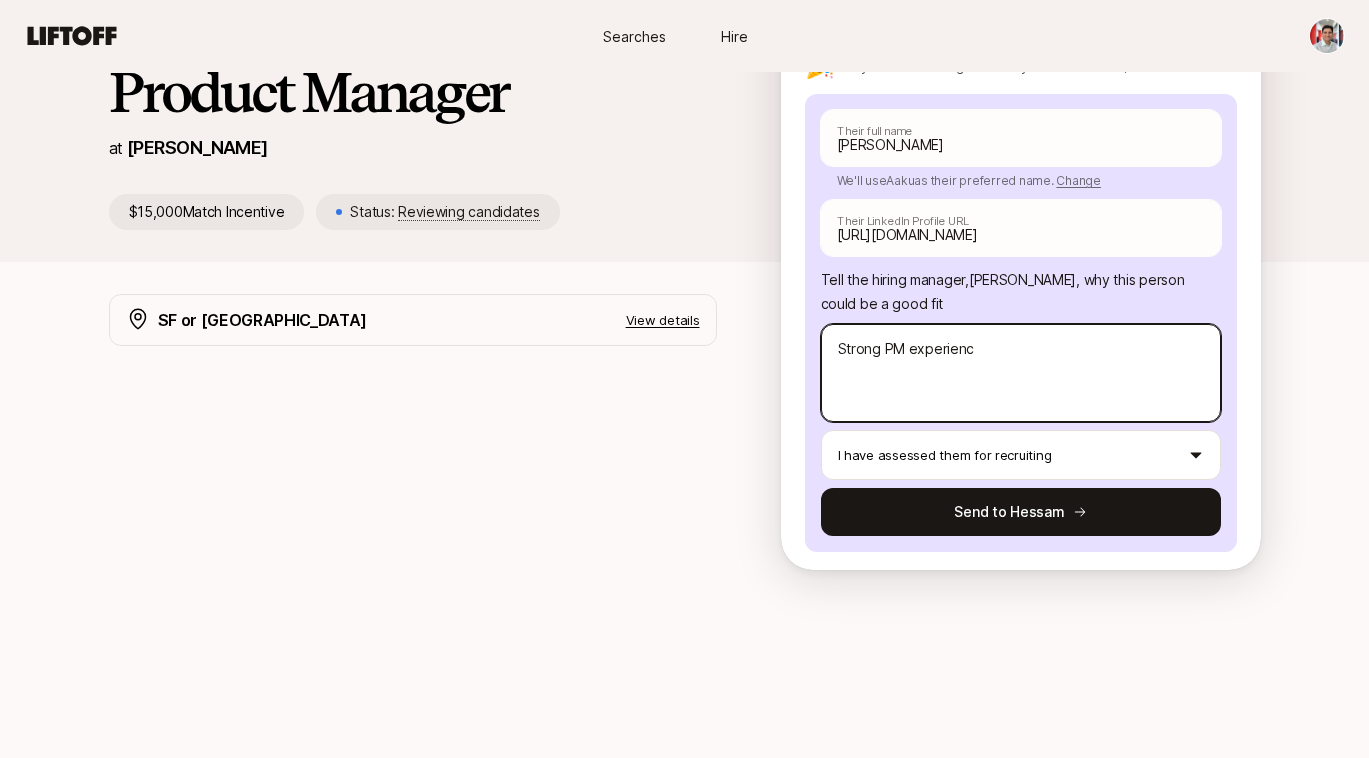 type on "x" 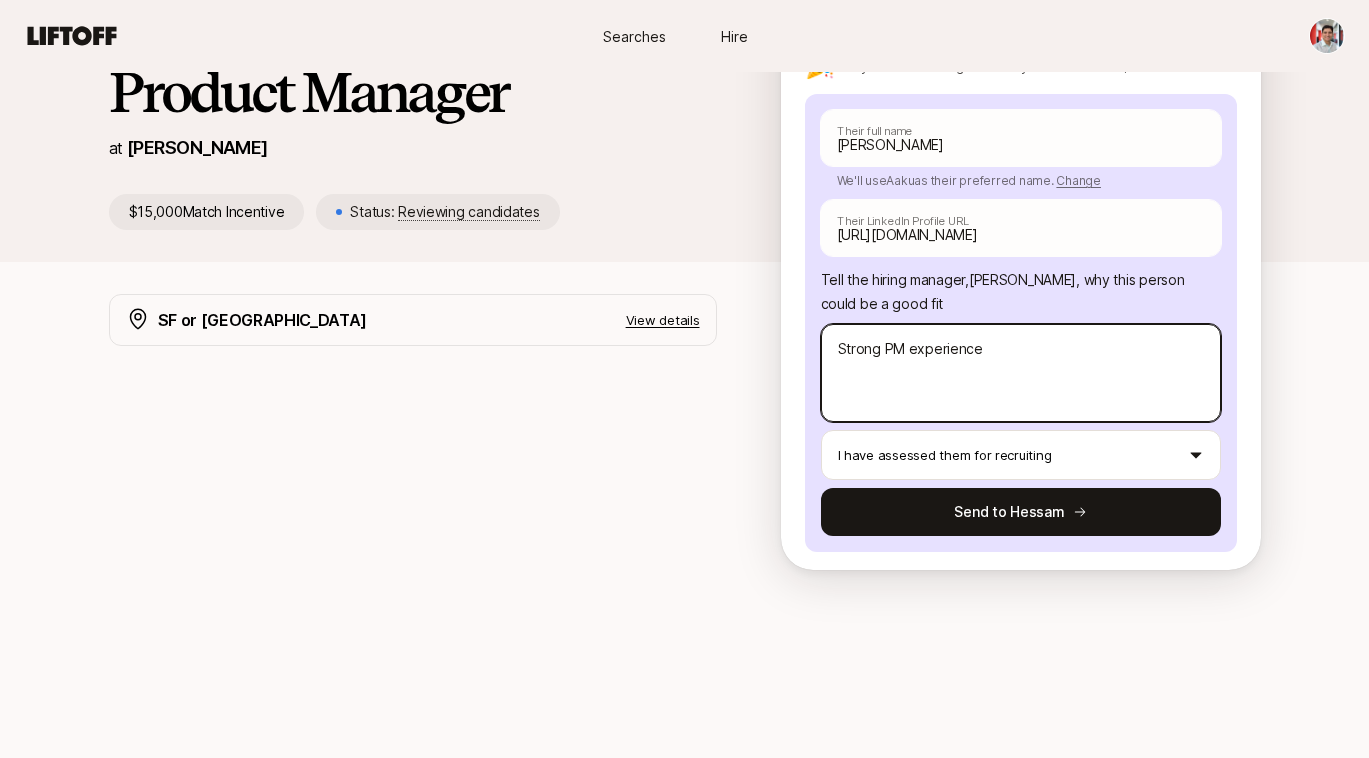 type on "x" 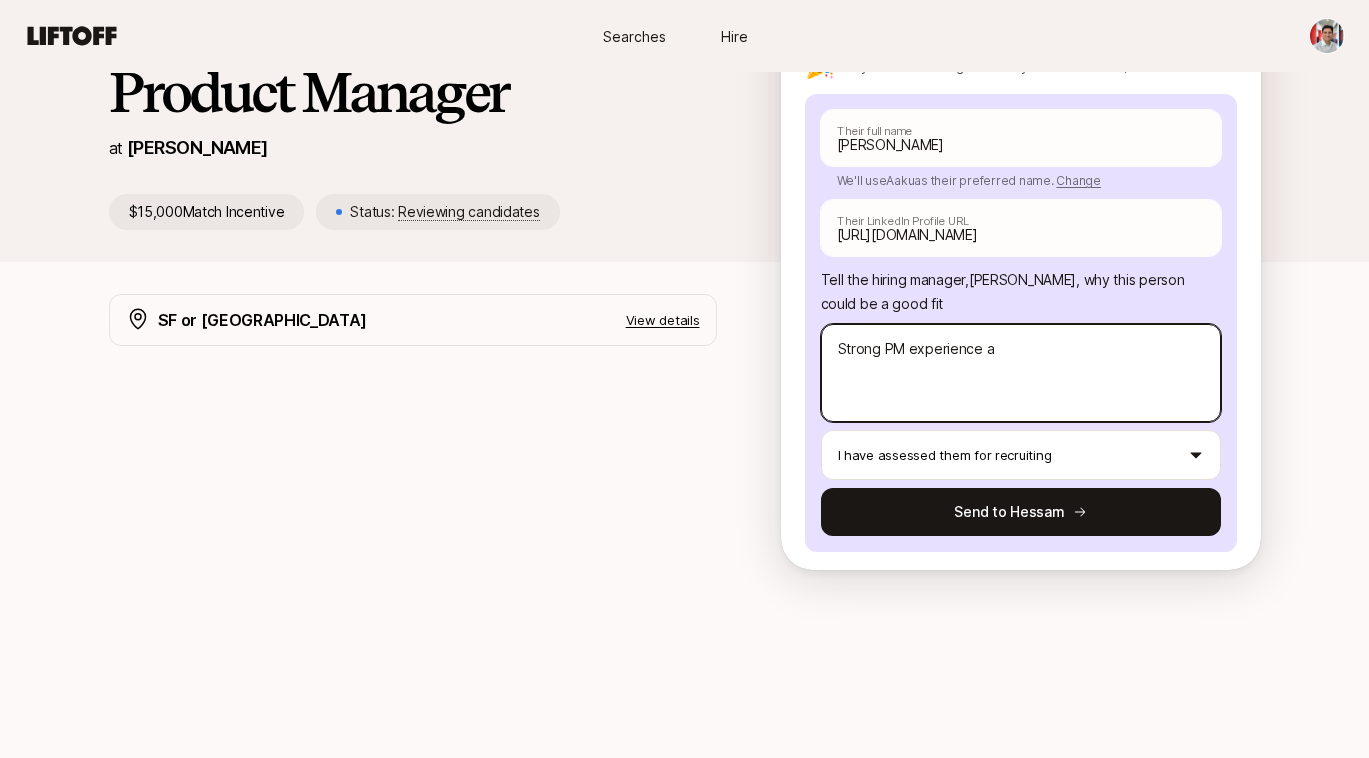 type on "x" 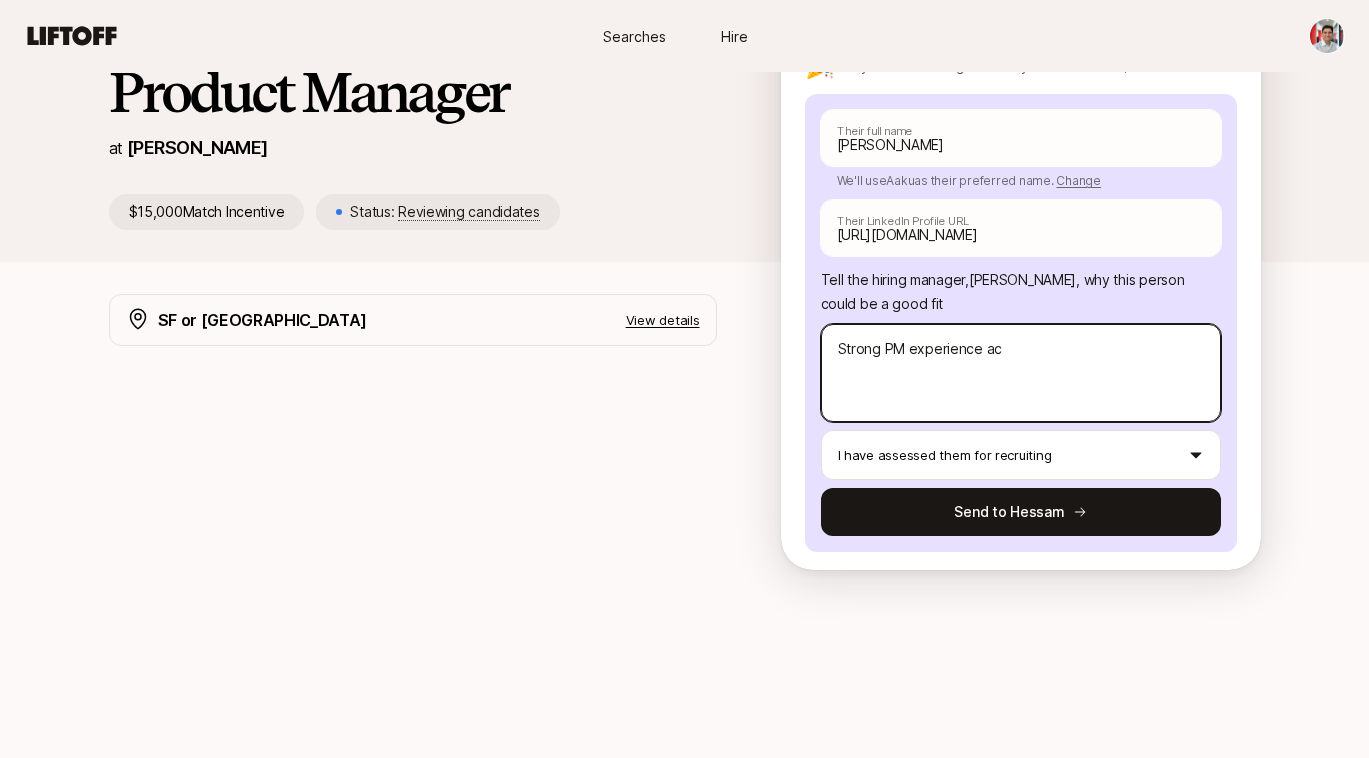 type on "x" 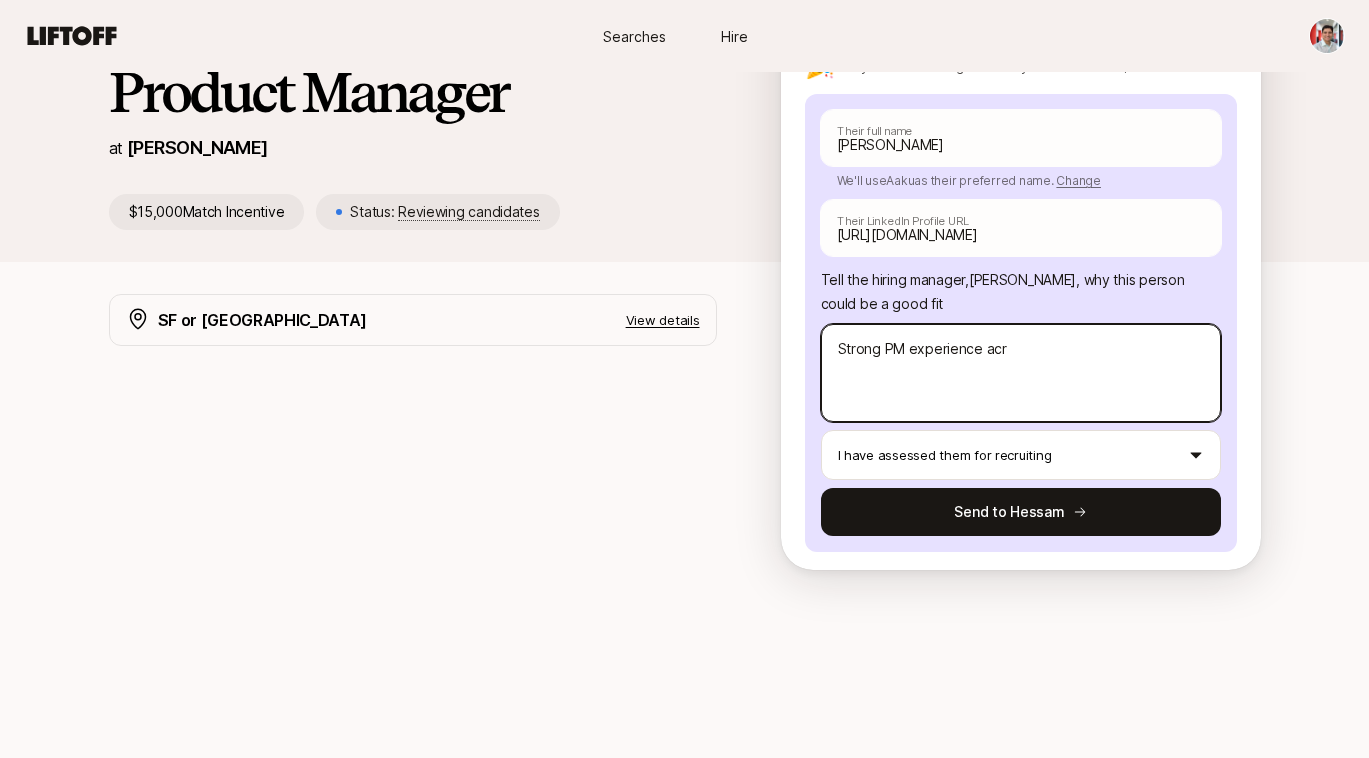 type on "x" 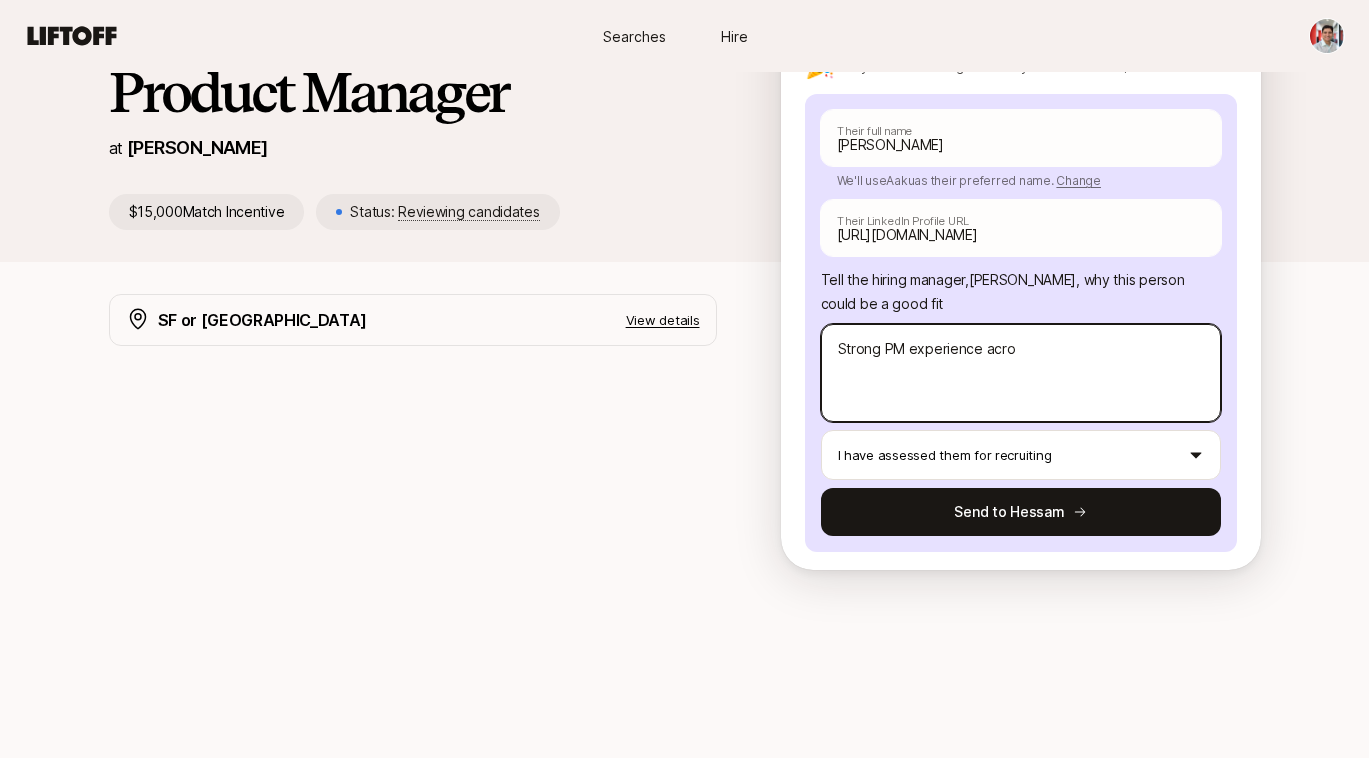 type on "Strong PM experience acros" 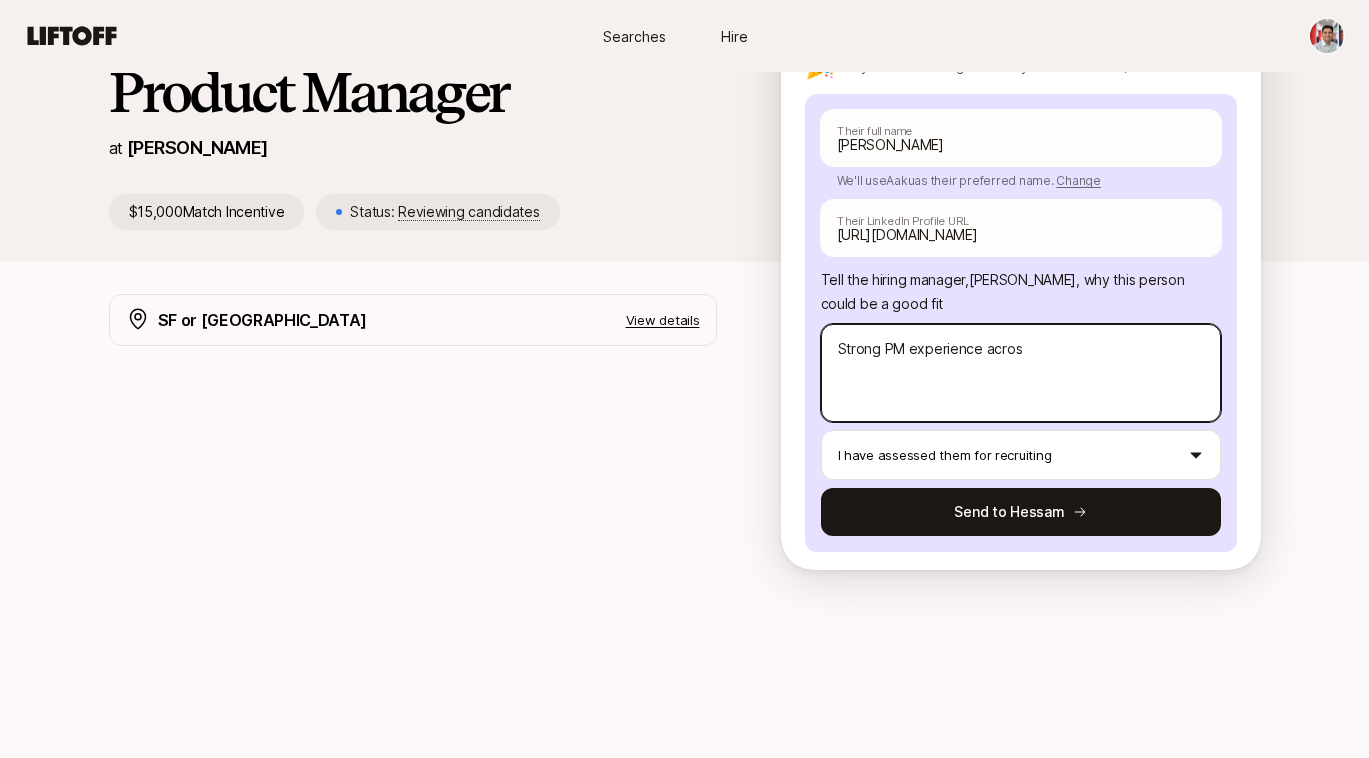 type on "x" 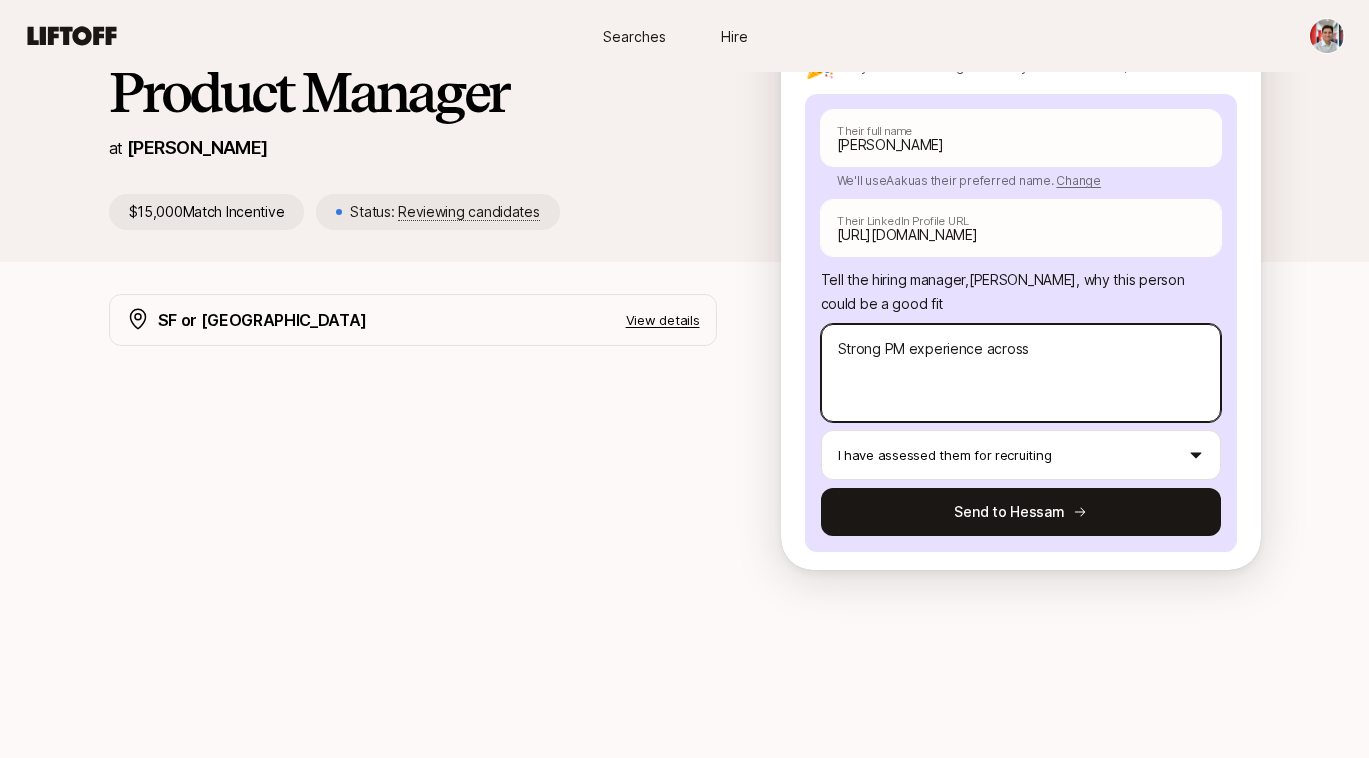 type on "x" 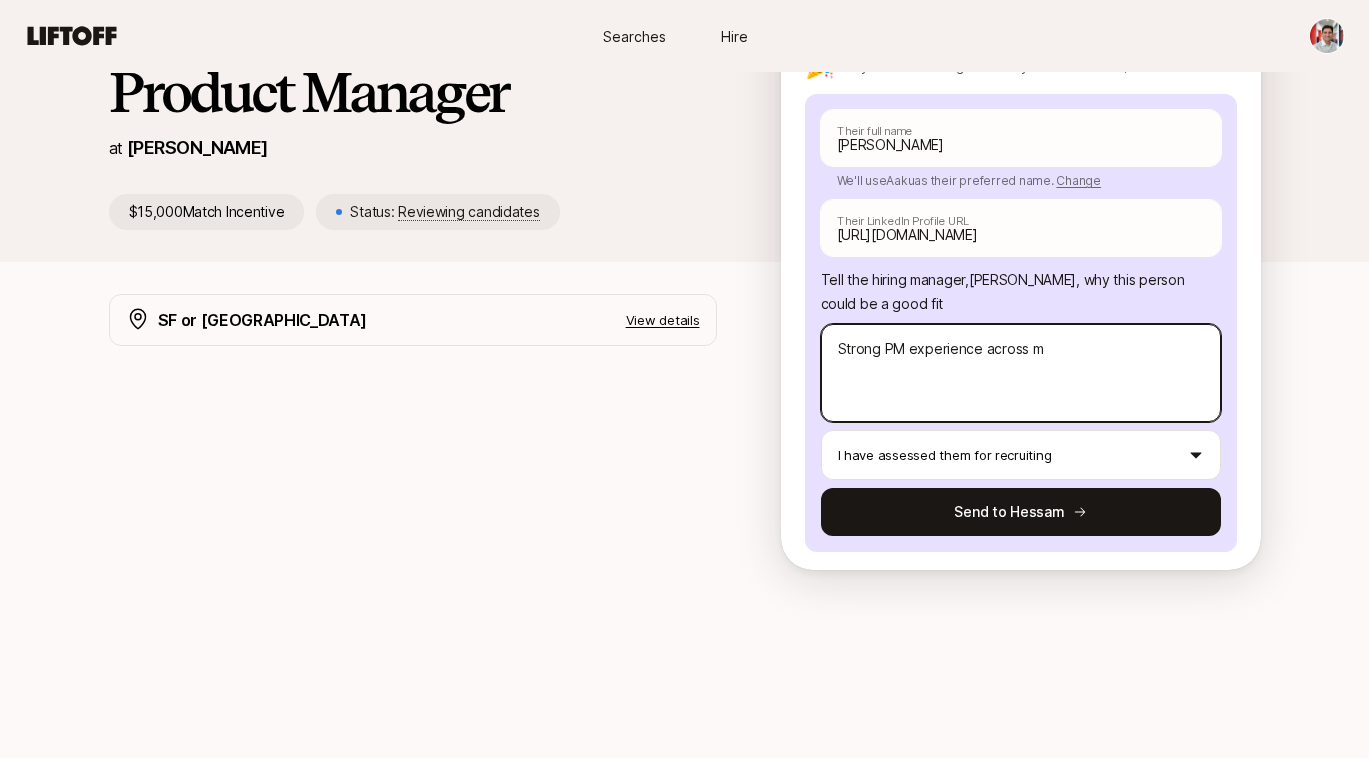 type on "x" 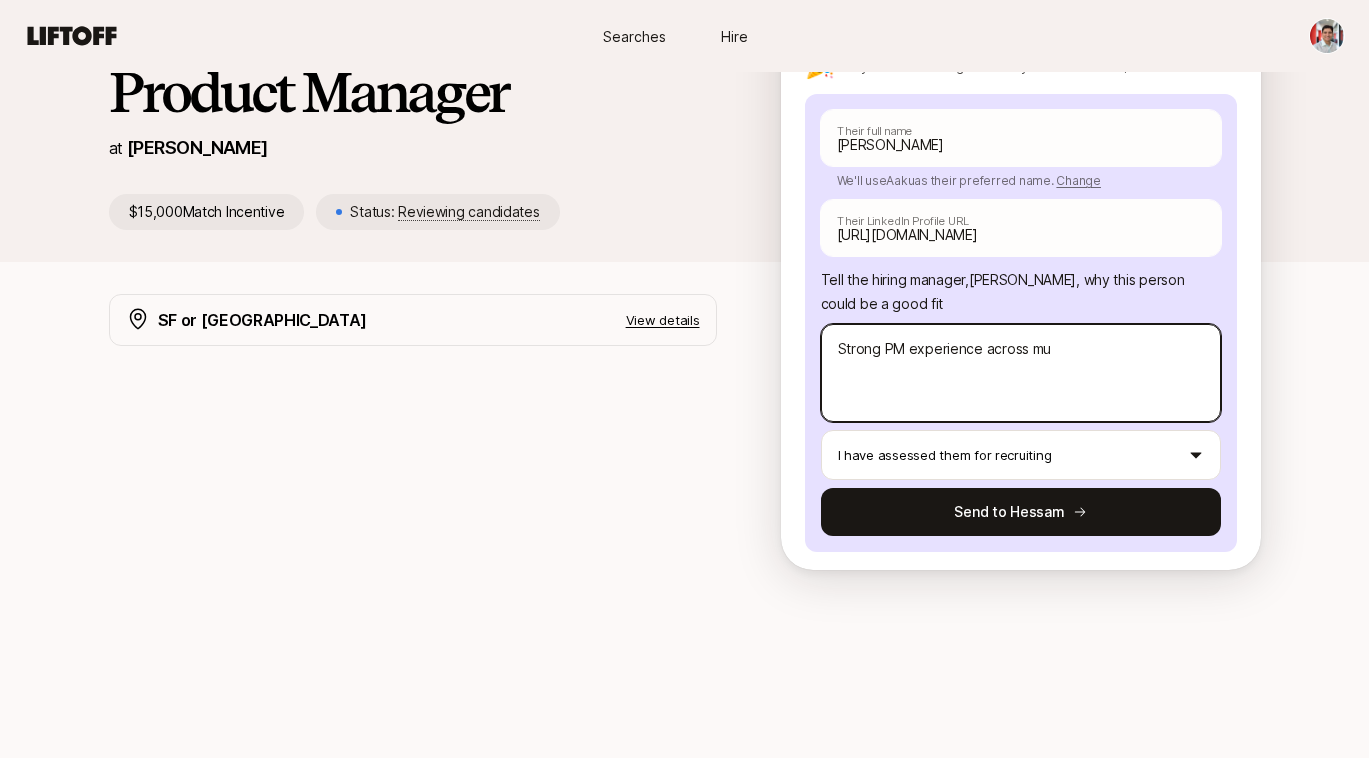 type on "x" 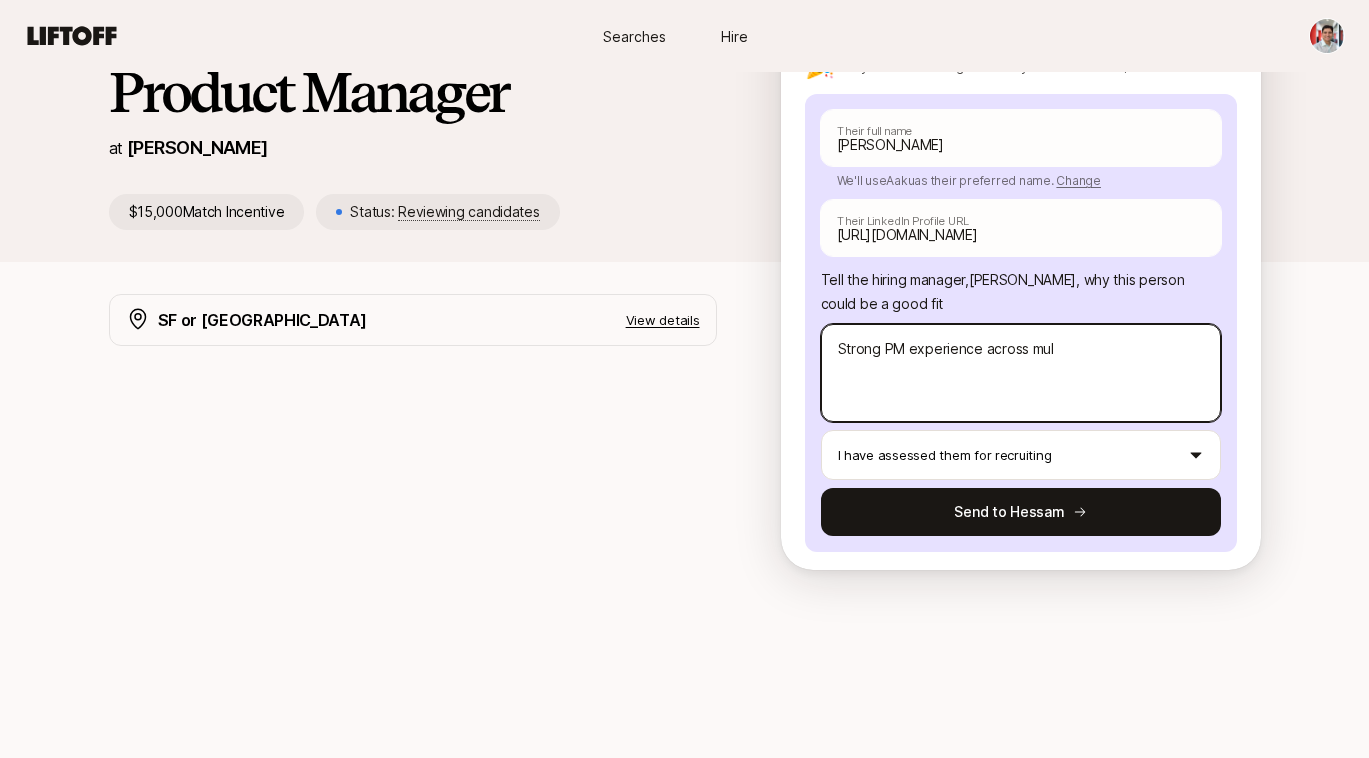 type on "x" 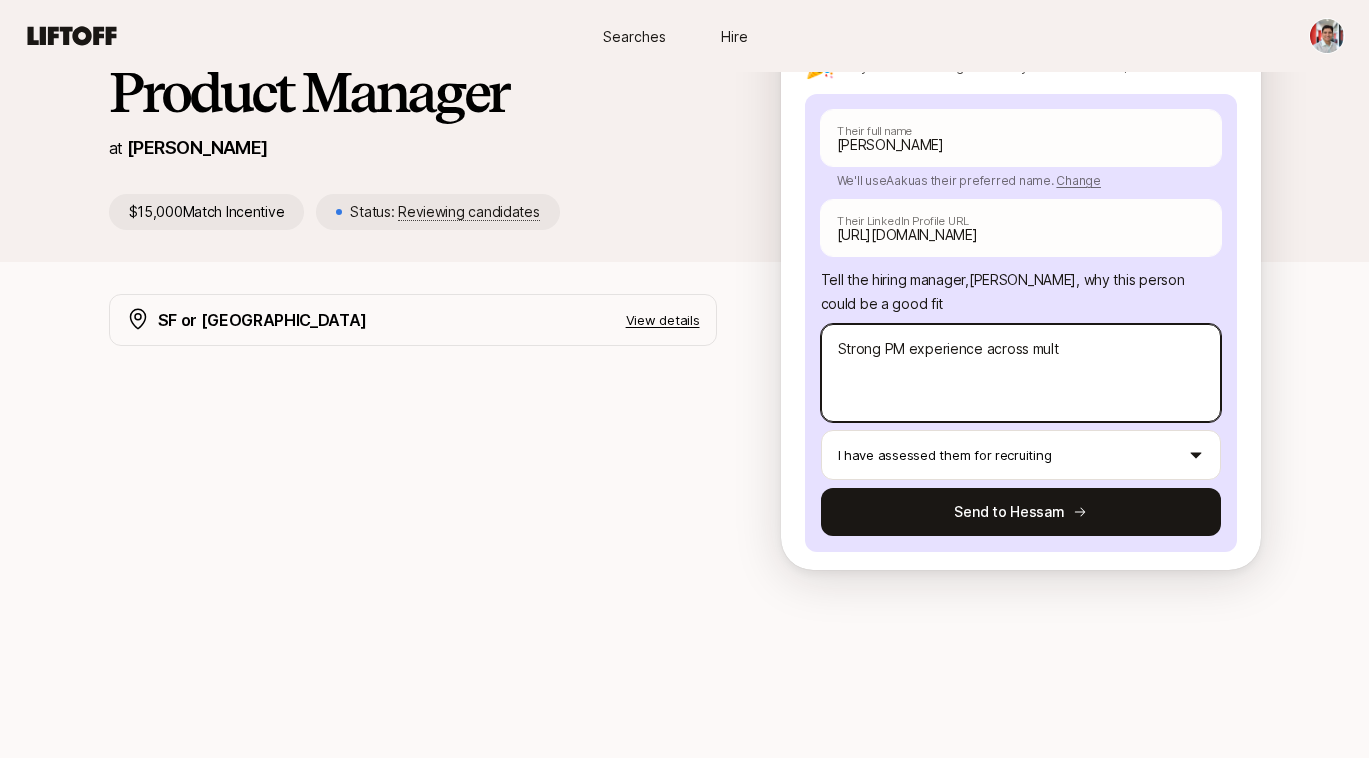 type on "x" 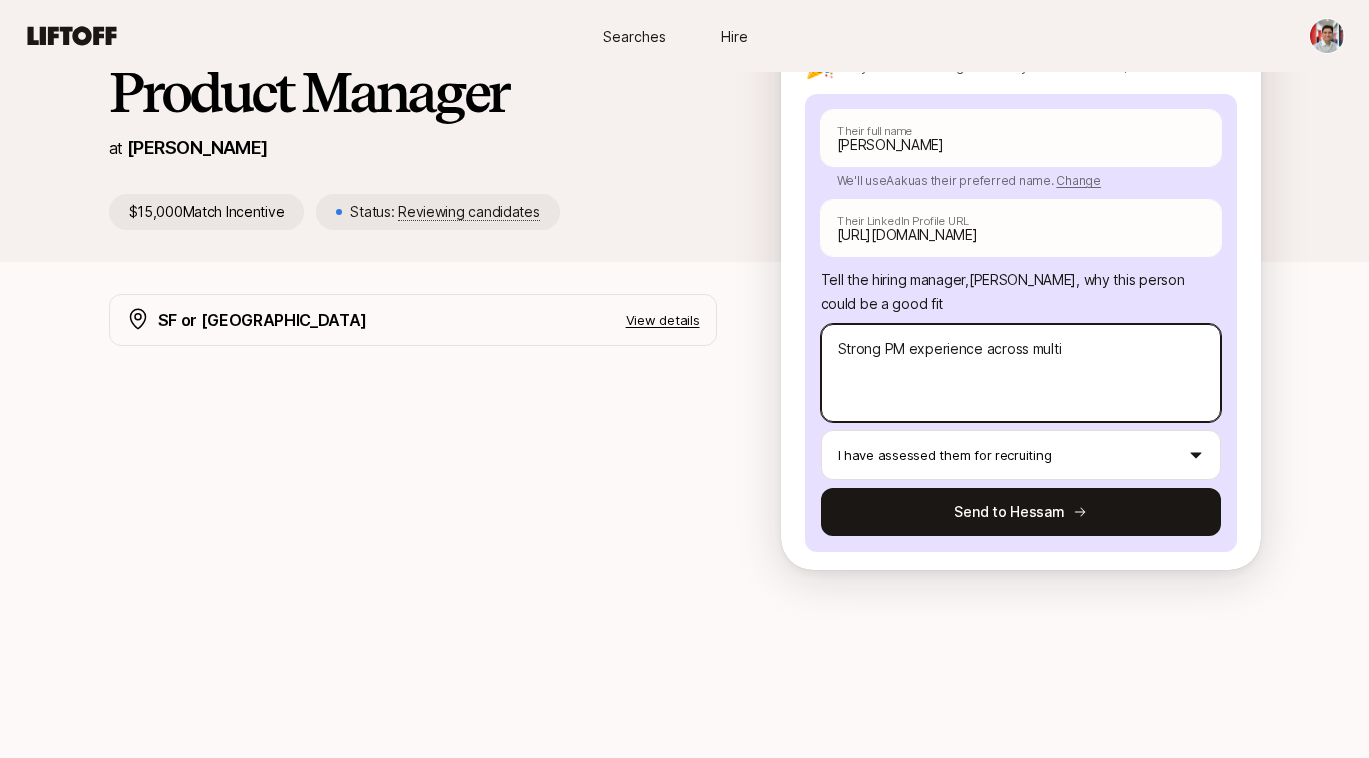 type on "x" 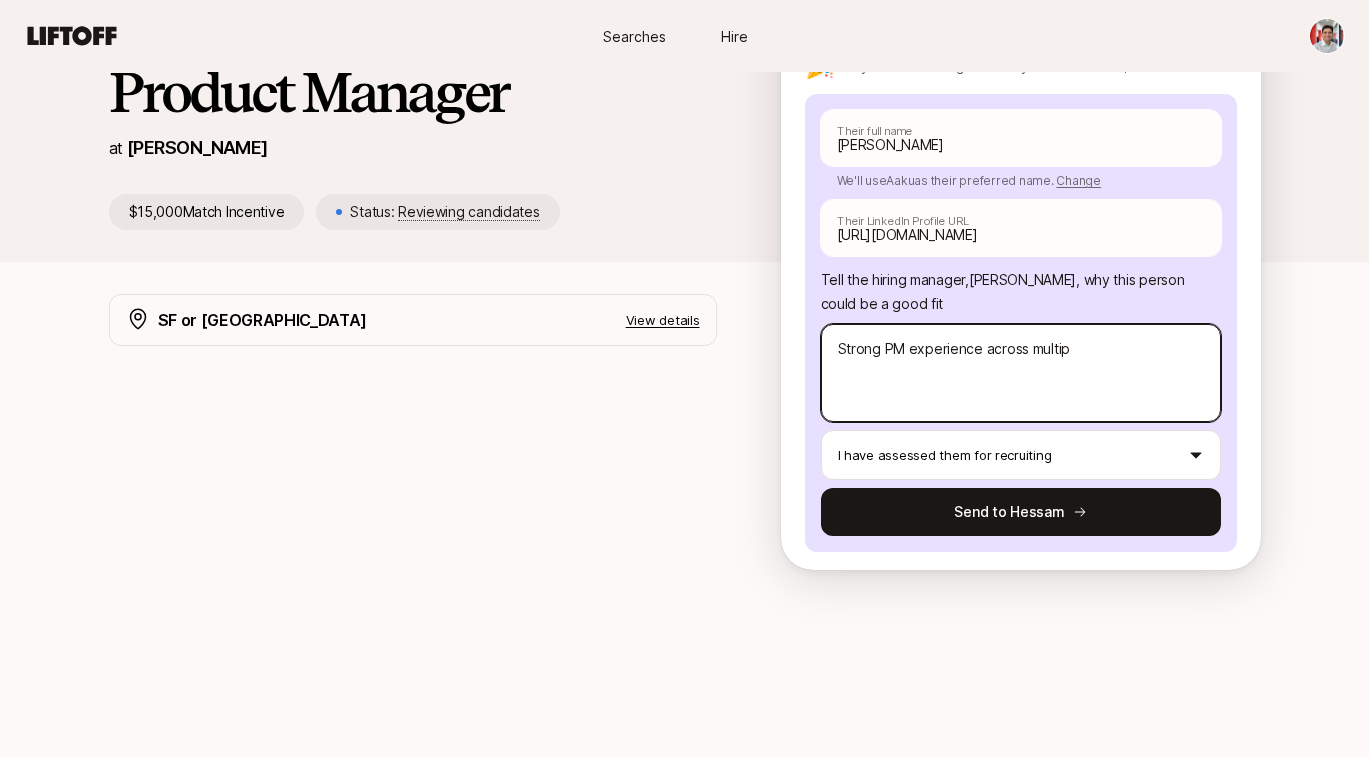 type on "x" 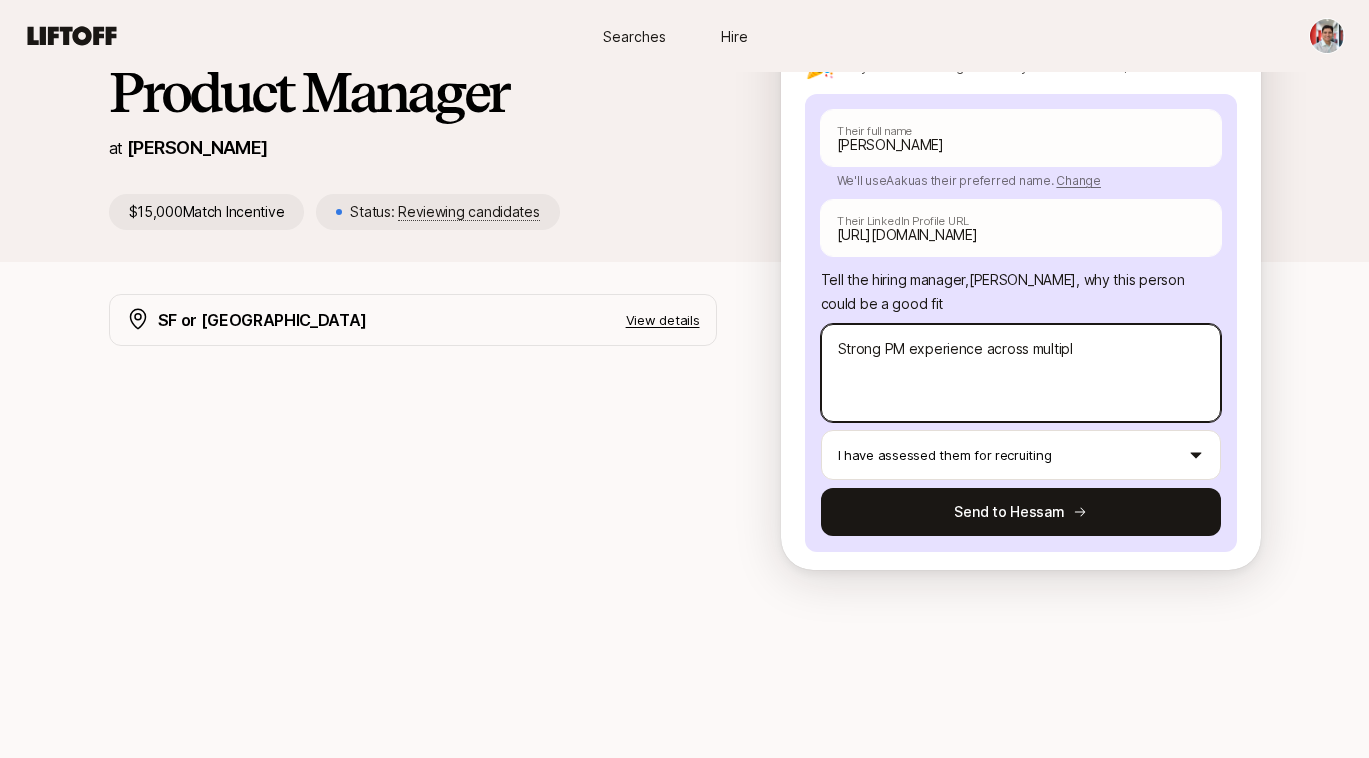 type on "x" 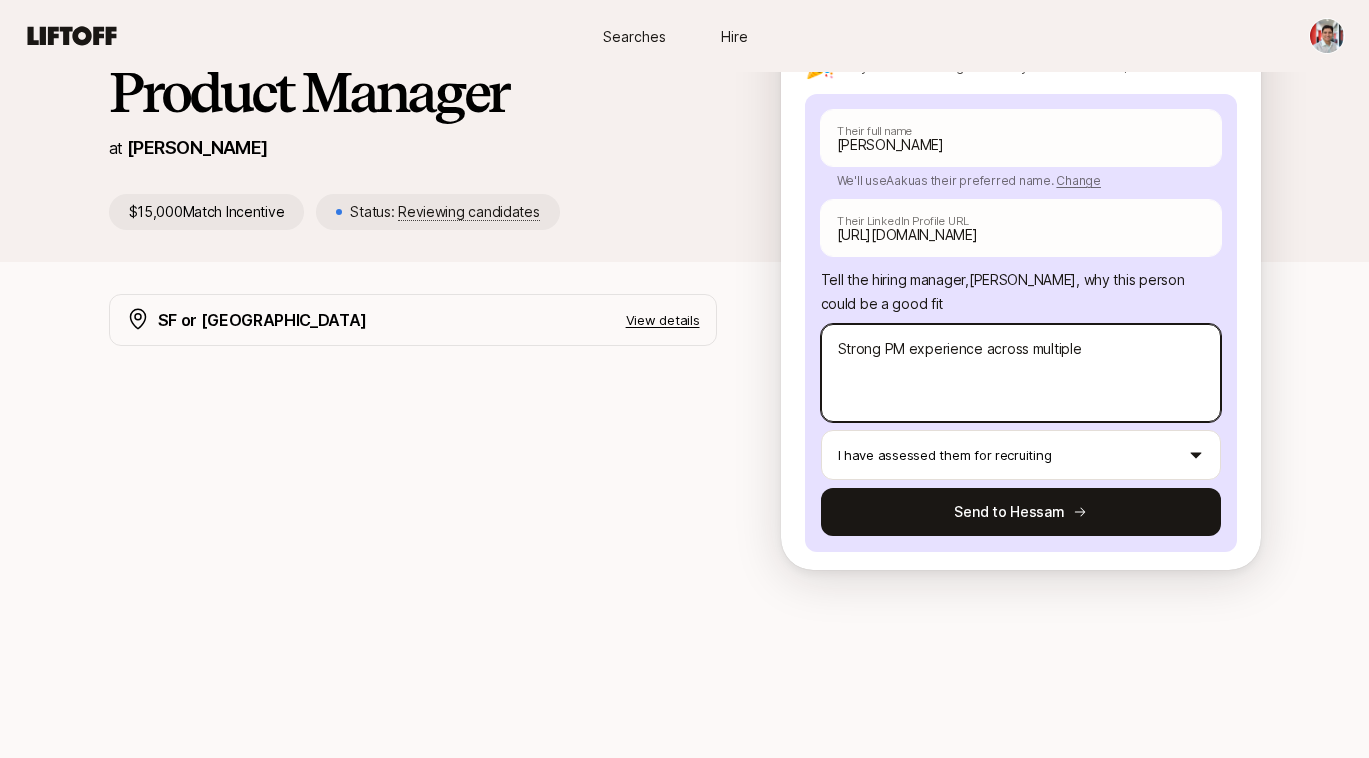 type on "x" 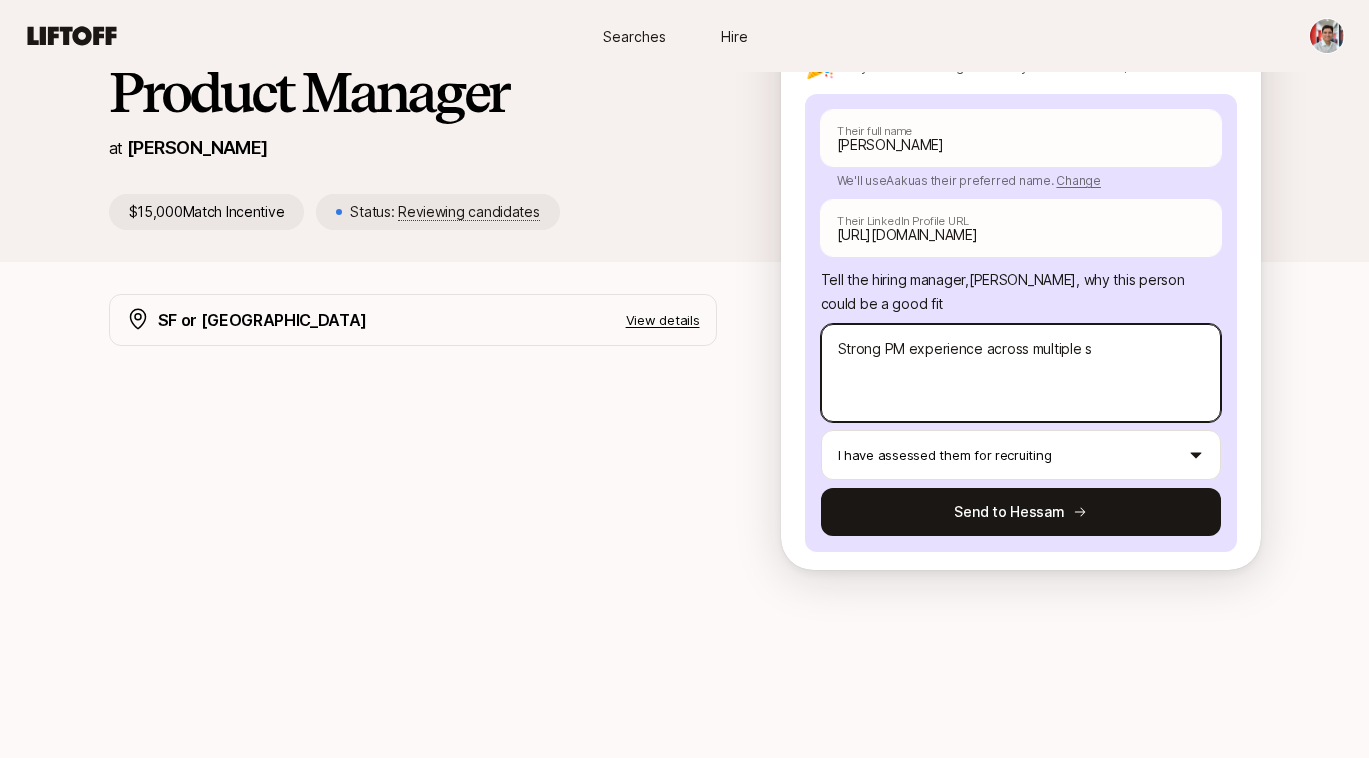 type on "x" 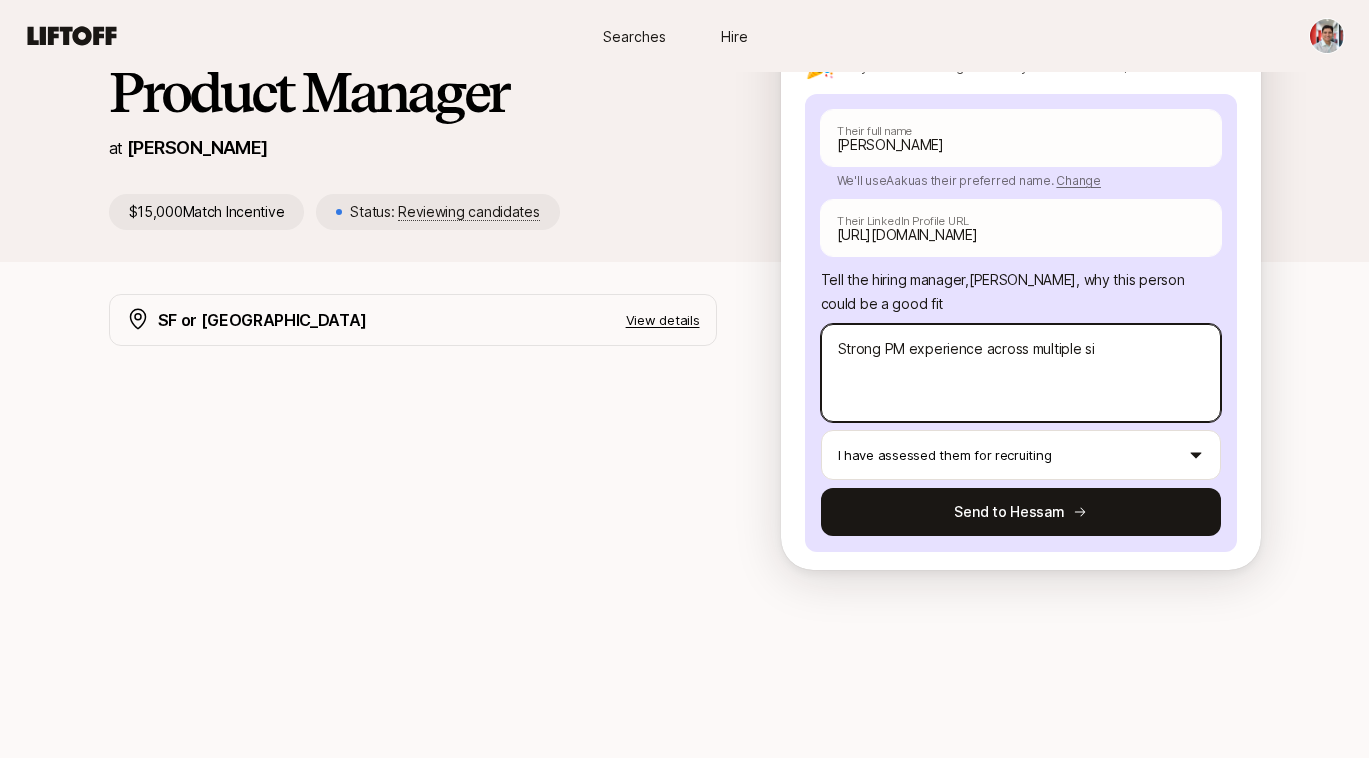 type on "x" 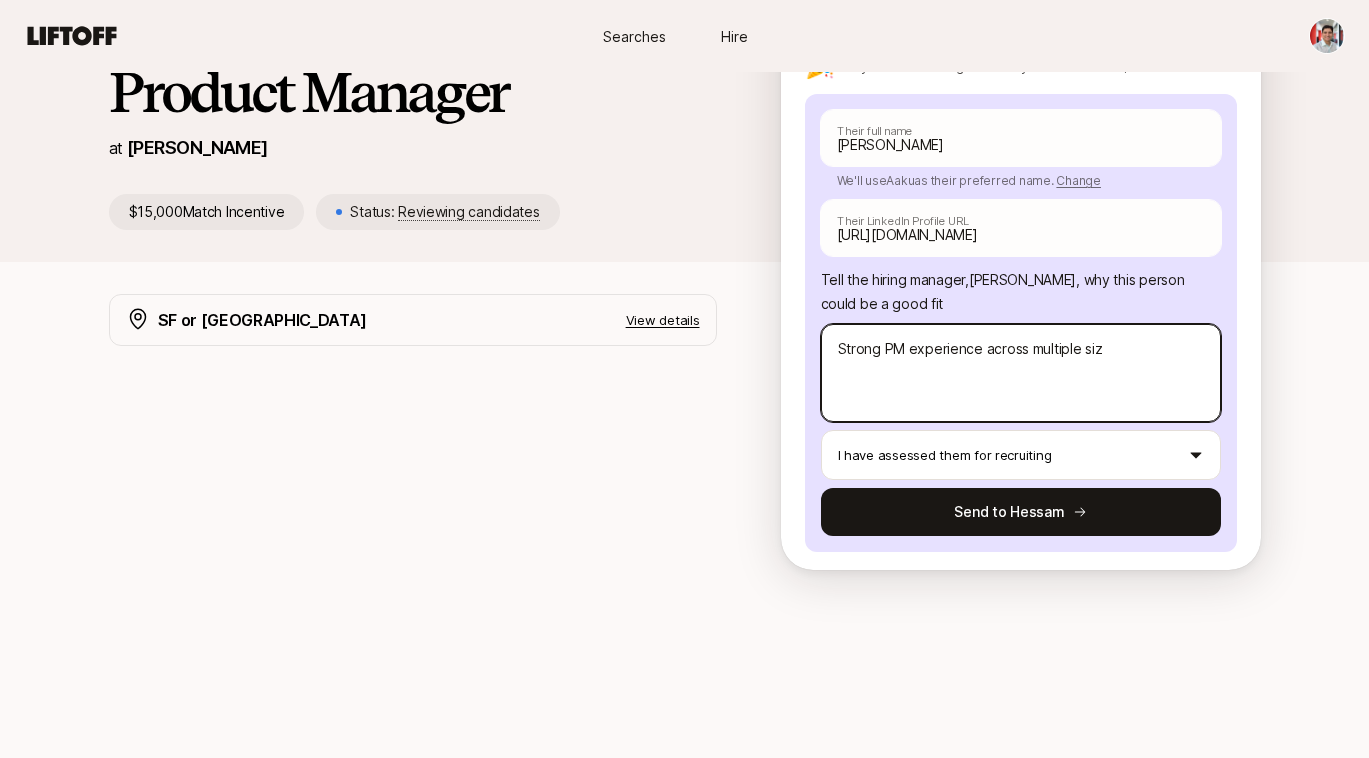 type on "x" 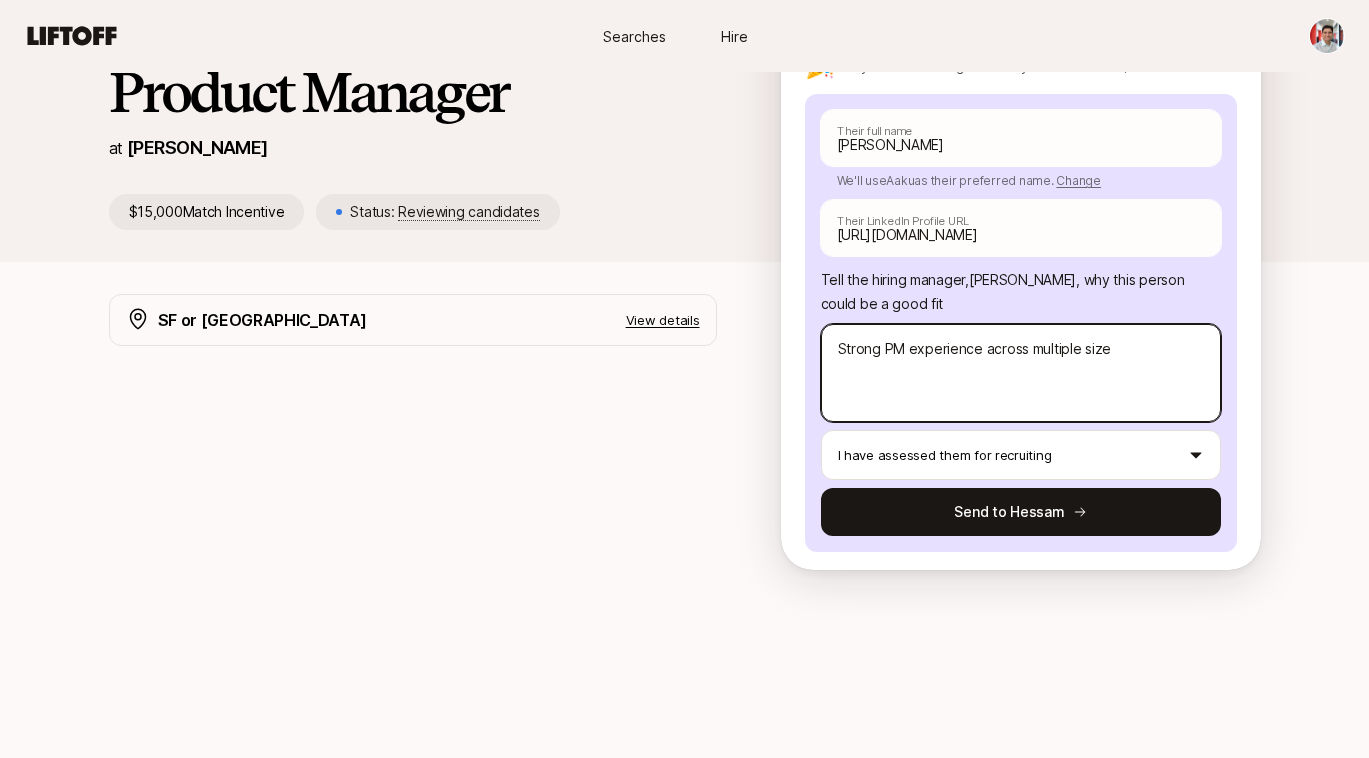 type on "x" 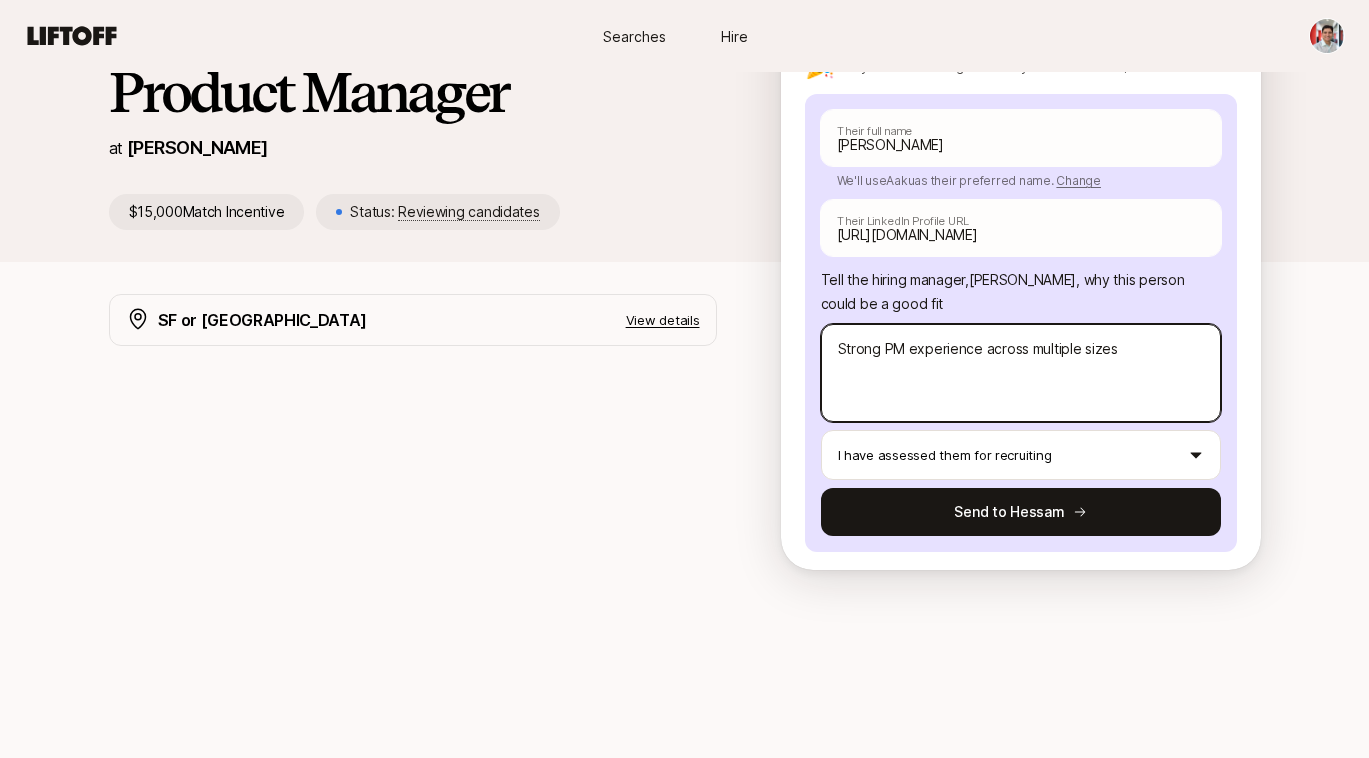 type on "x" 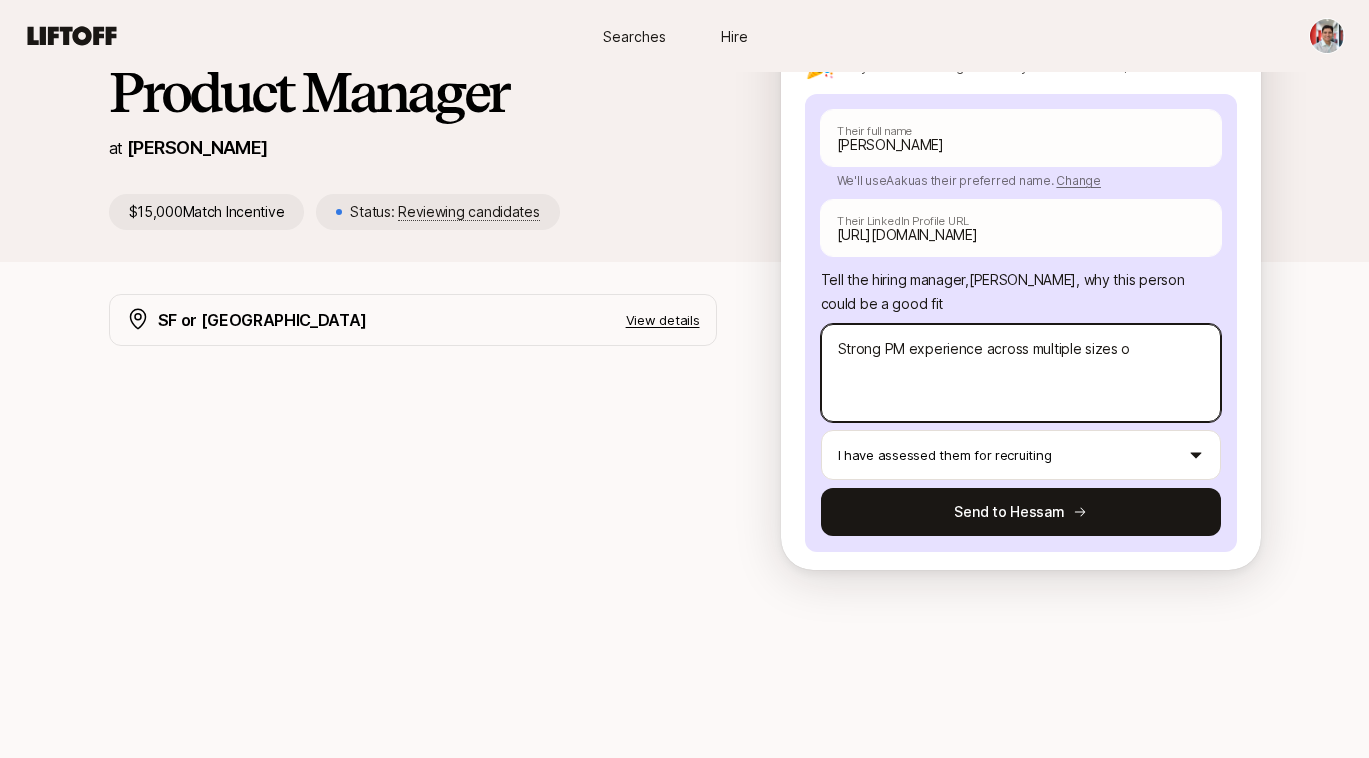 type on "Strong PM experience across multiple sizes of" 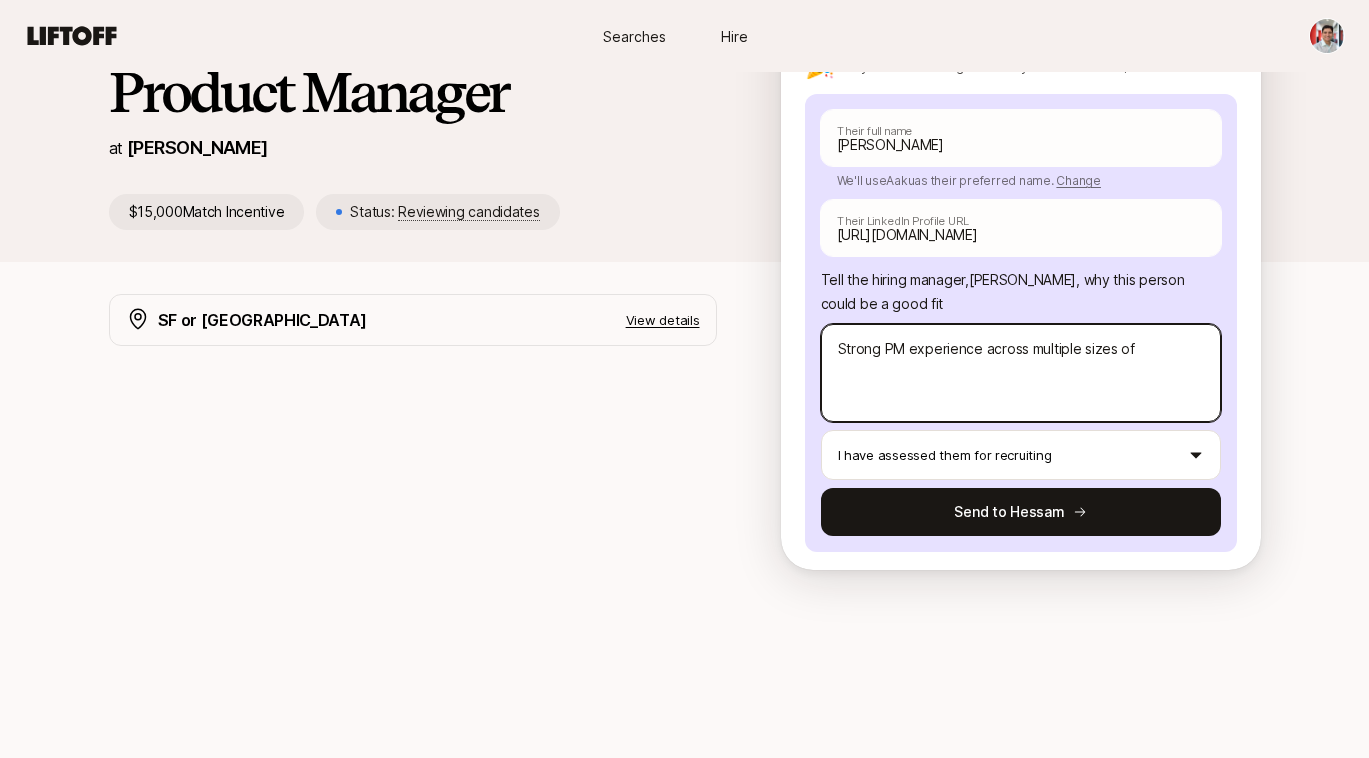 type on "x" 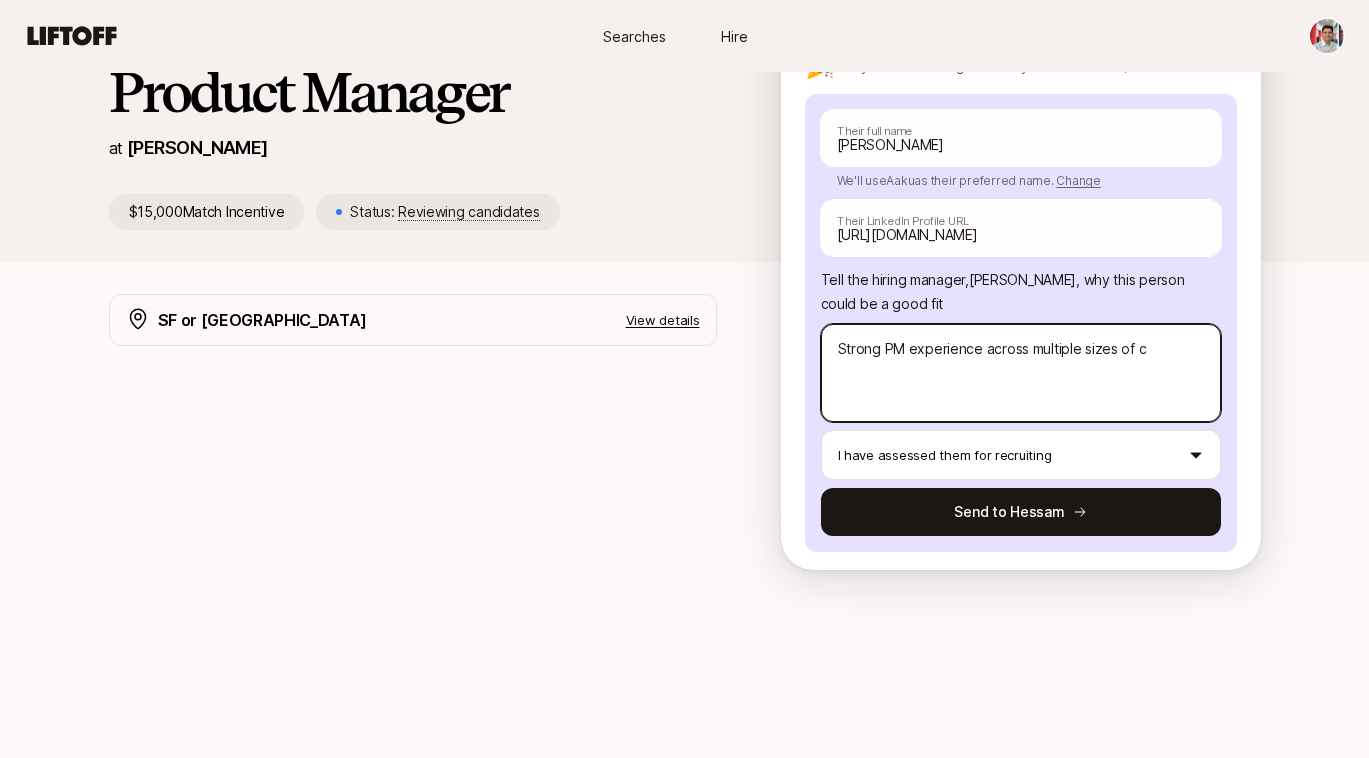 type on "x" 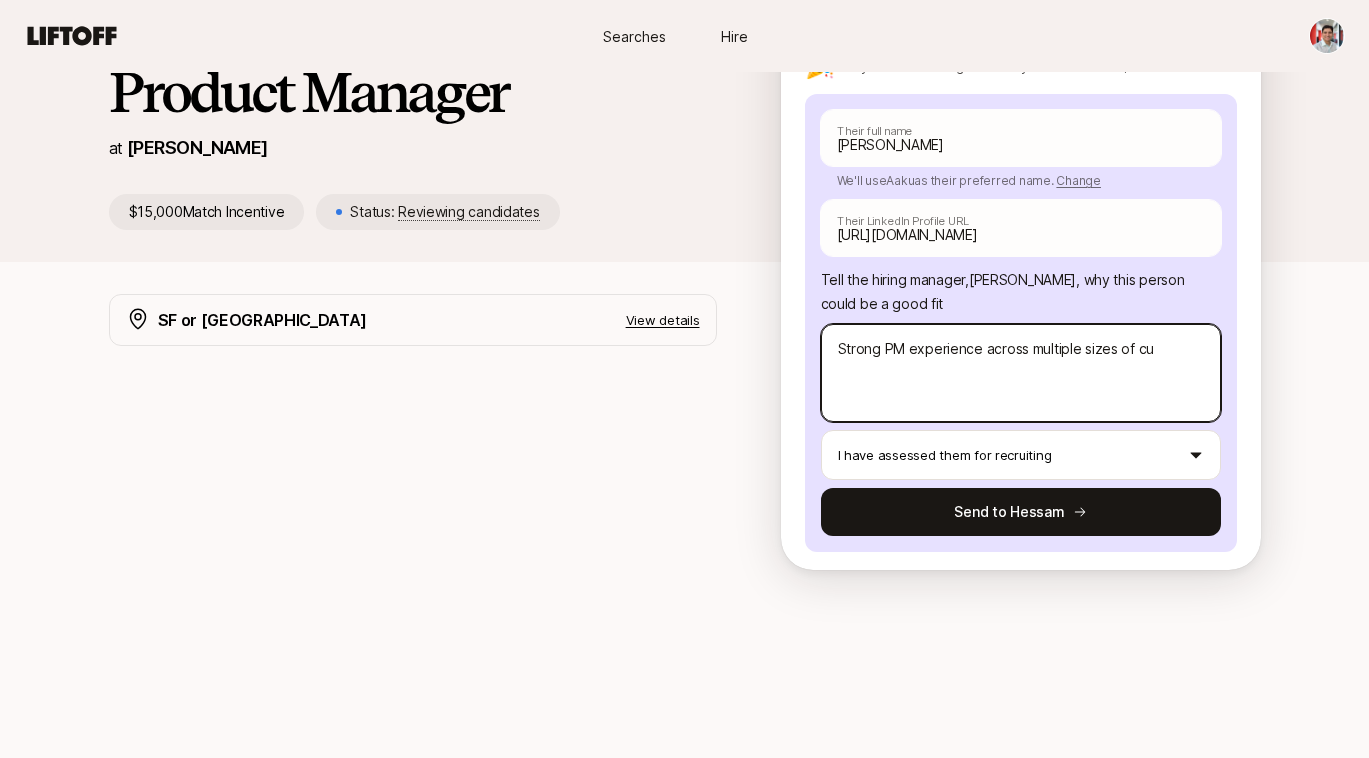 type on "x" 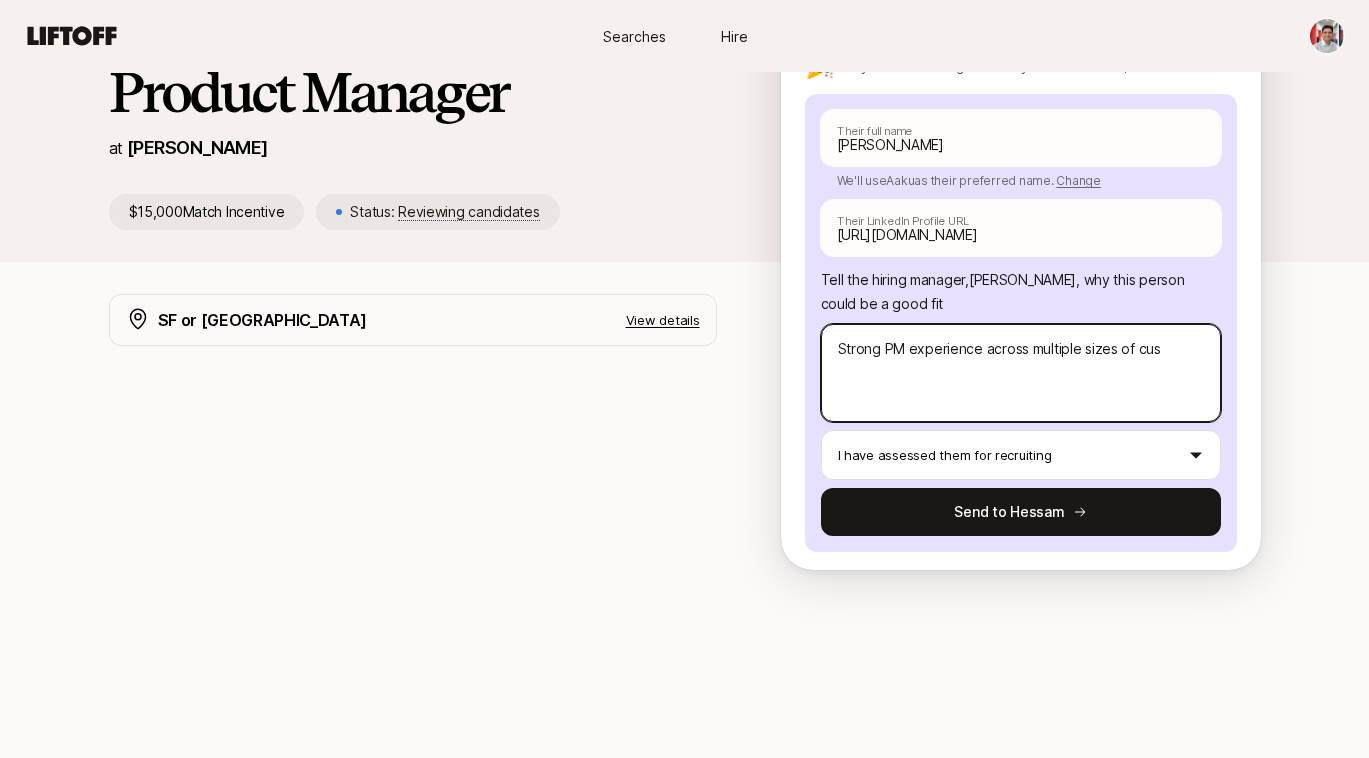 type on "x" 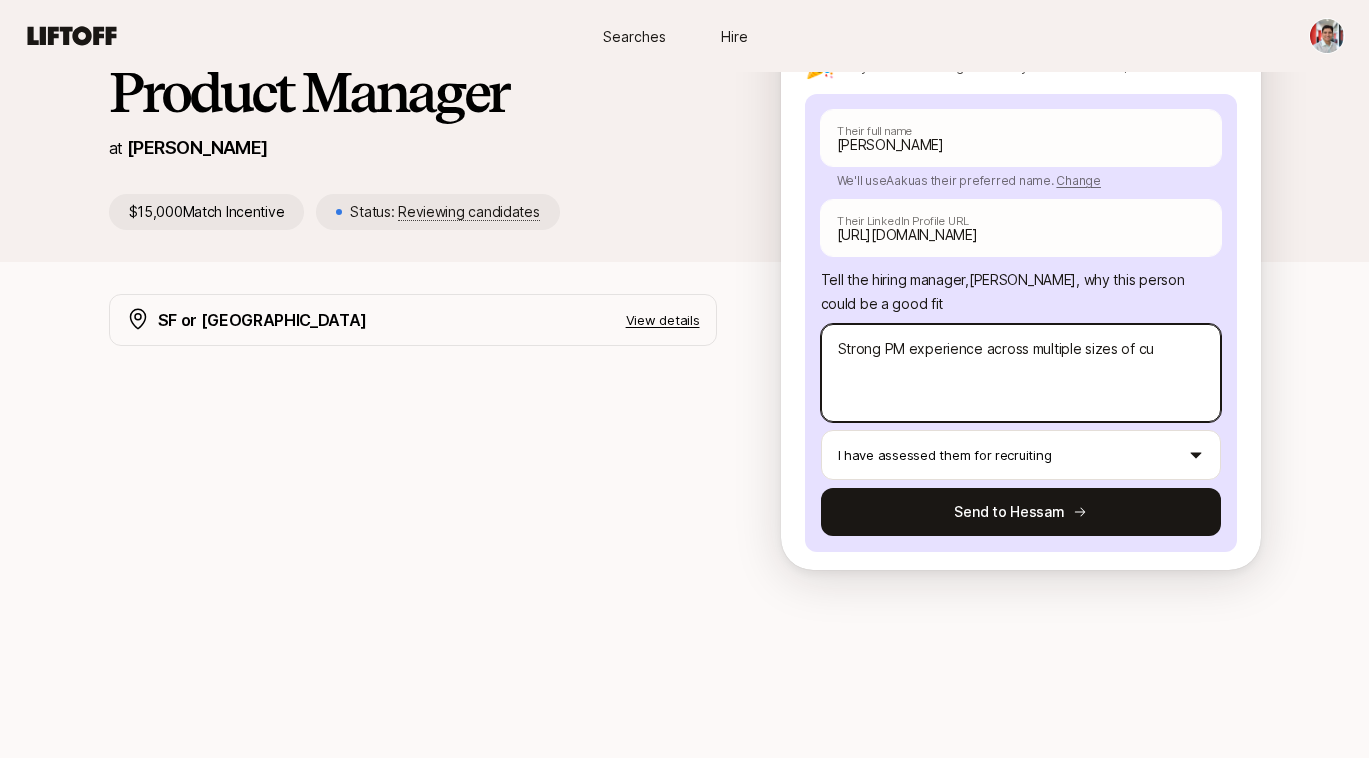 type on "x" 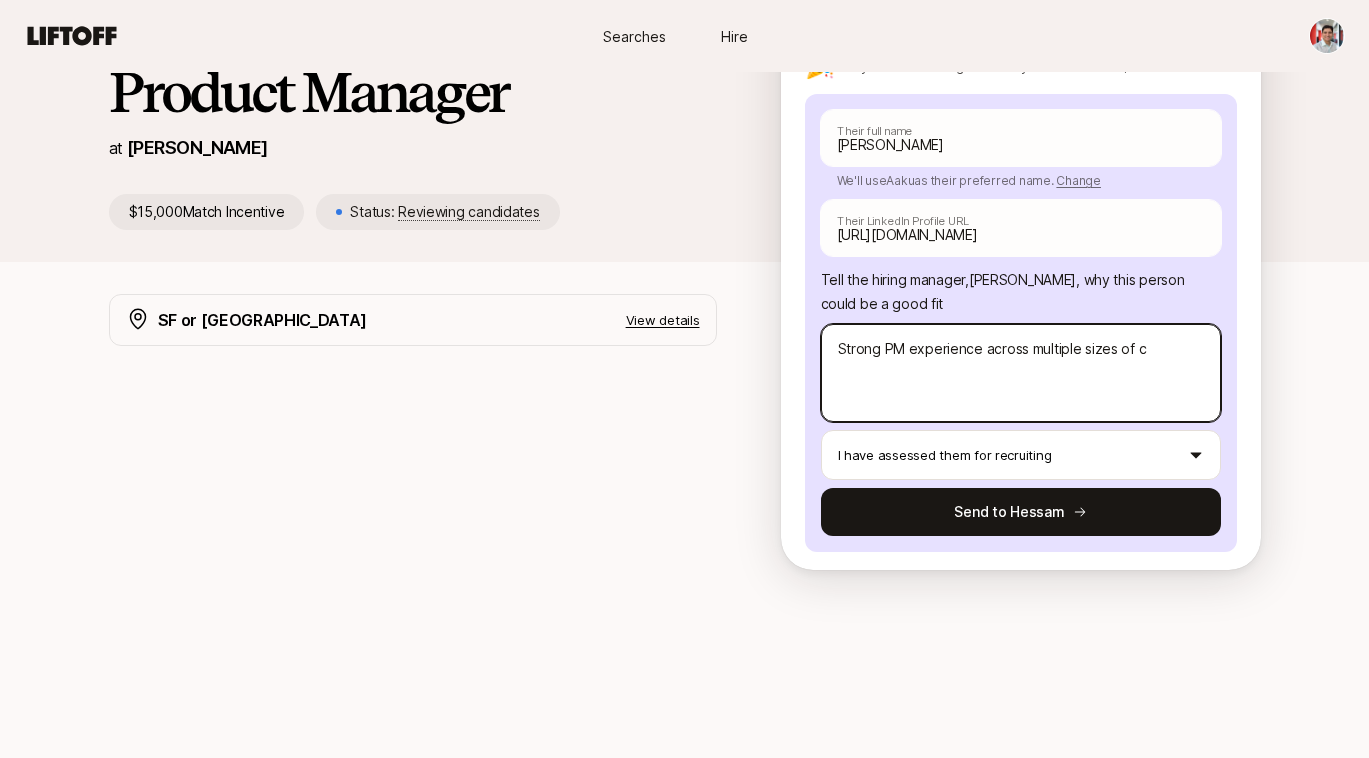 type on "x" 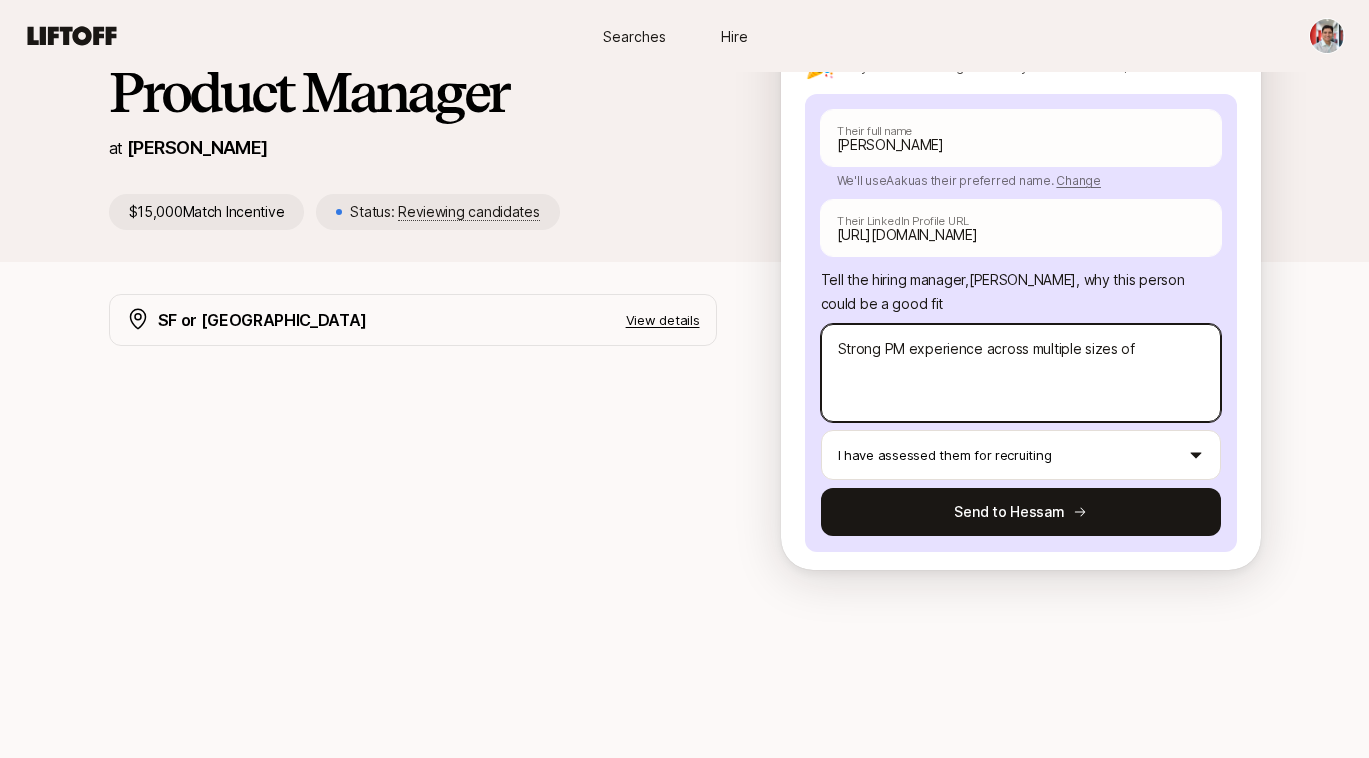 type on "x" 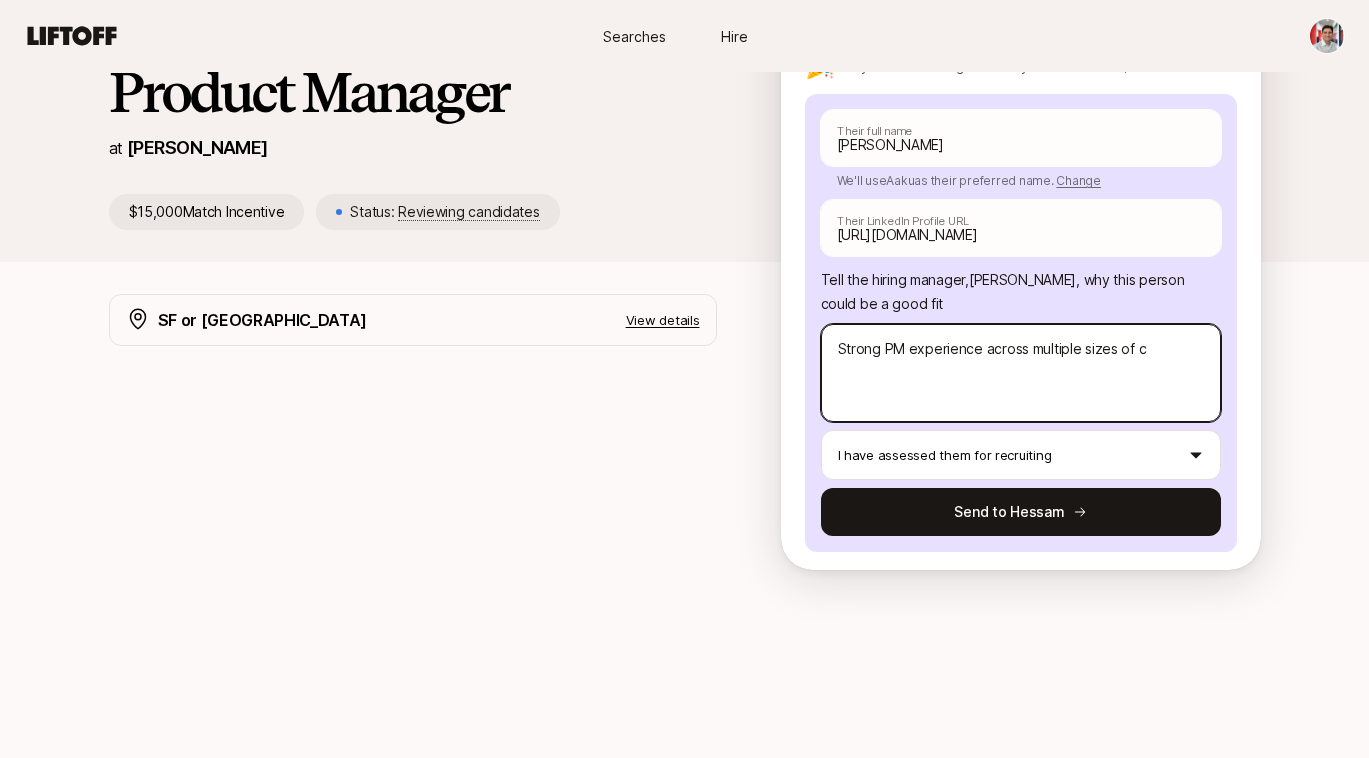 type on "x" 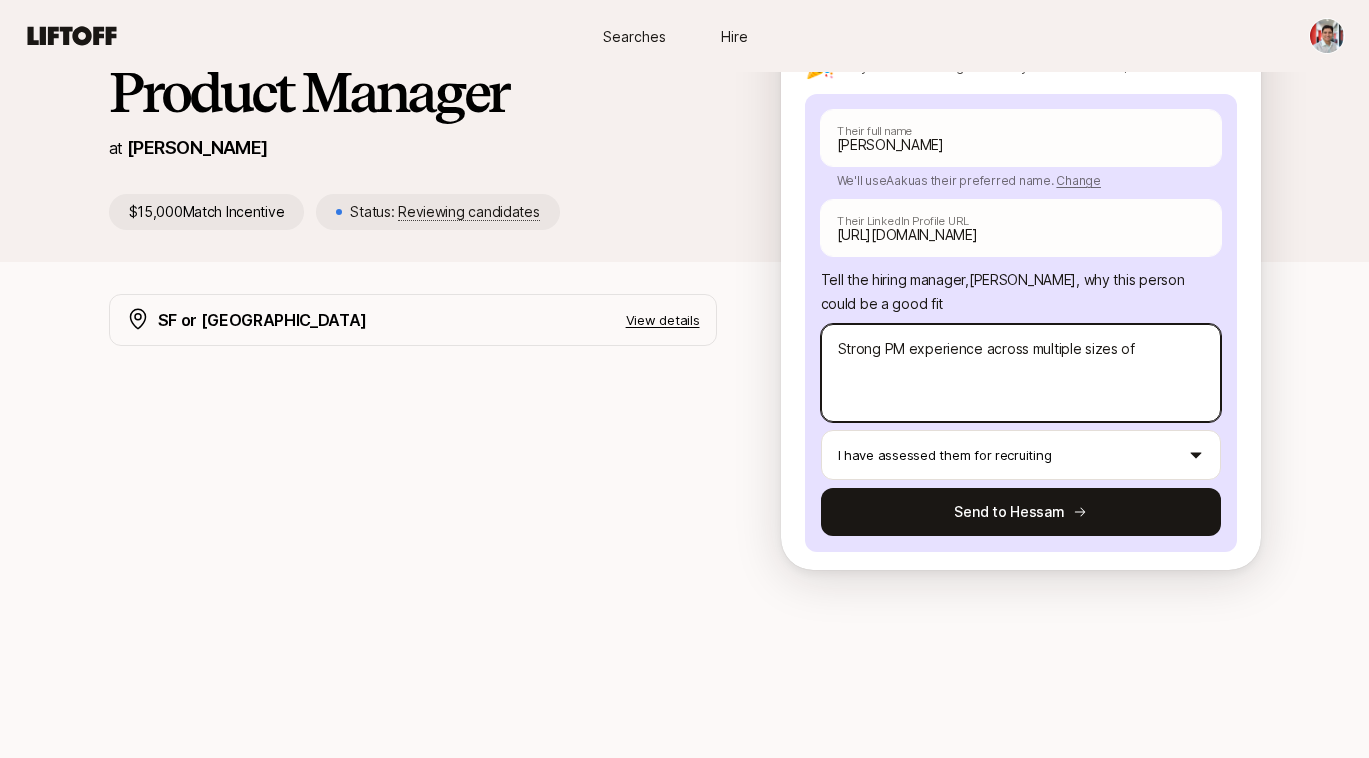 type on "x" 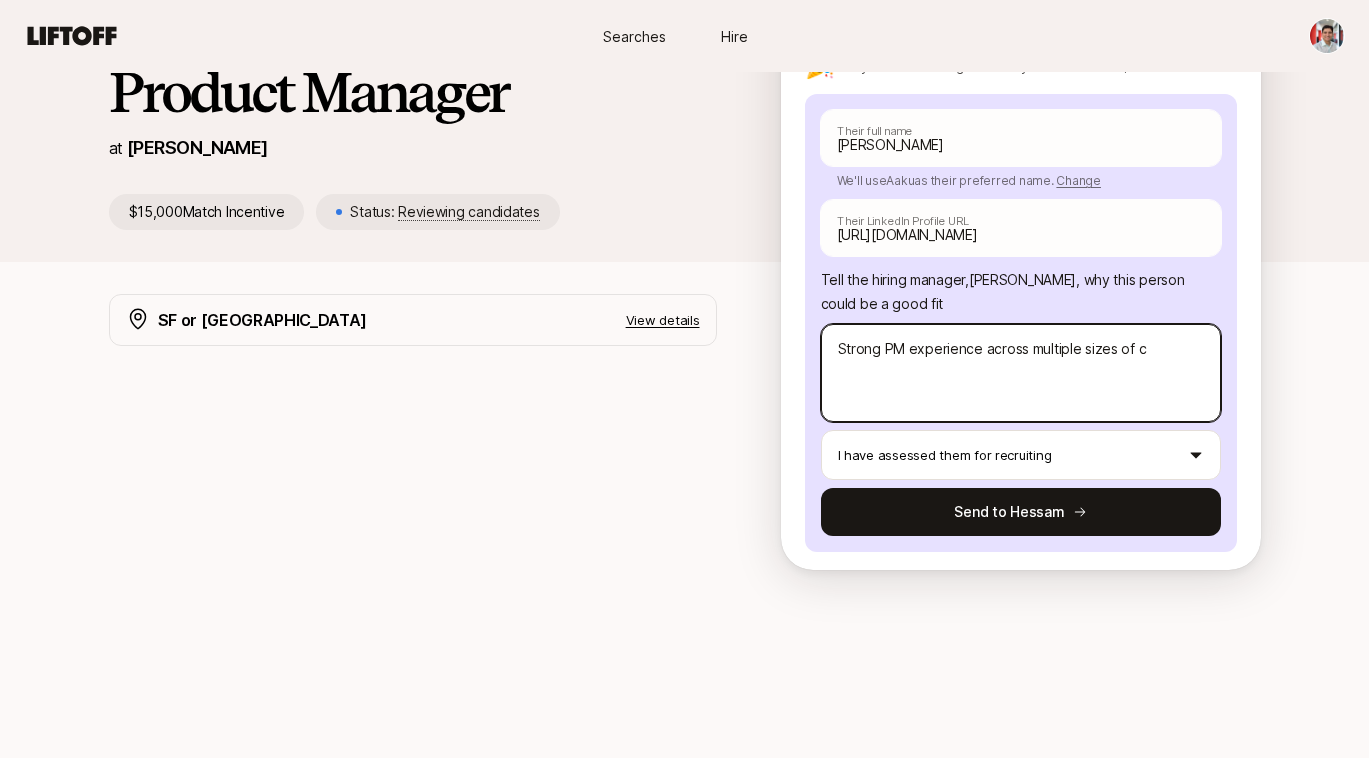 type on "x" 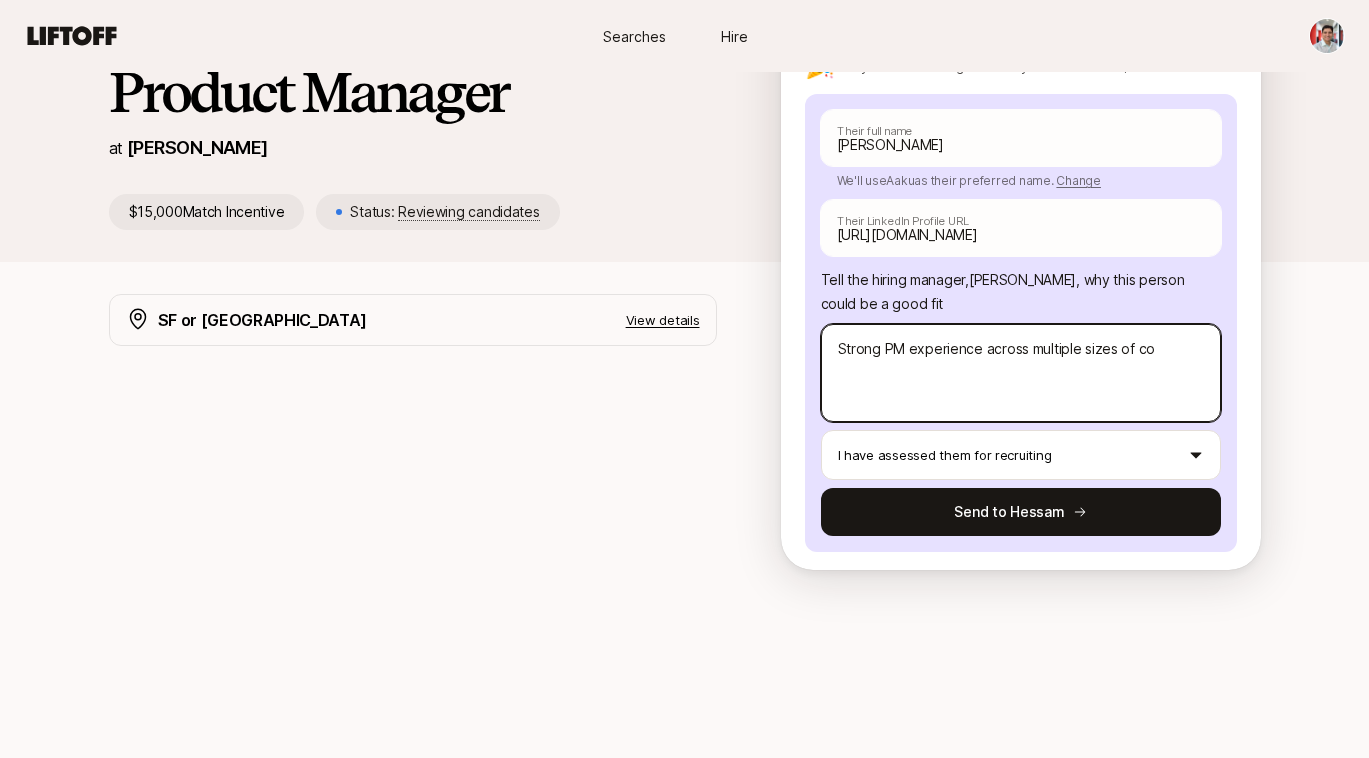 type on "x" 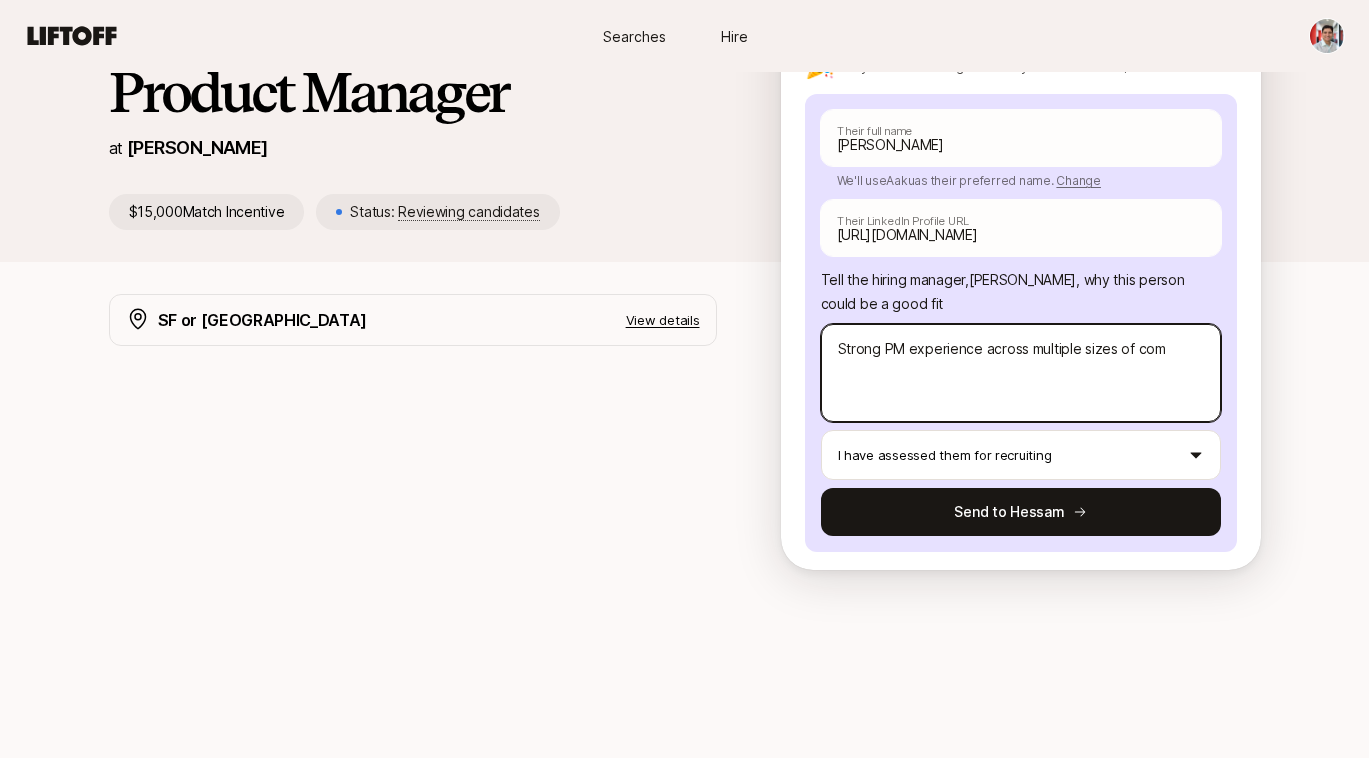 type on "x" 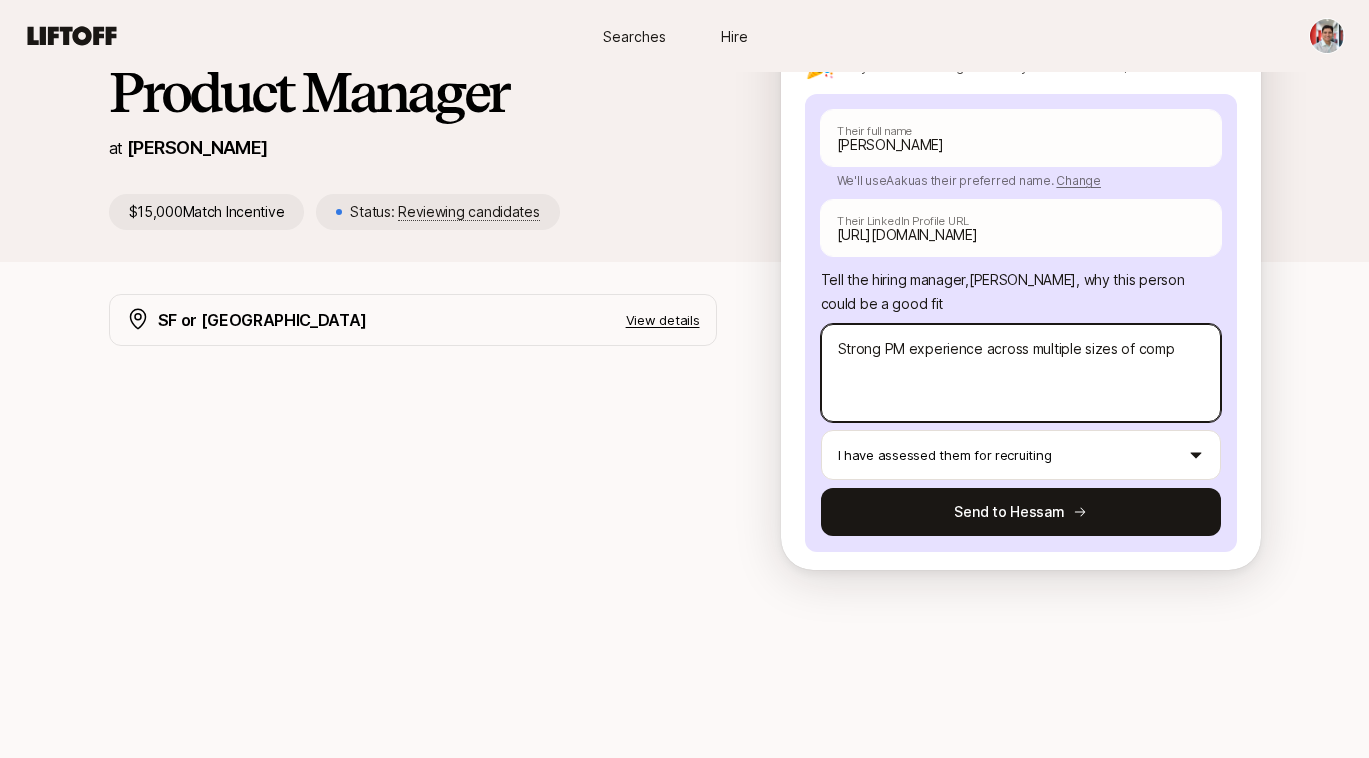 type on "x" 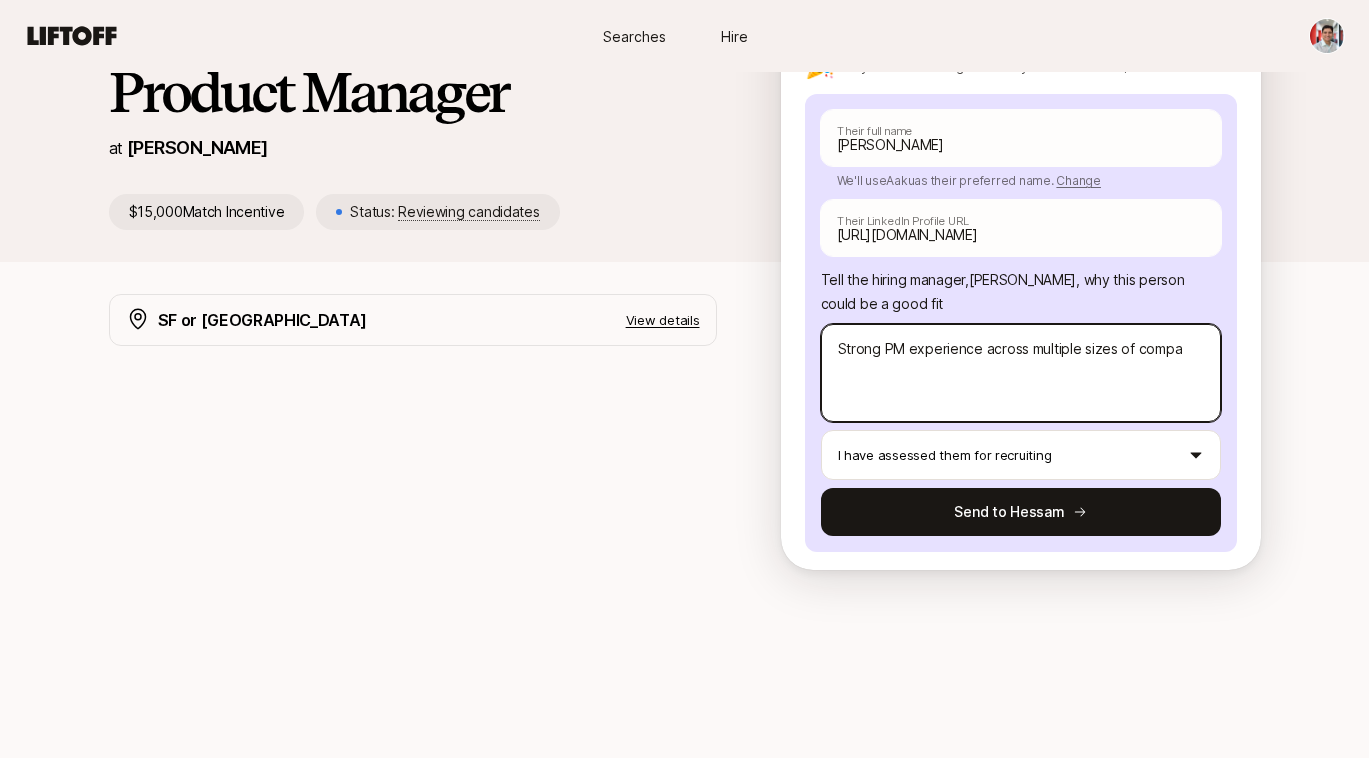 type on "x" 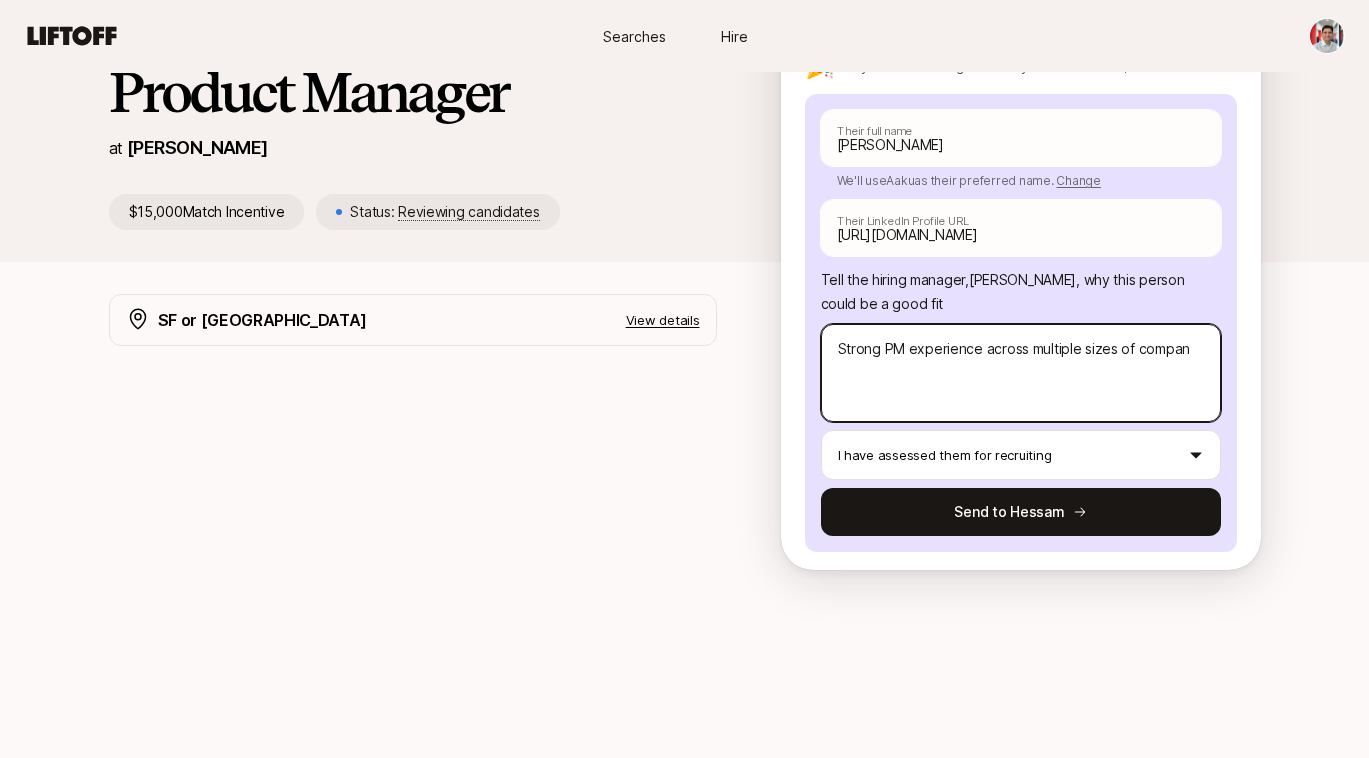 type on "x" 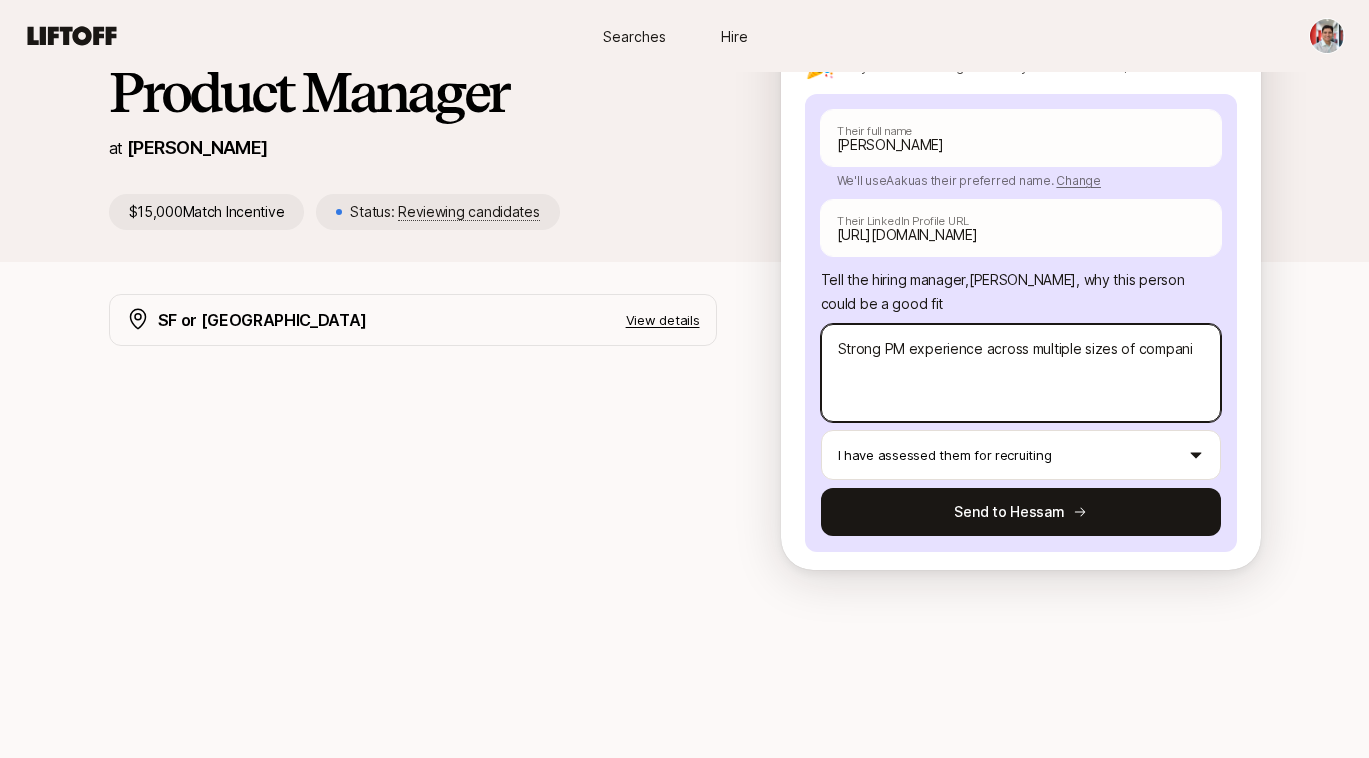 type on "x" 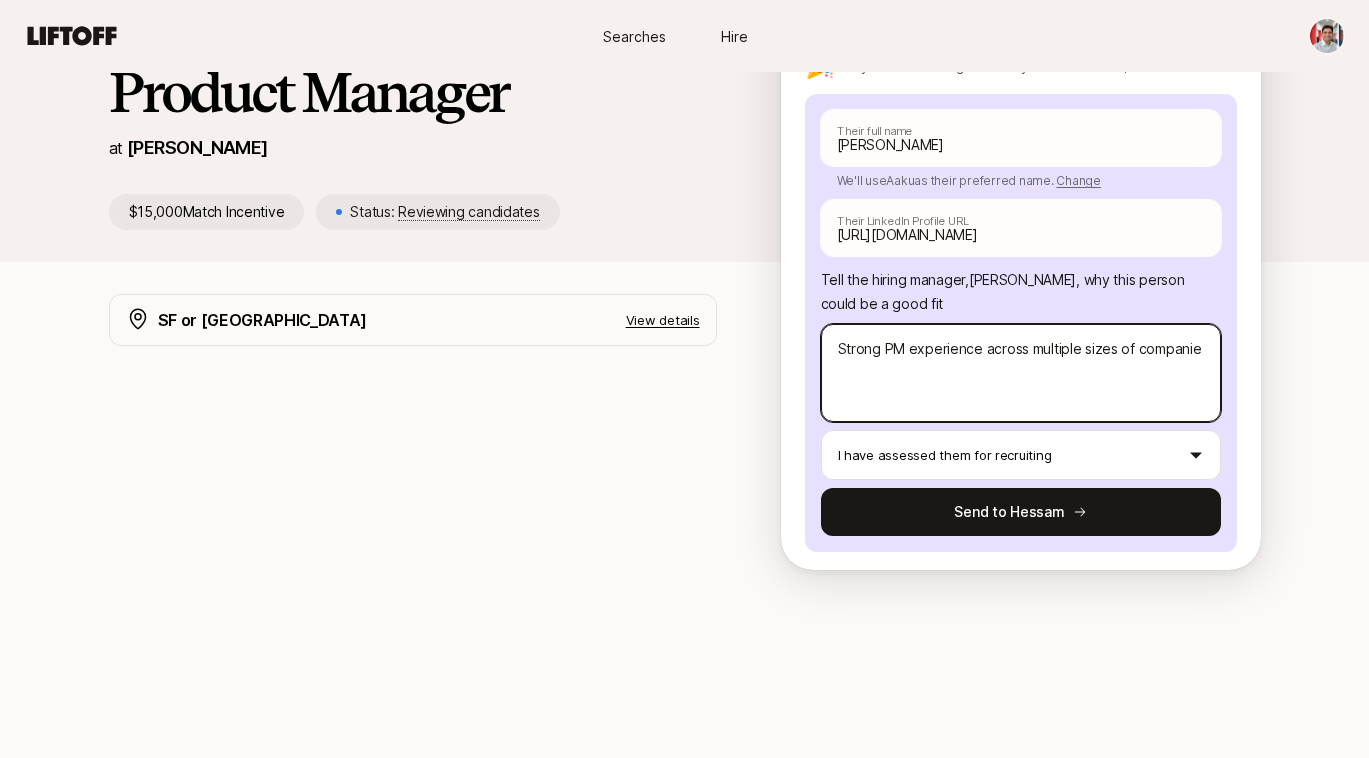 type on "x" 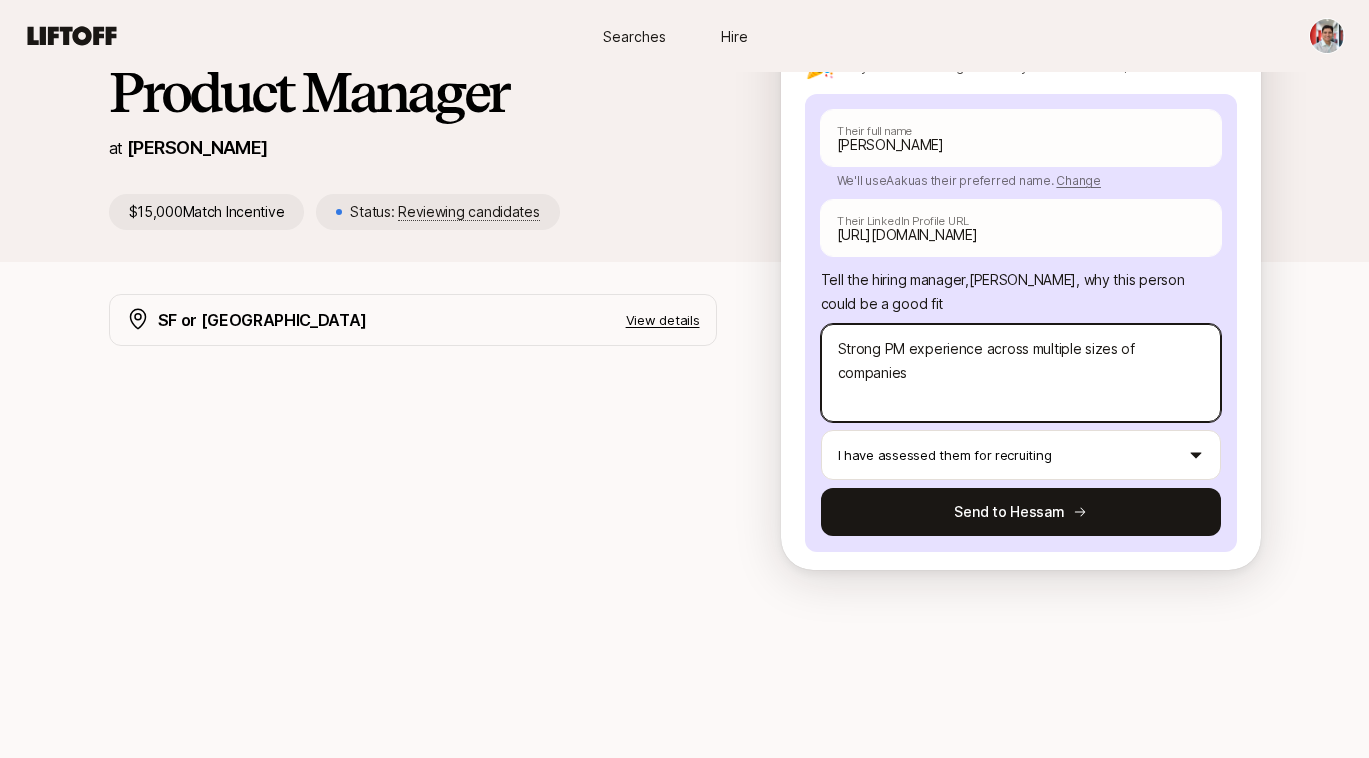 type on "Strong PM experience across multiple sizes of companies" 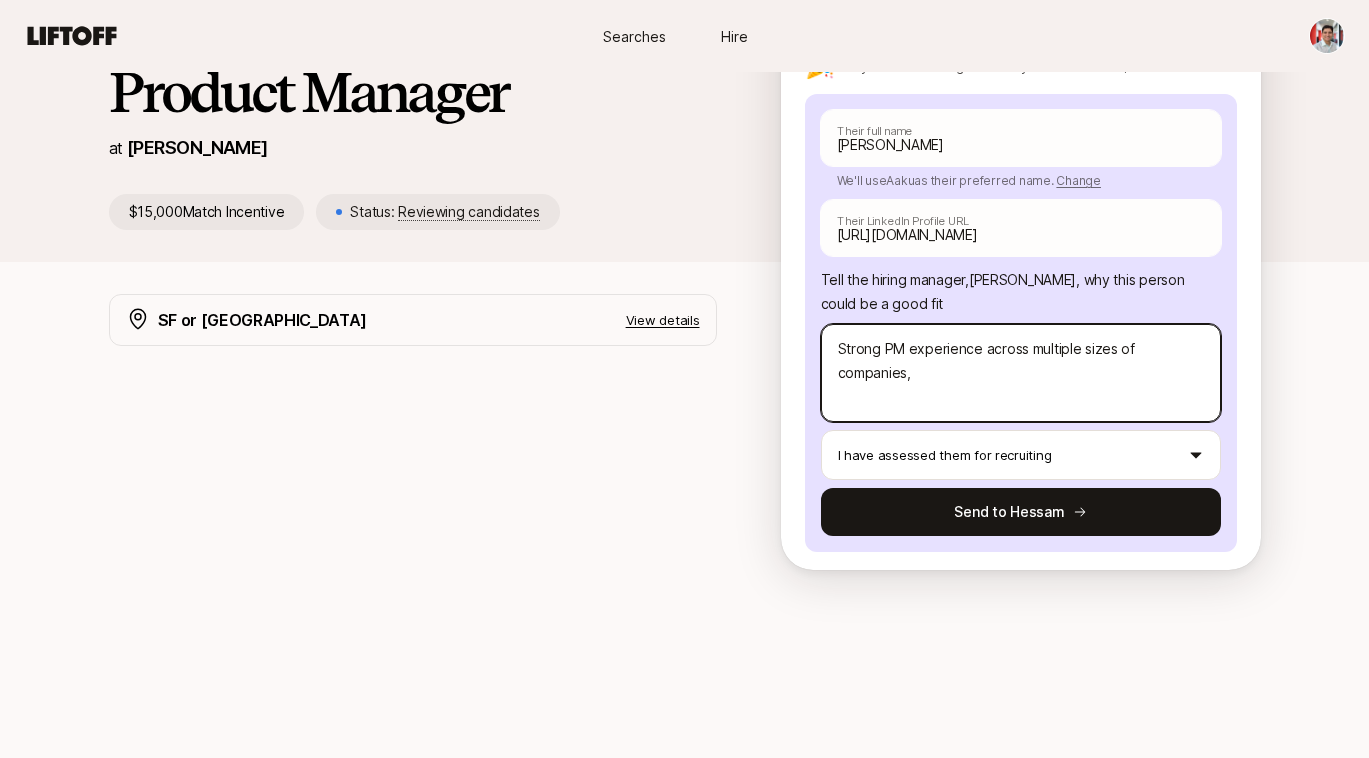 type on "x" 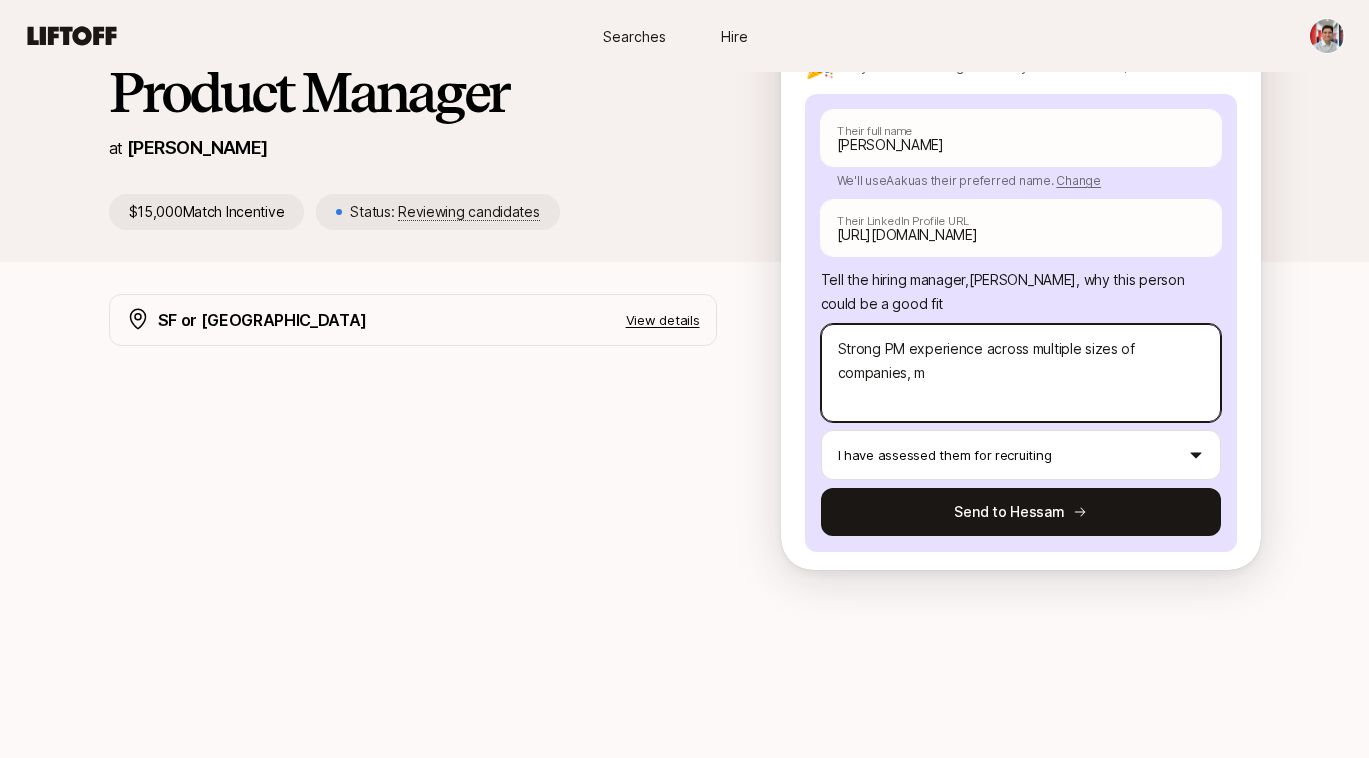 type on "x" 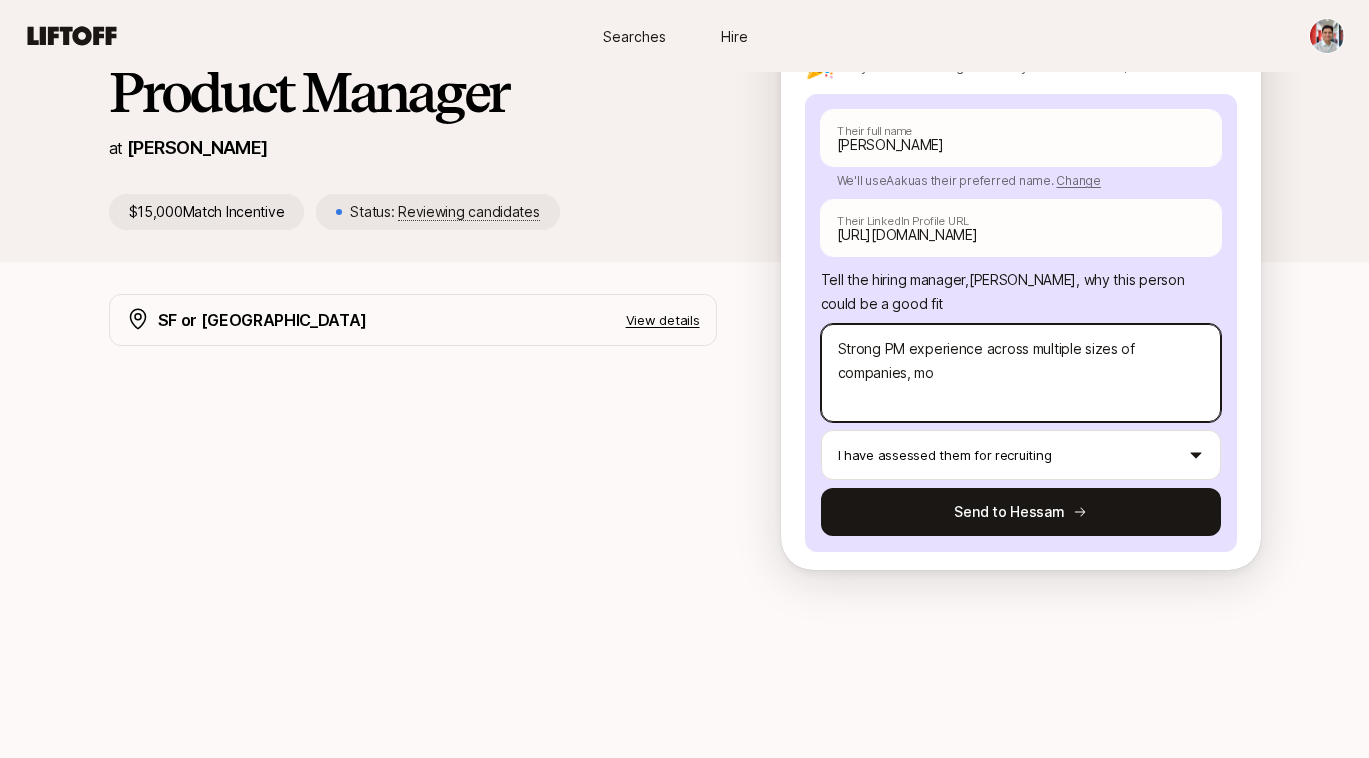 type on "x" 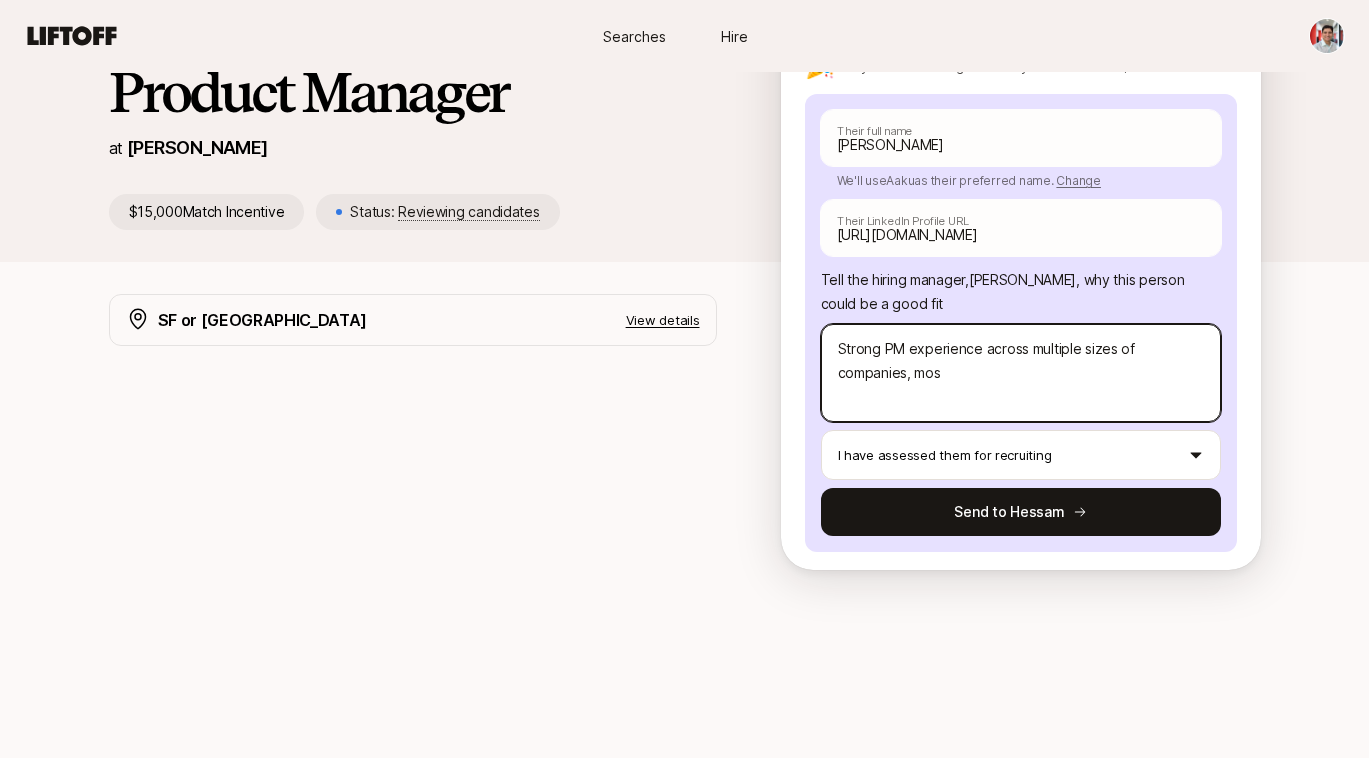 type on "Strong PM experience across multiple sizes of companies, most" 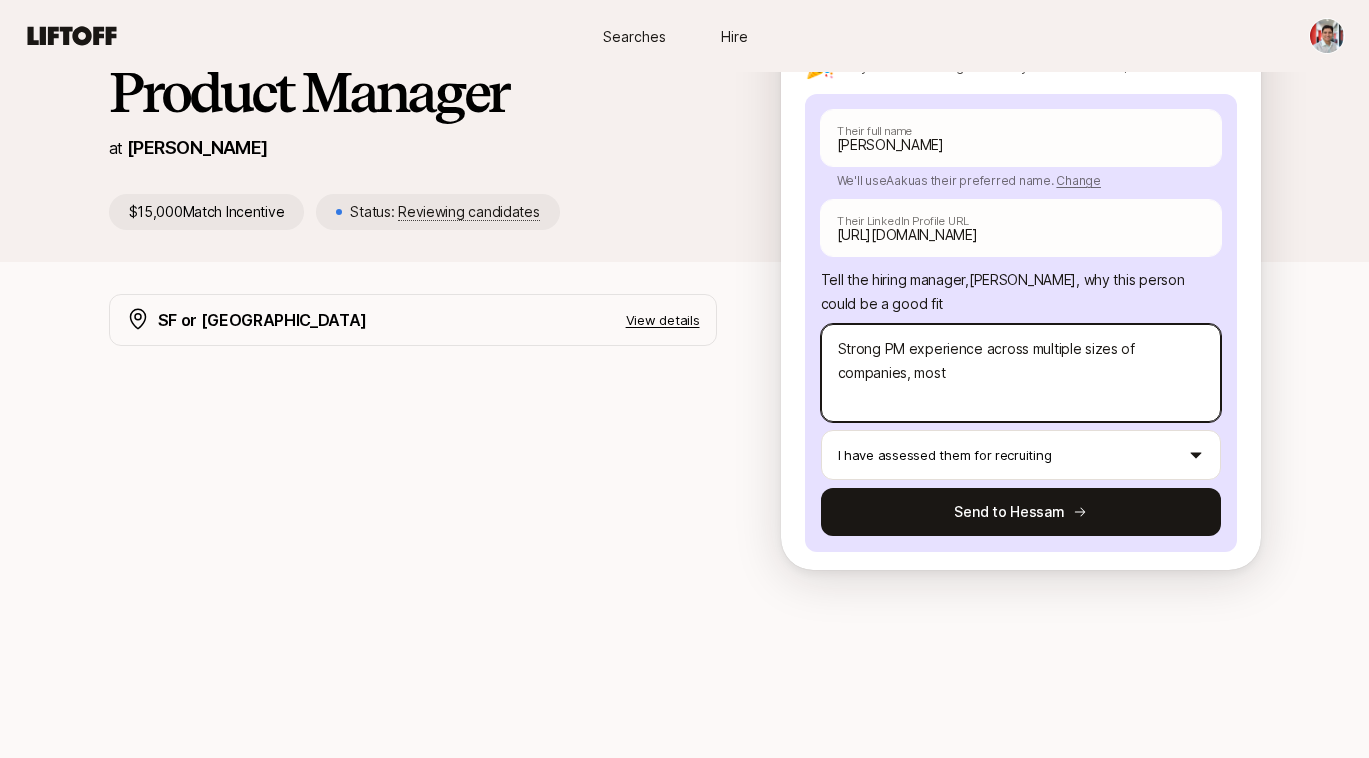 type on "x" 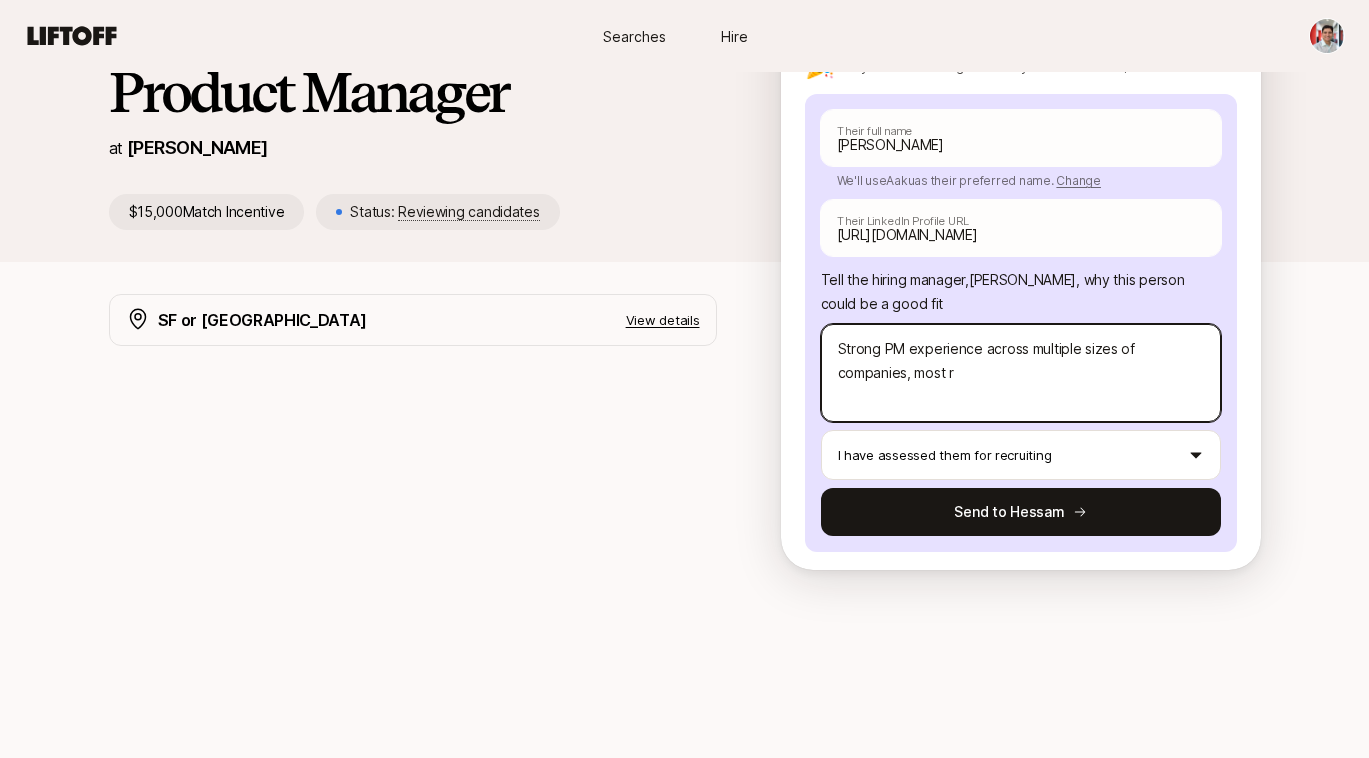 type on "x" 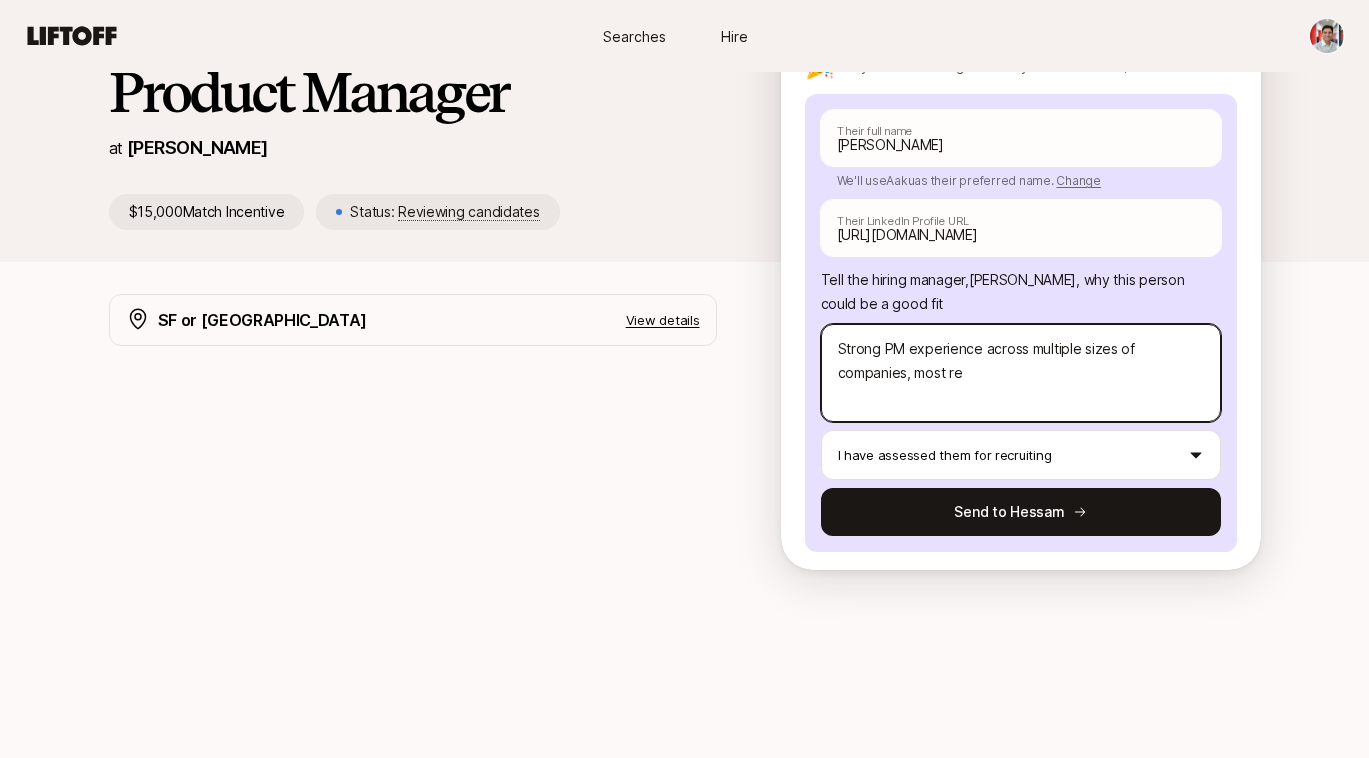 type on "x" 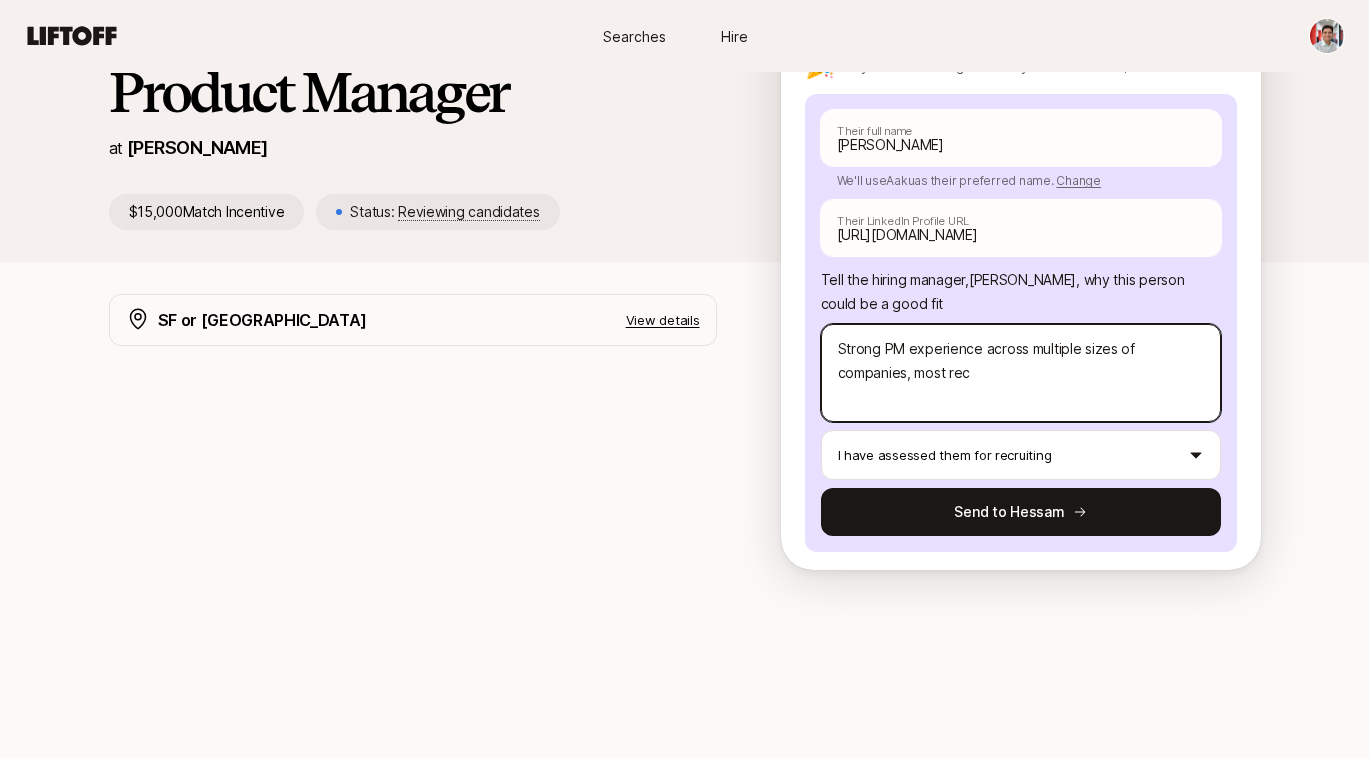 type on "x" 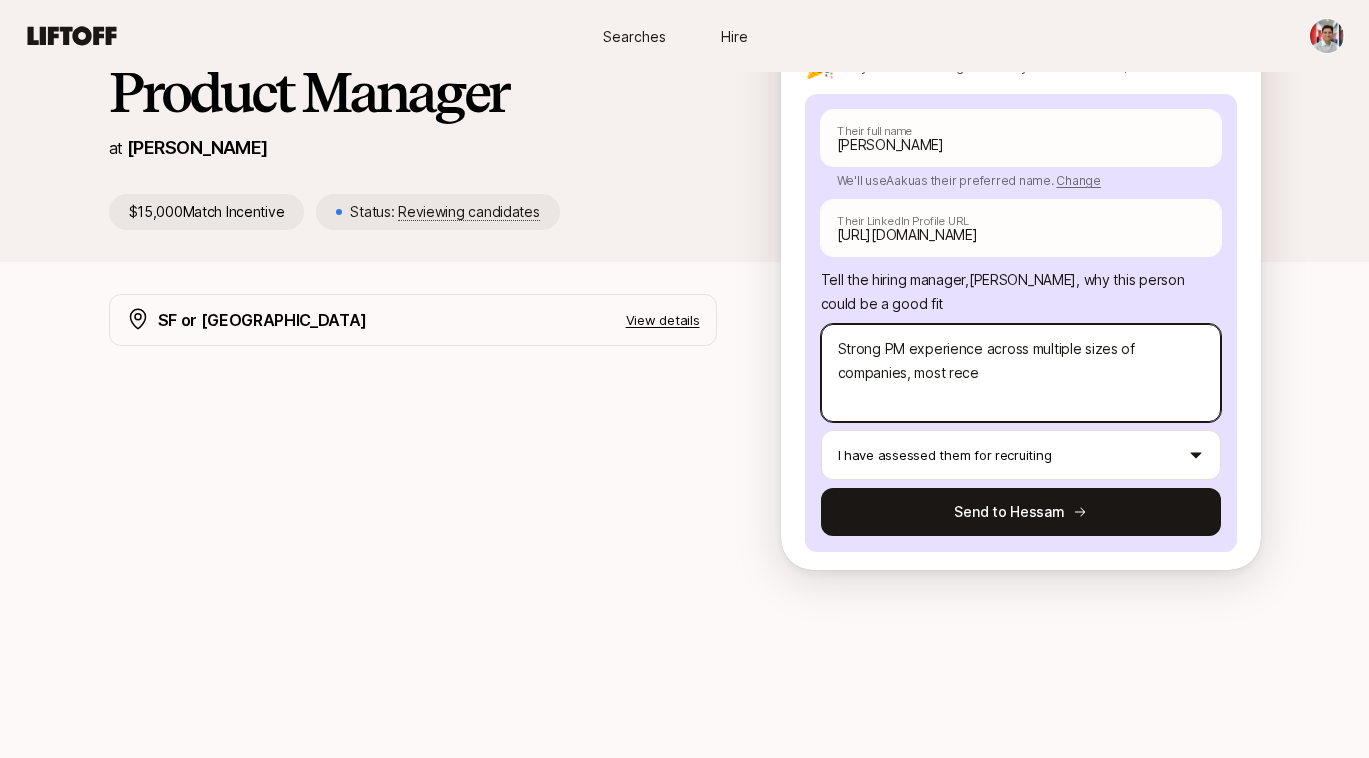 type on "x" 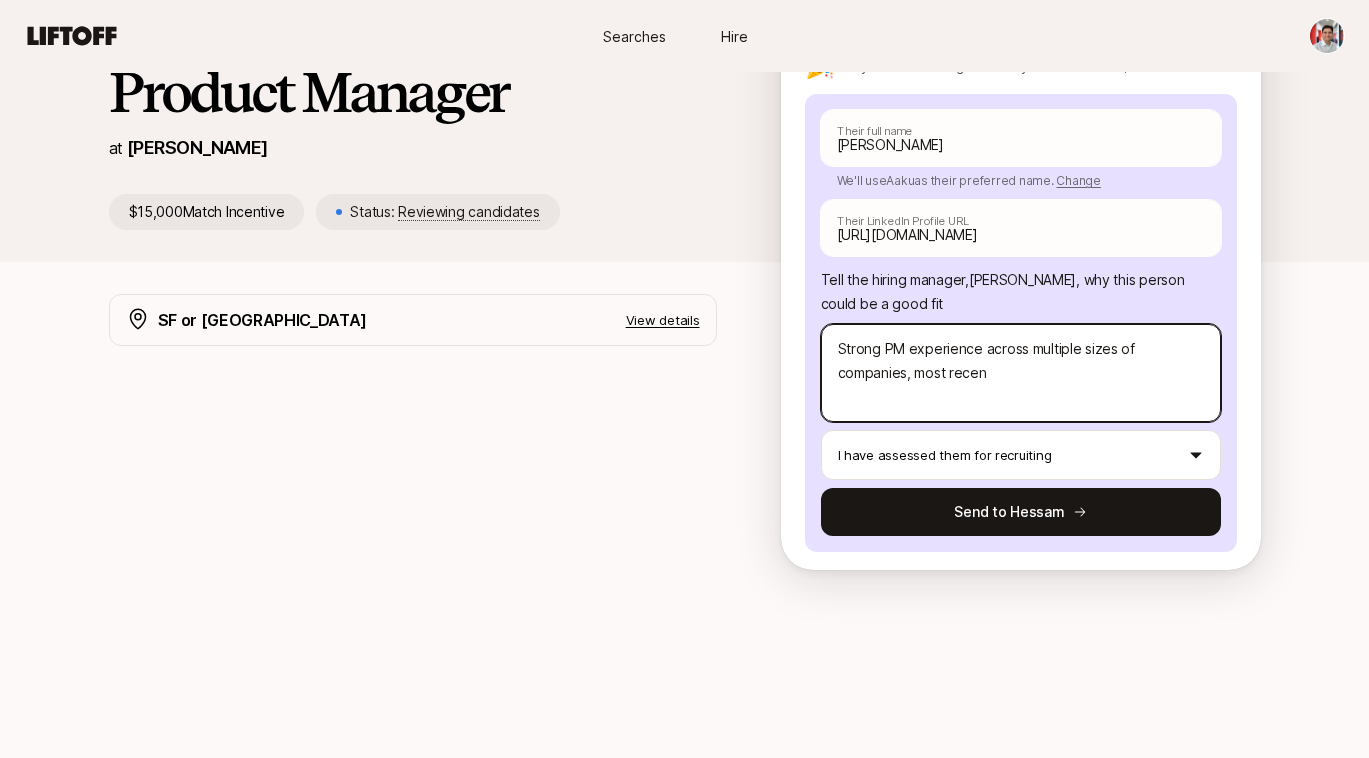 type on "x" 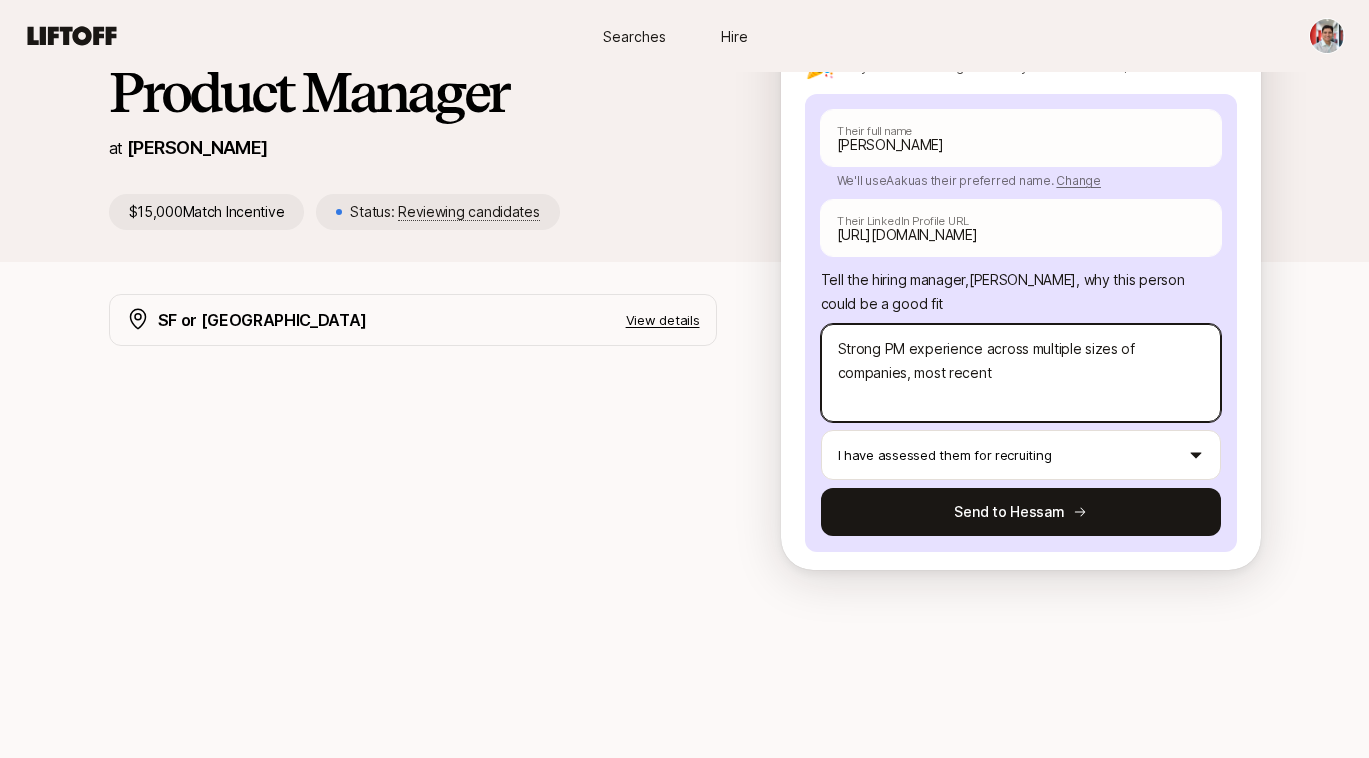 type on "x" 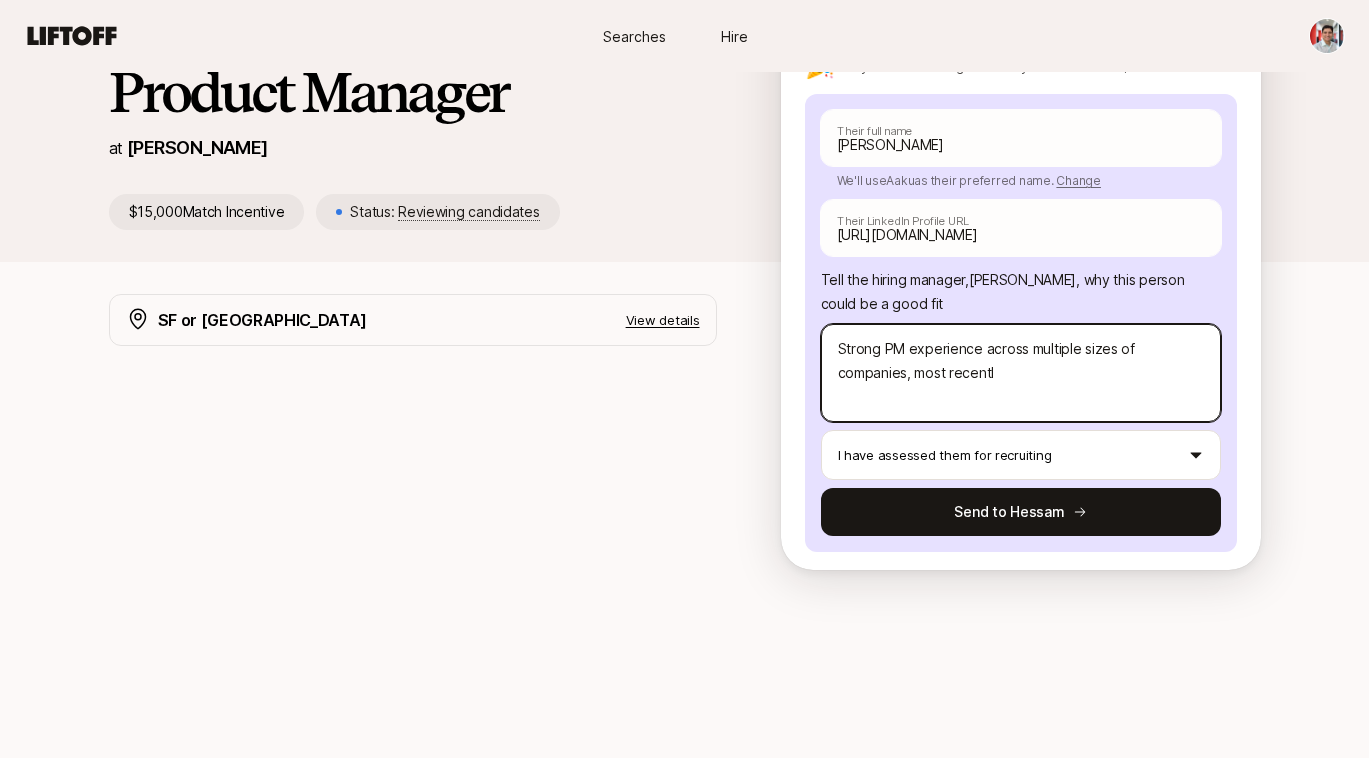 type on "x" 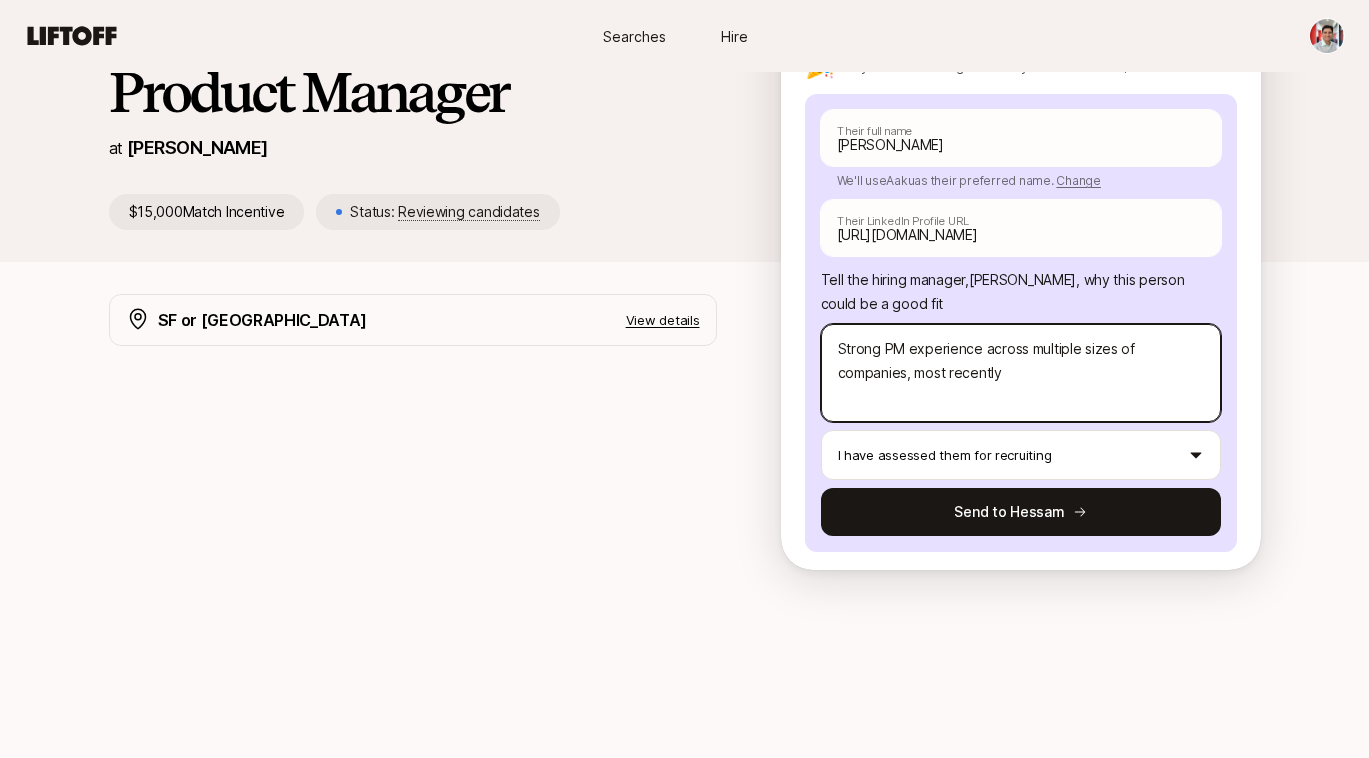 type on "x" 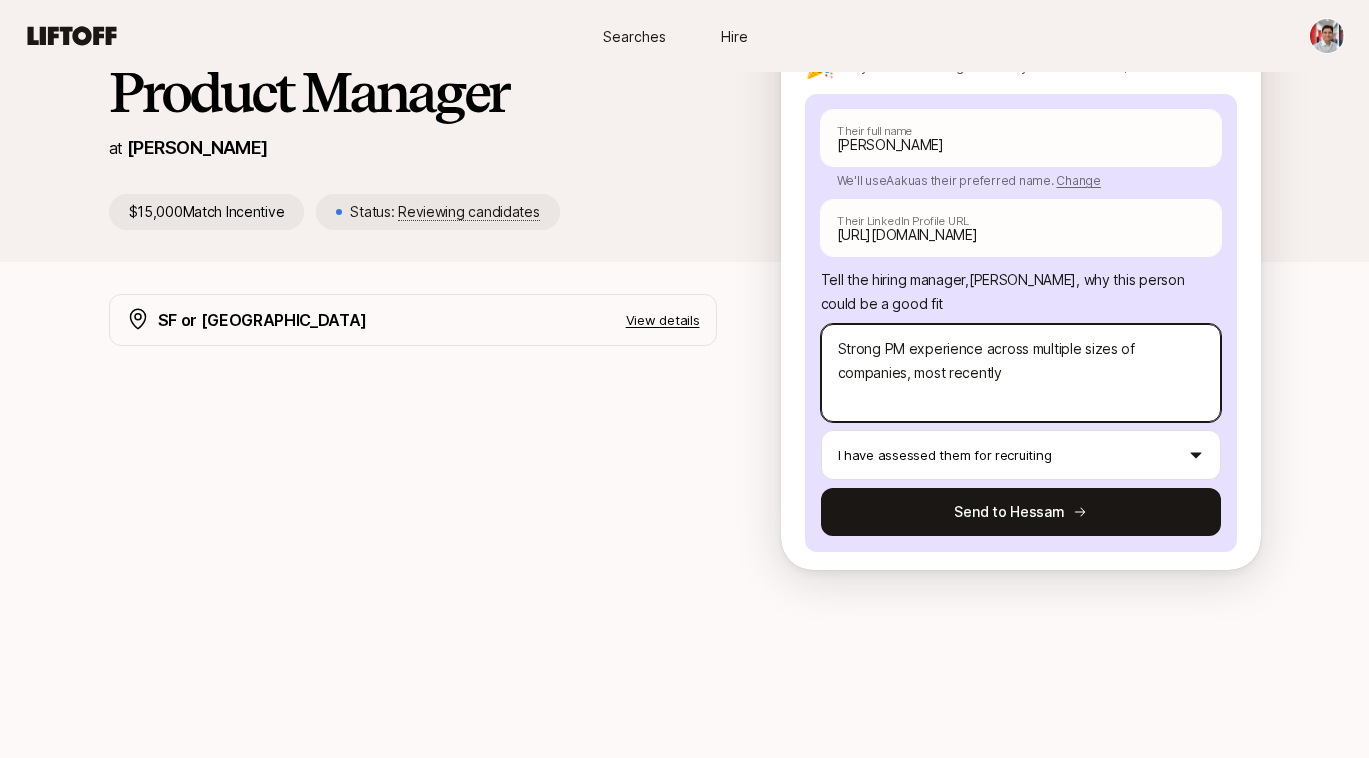 type on "x" 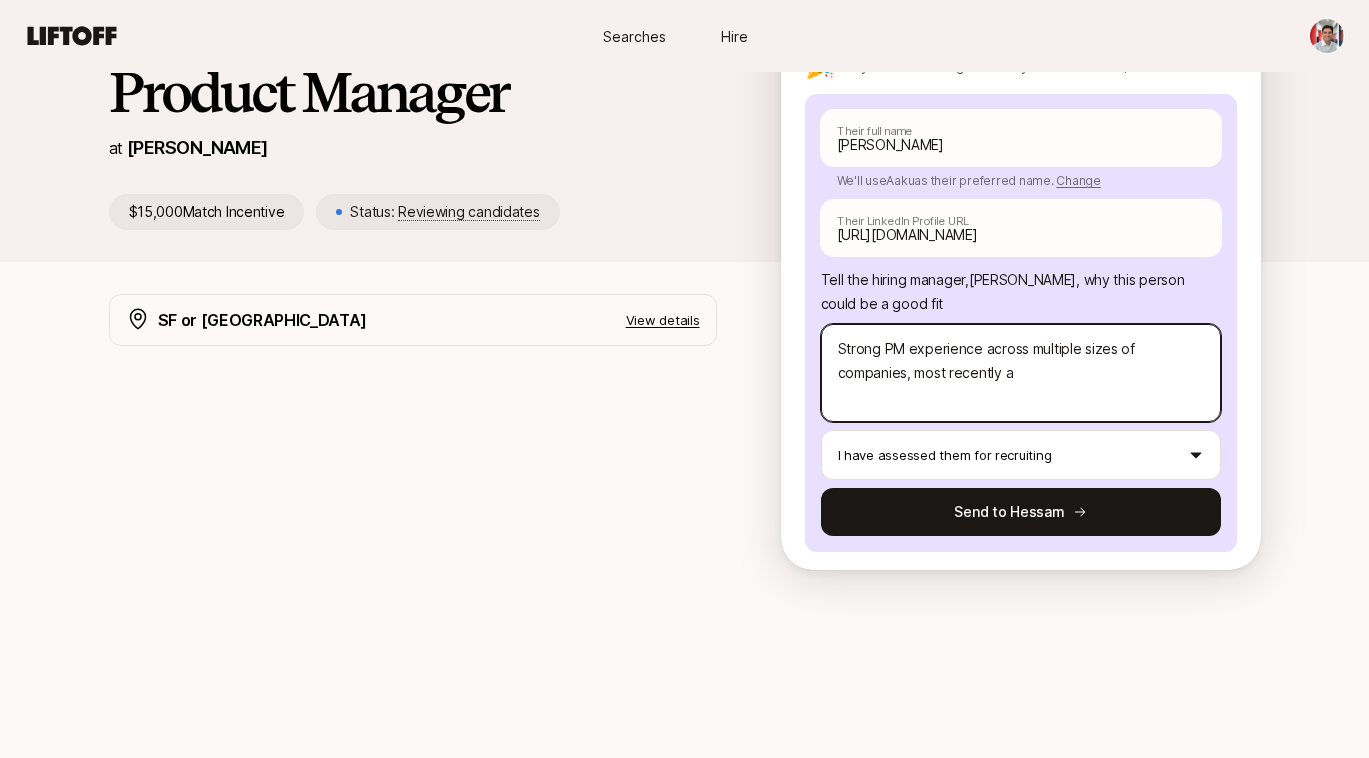 type on "x" 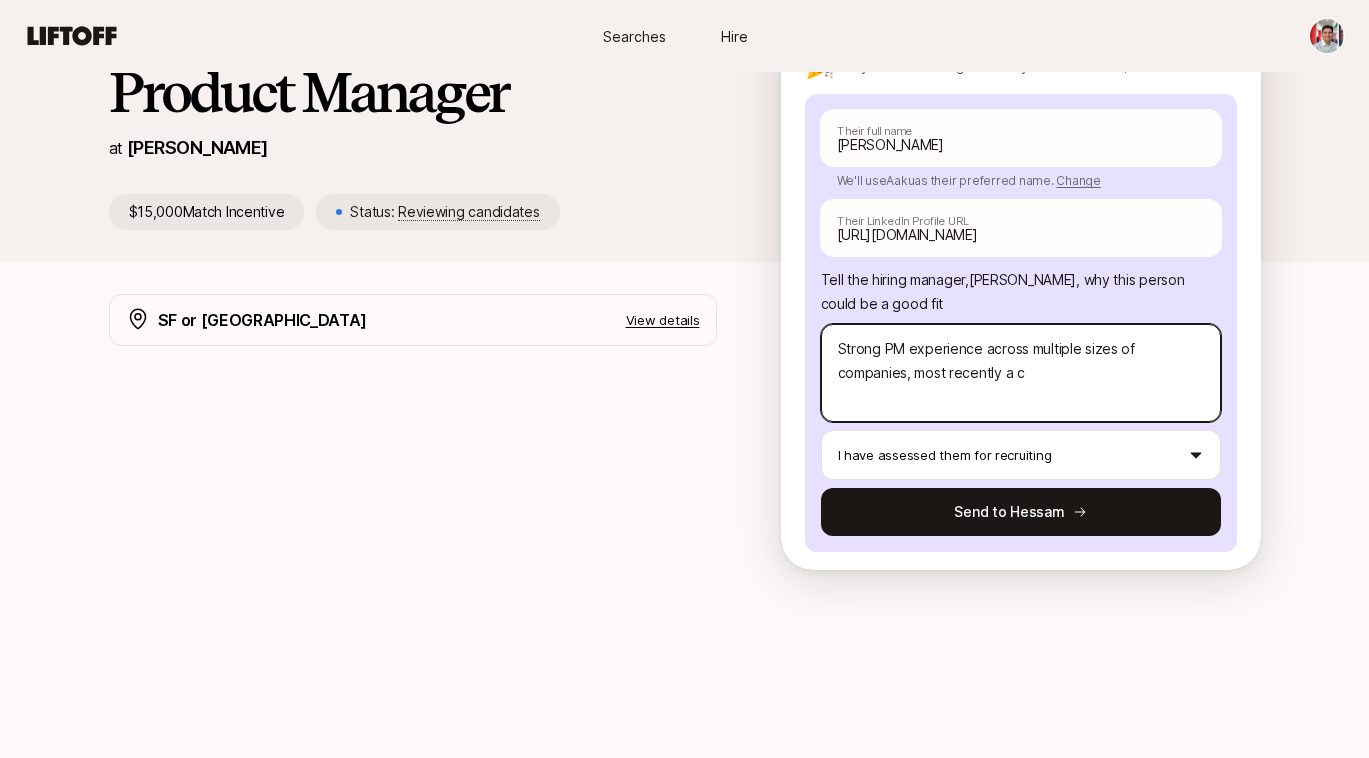 type on "x" 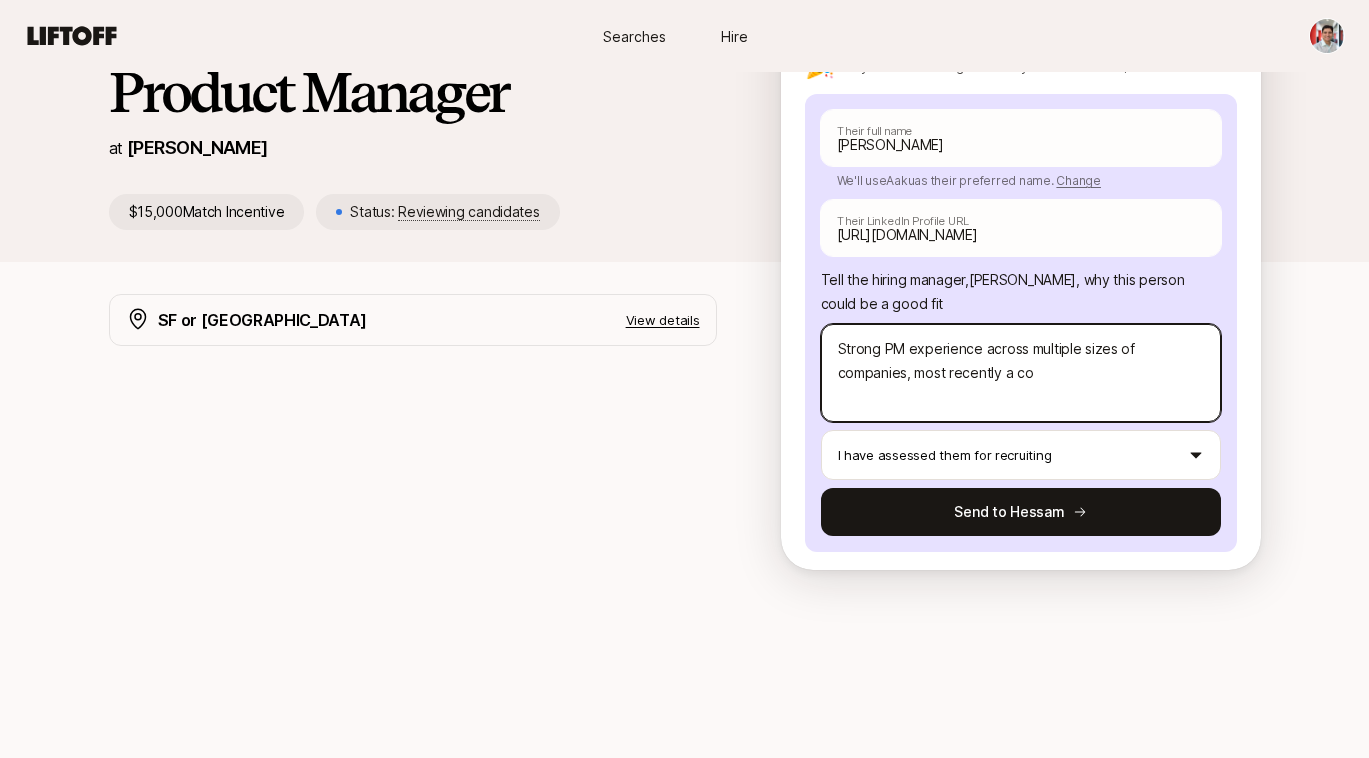 type on "x" 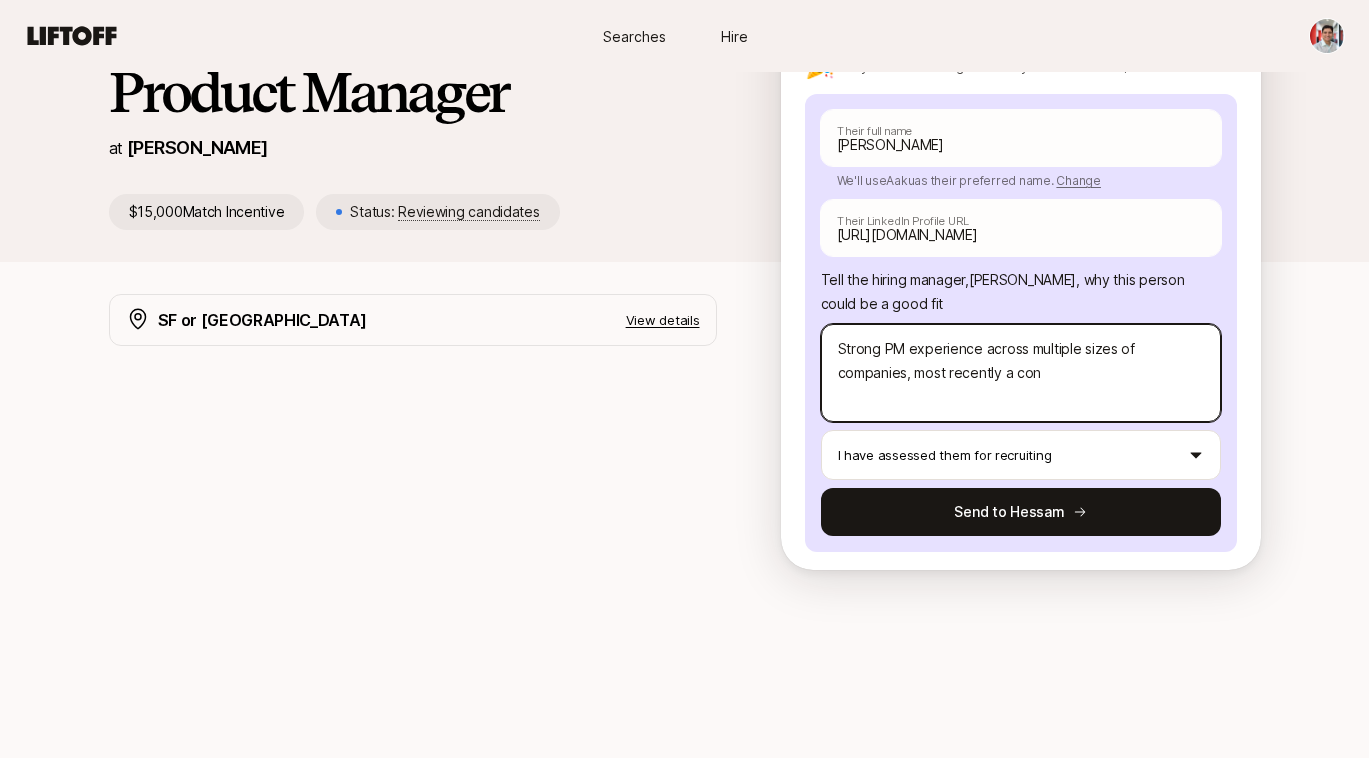 type on "x" 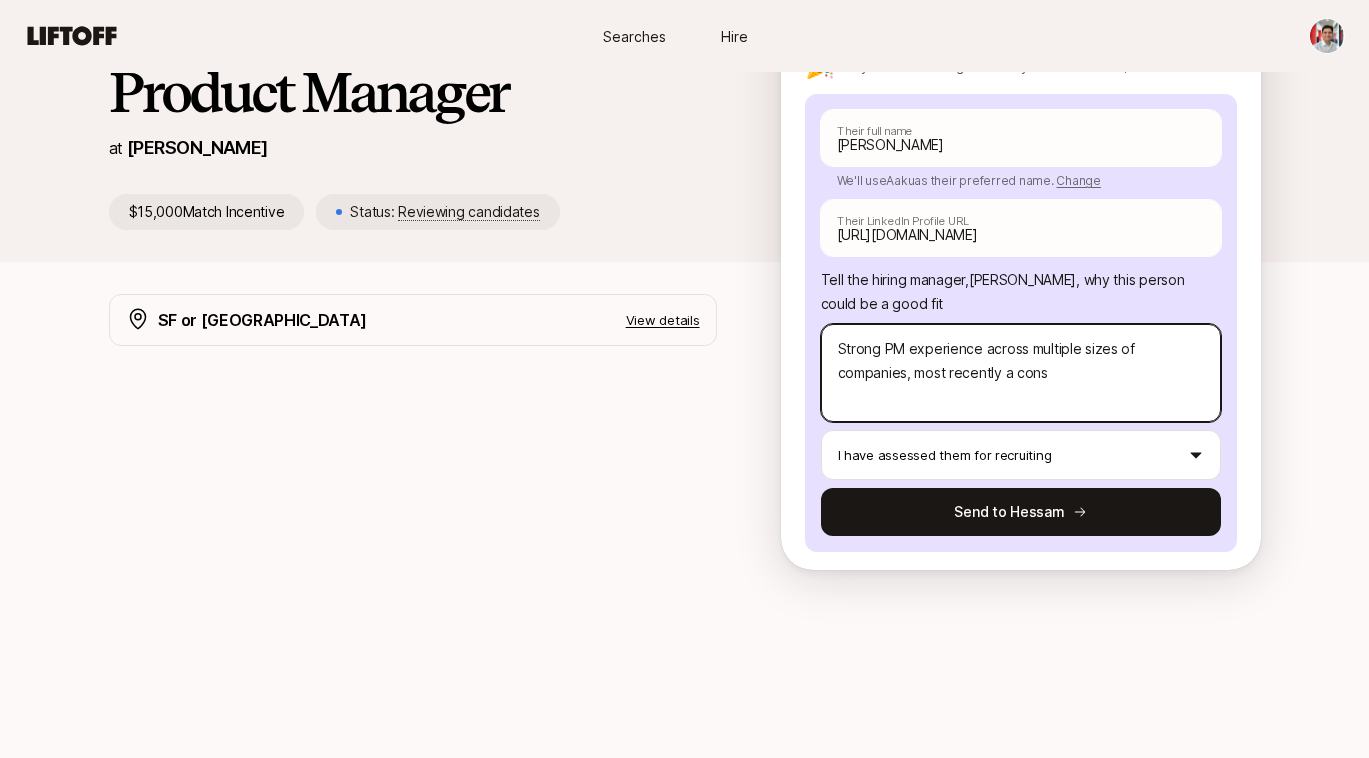 type on "x" 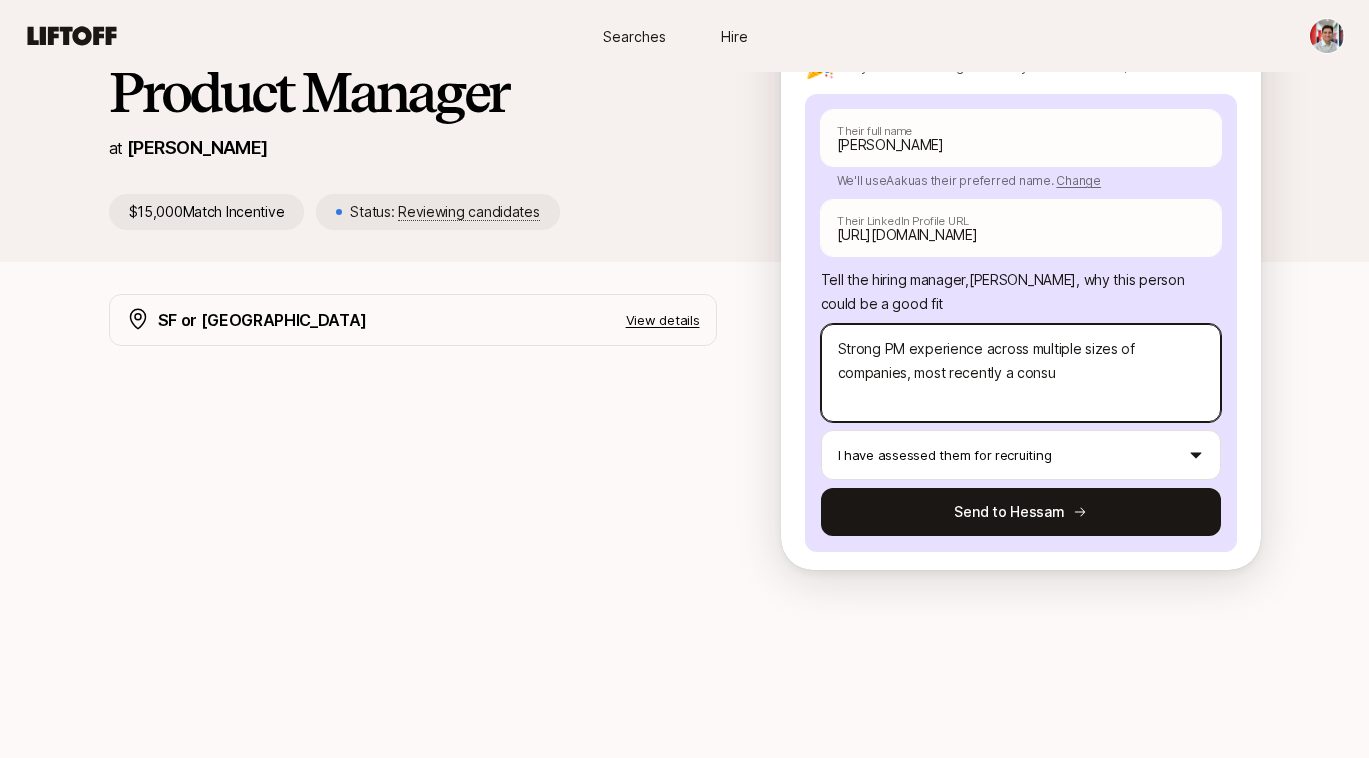 type on "x" 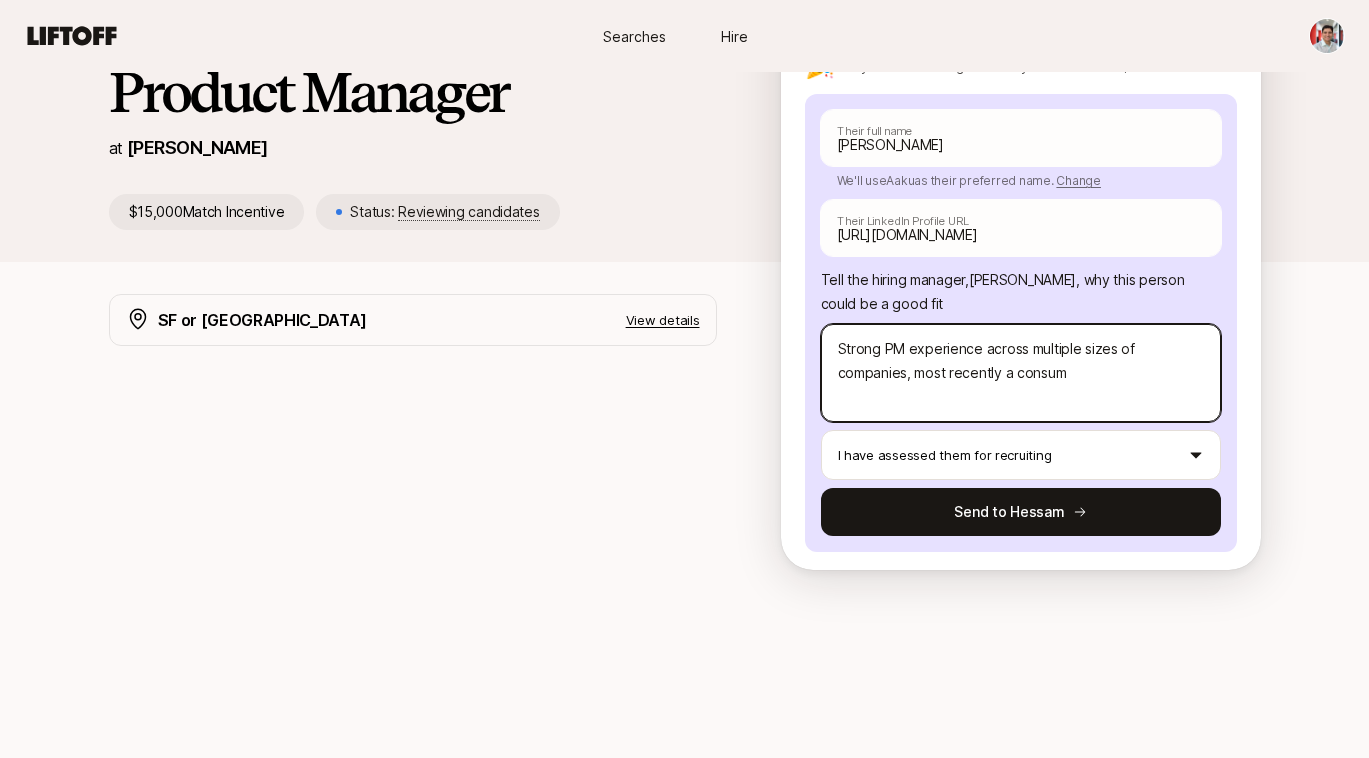type on "x" 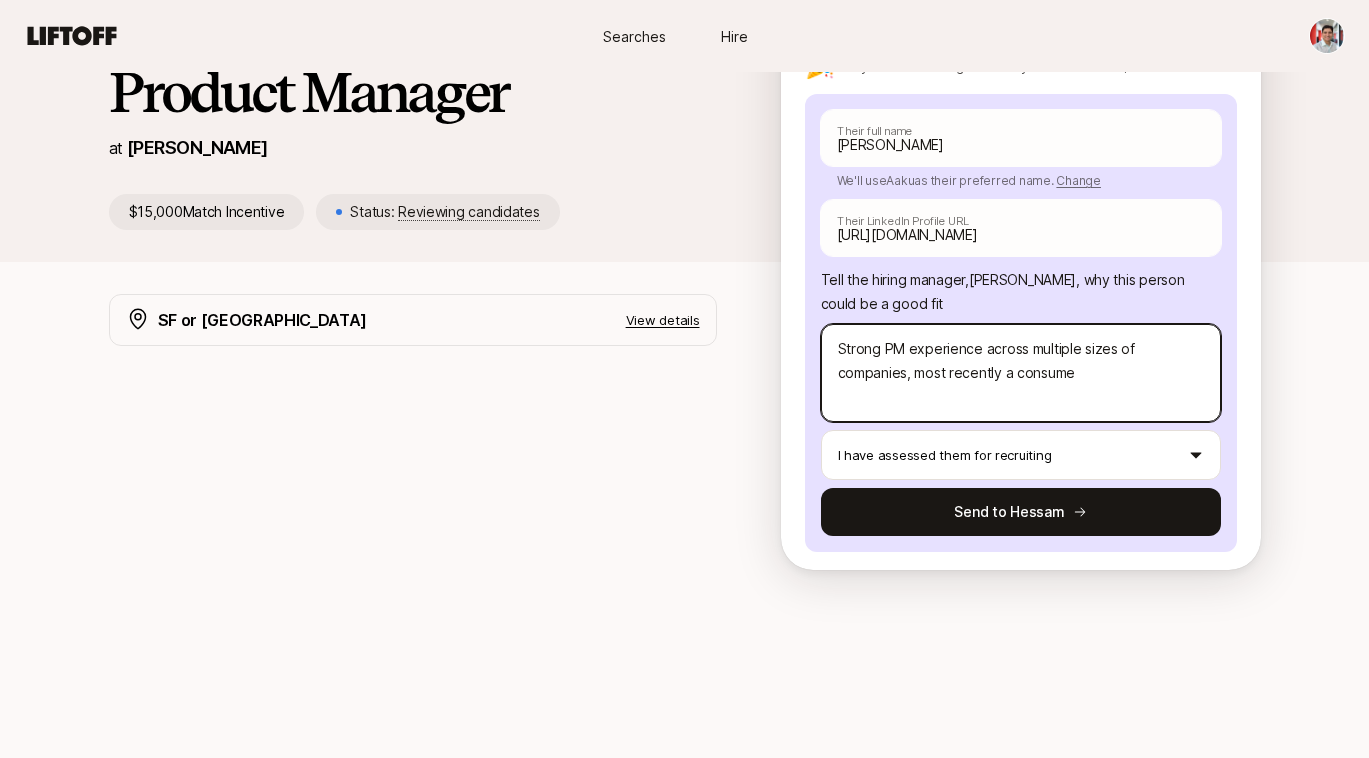 type on "x" 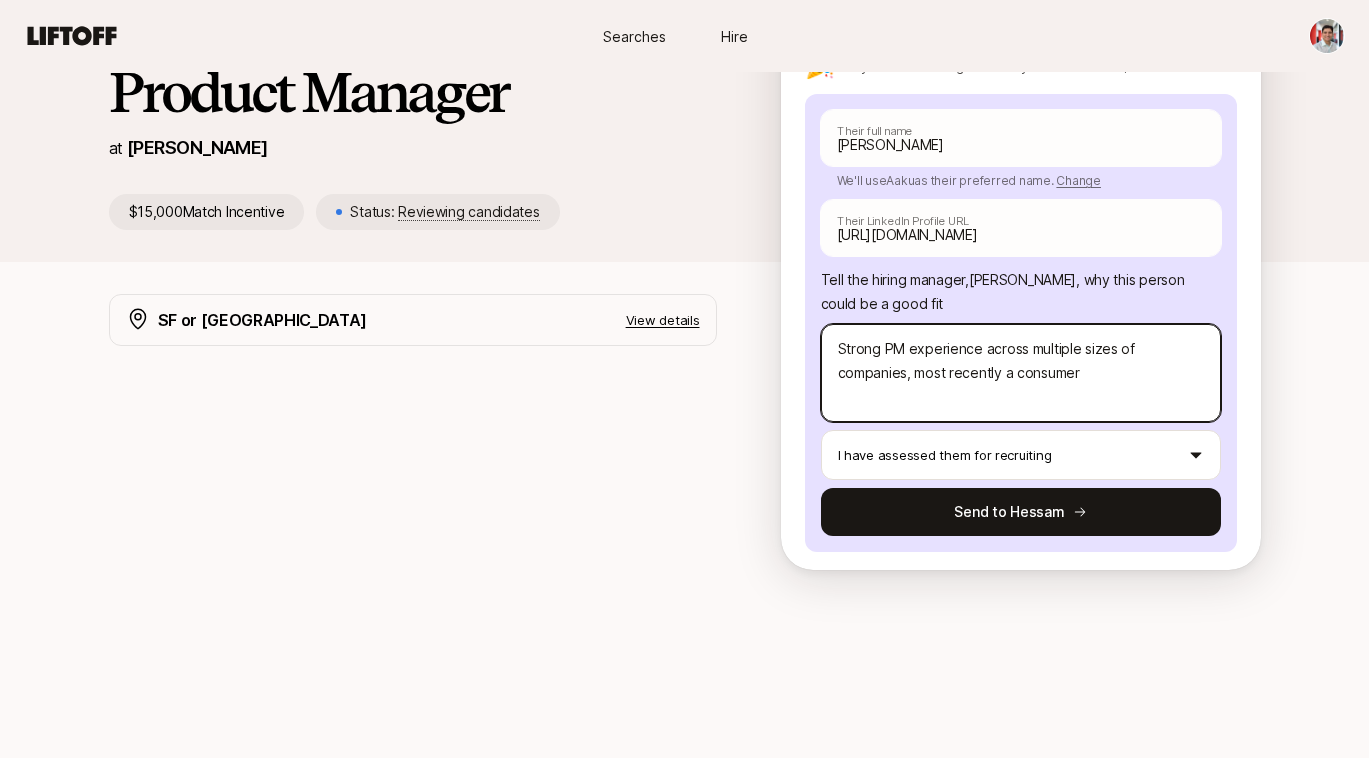 type on "x" 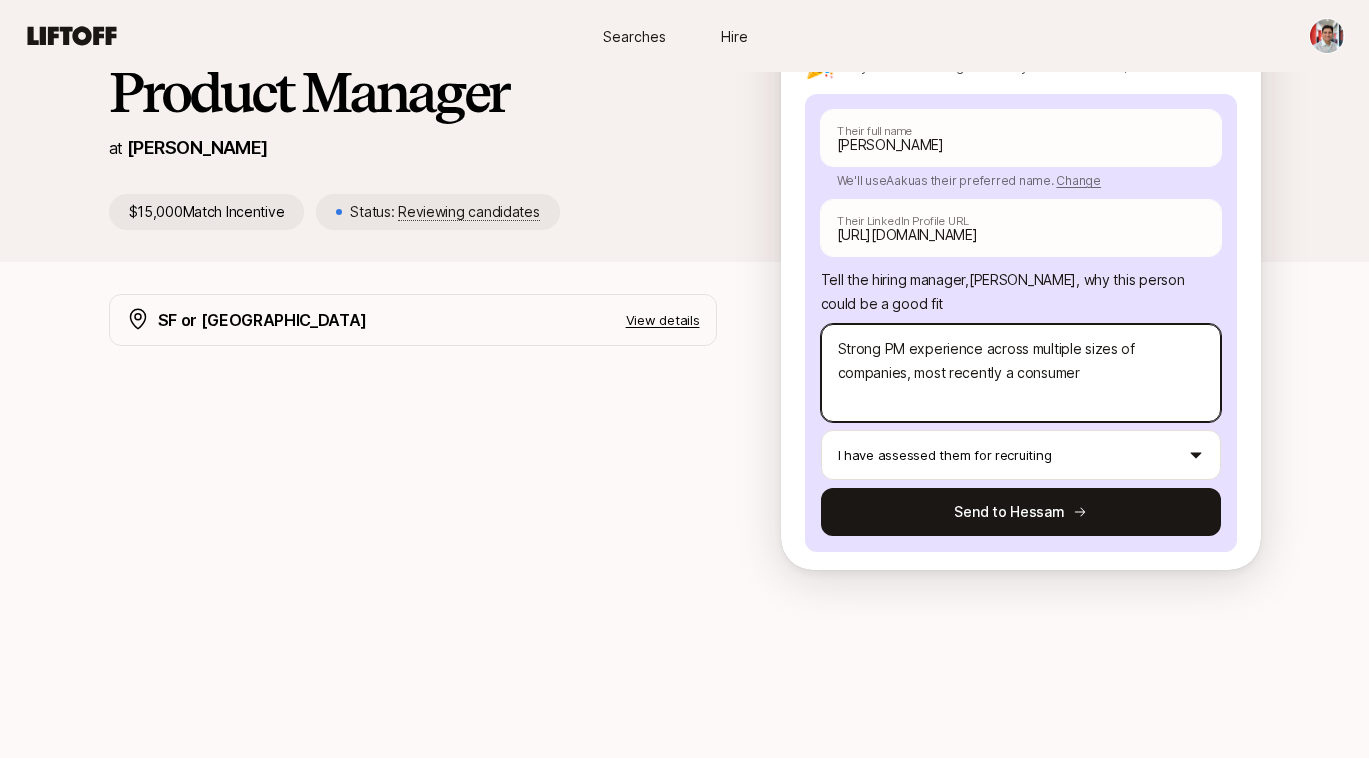 type on "x" 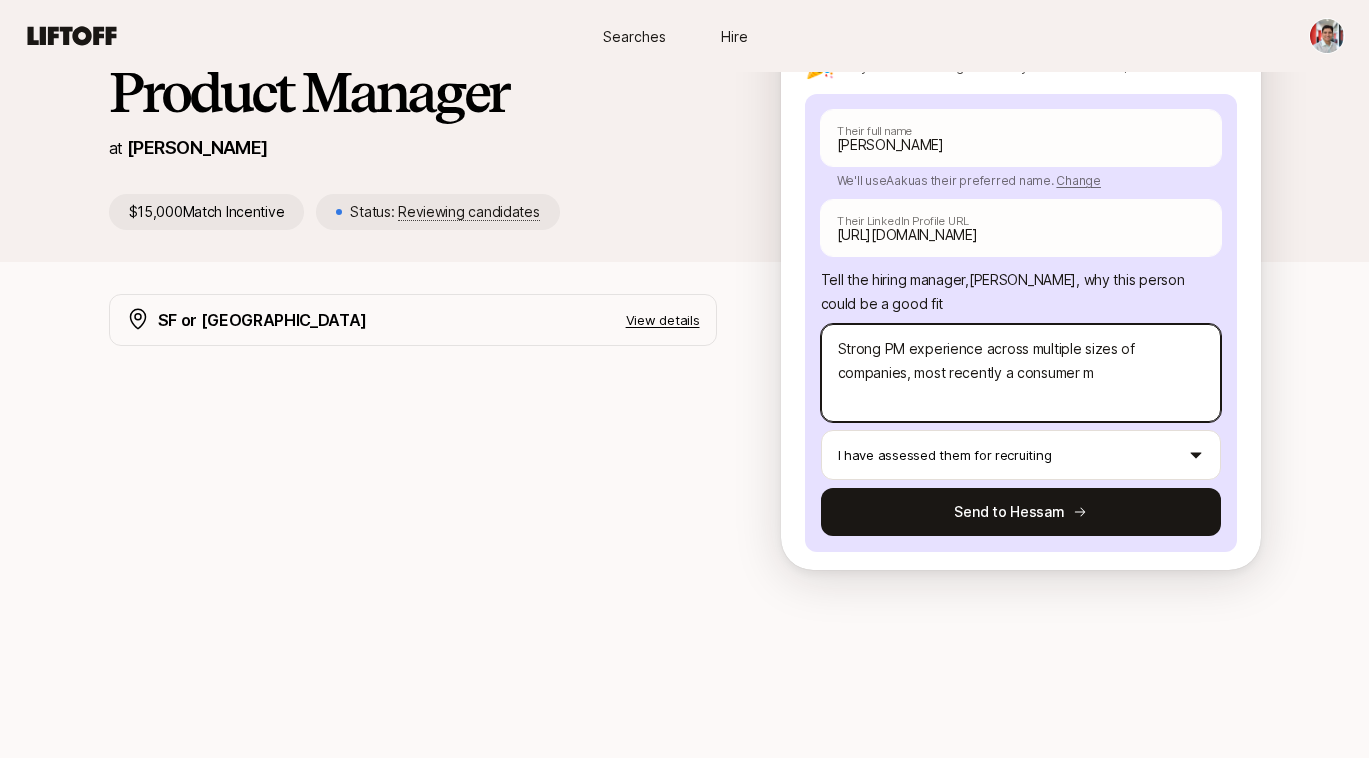 type on "Strong PM experience across multiple sizes of companies, most recently a consumer ma" 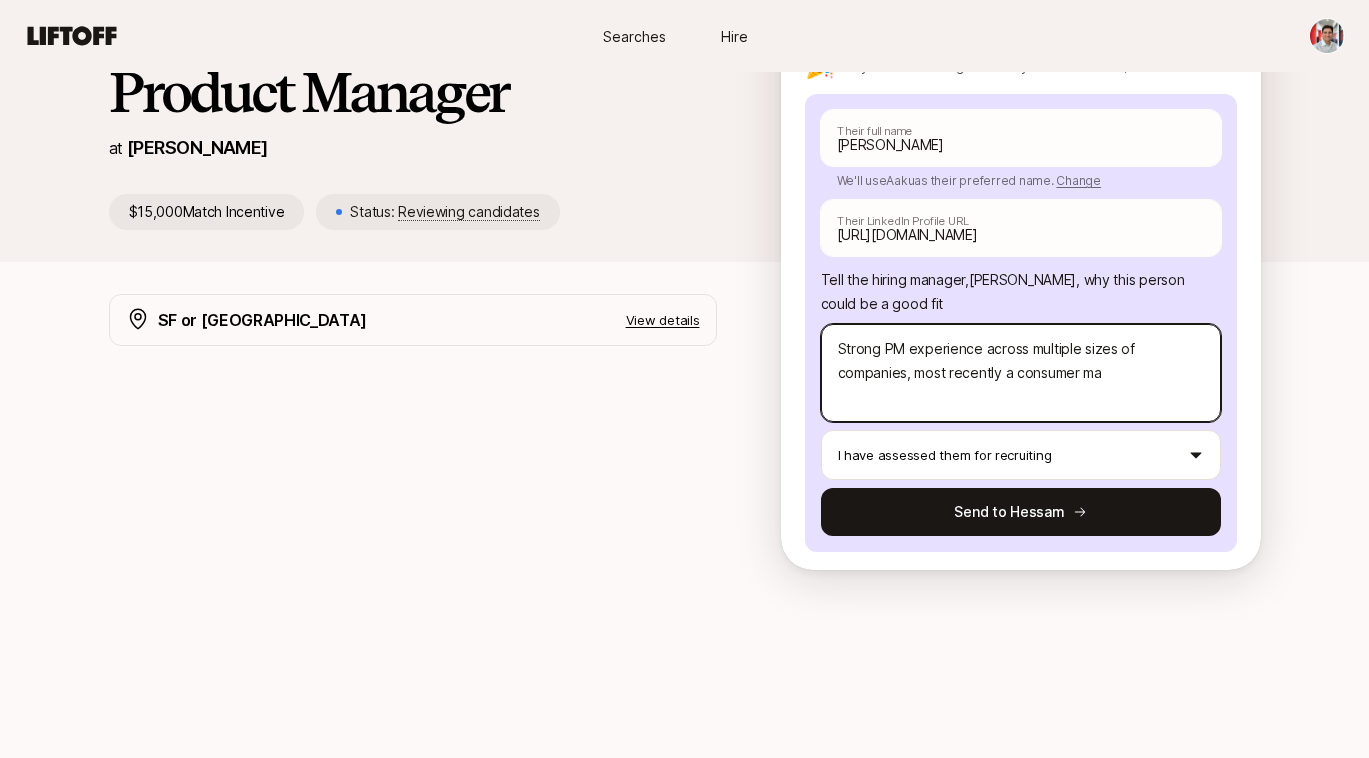 type on "x" 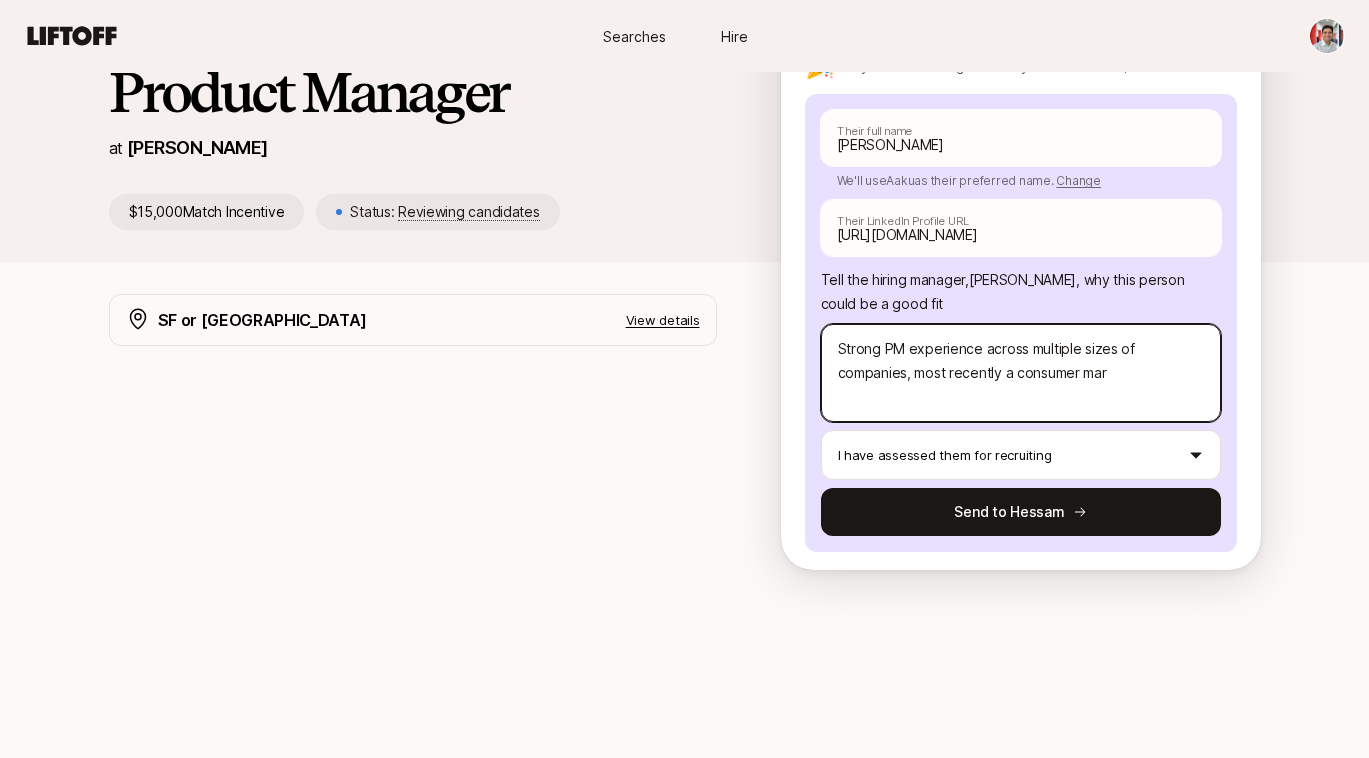 type on "x" 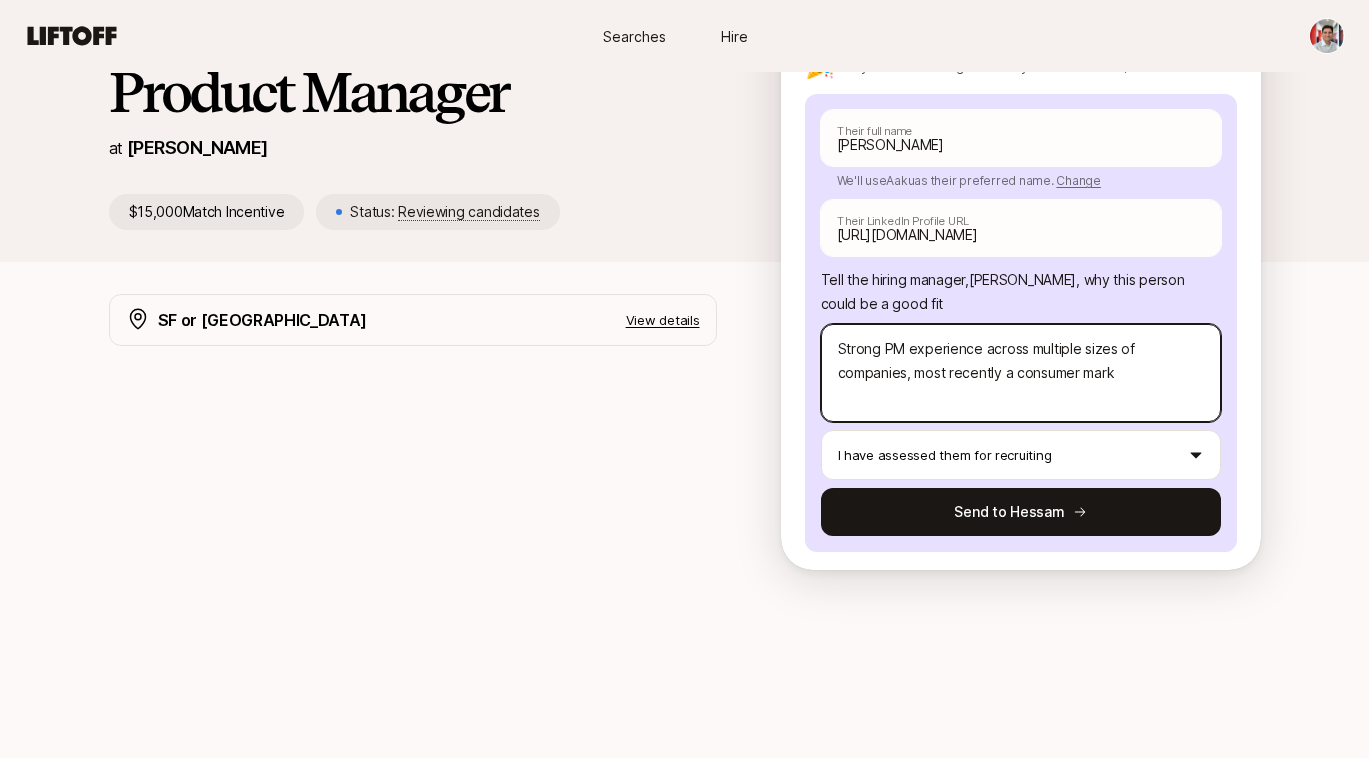 type 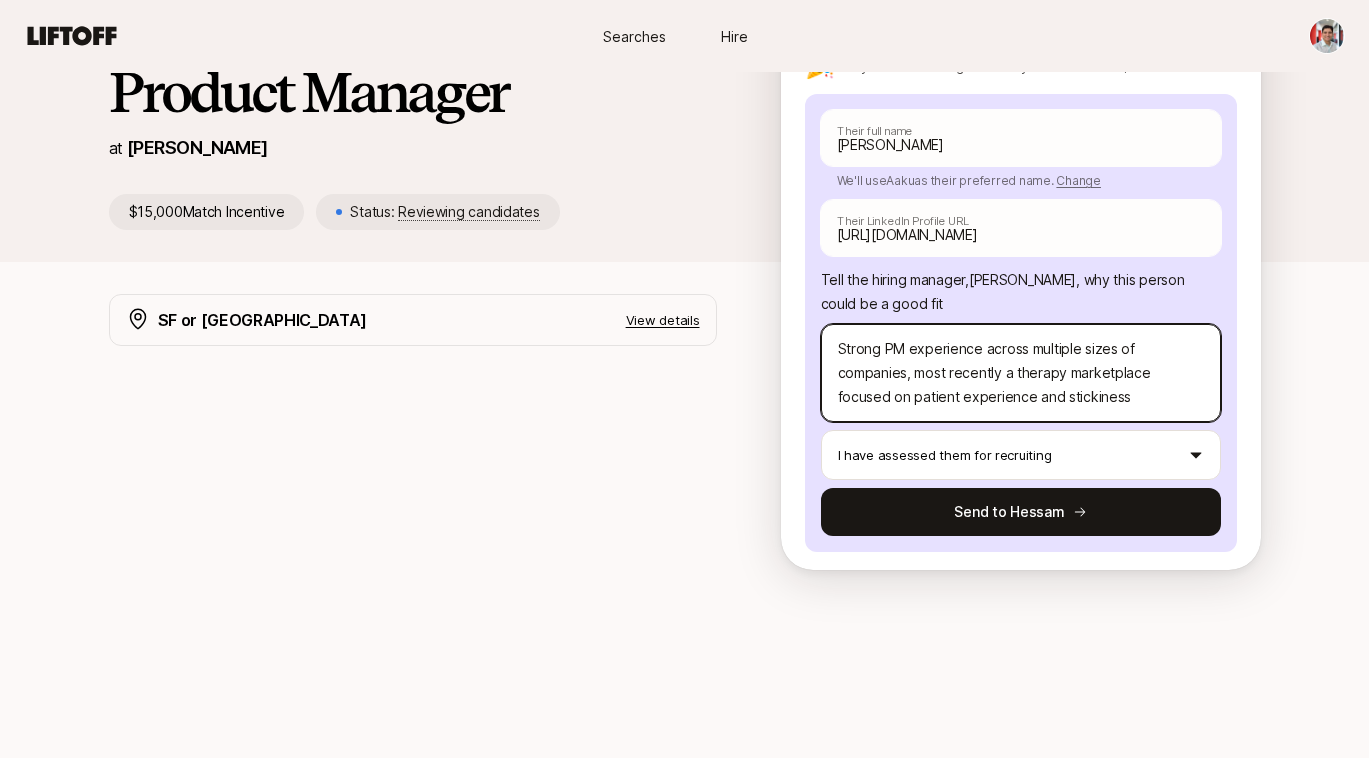 click on "Strong PM experience across multiple sizes of companies, most recently a therapy marketplace focused on patient experience and stickiness" at bounding box center (1021, 373) 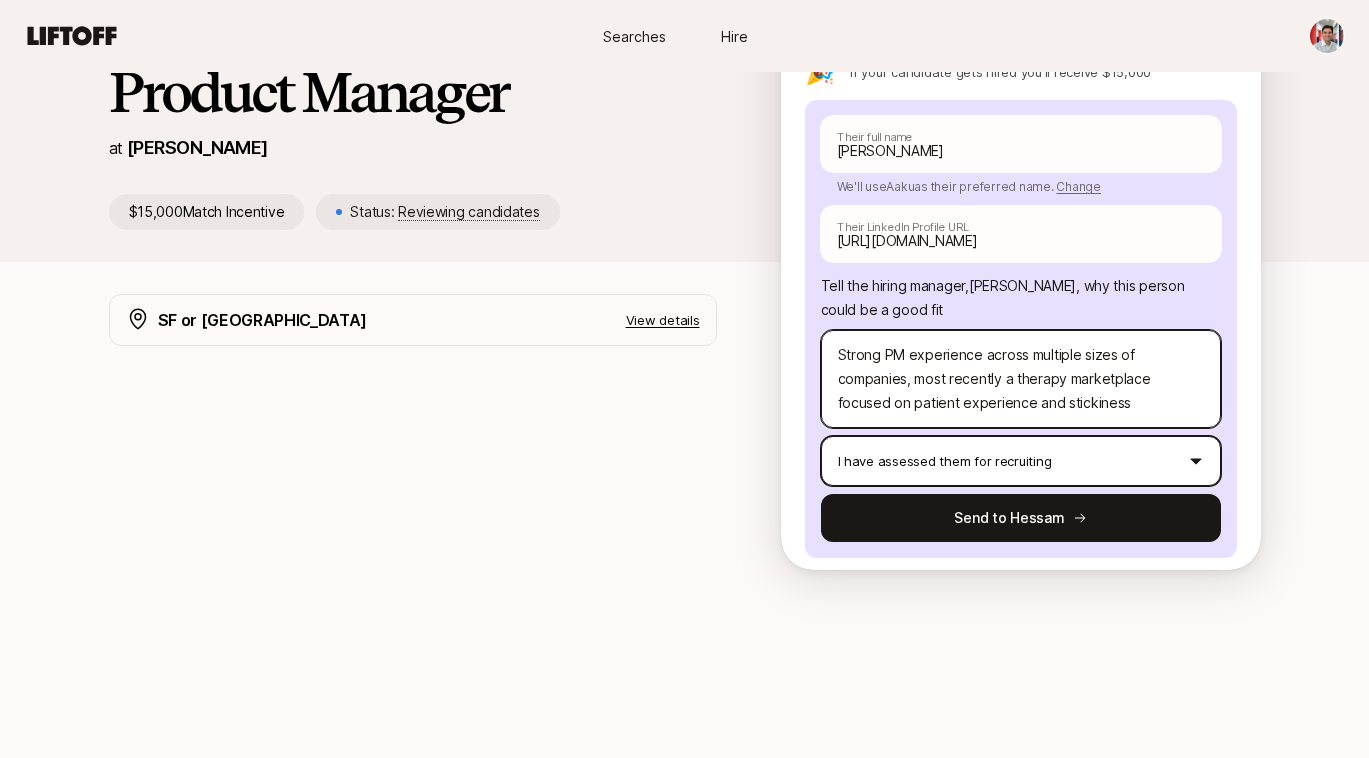 scroll, scrollTop: 209, scrollLeft: 0, axis: vertical 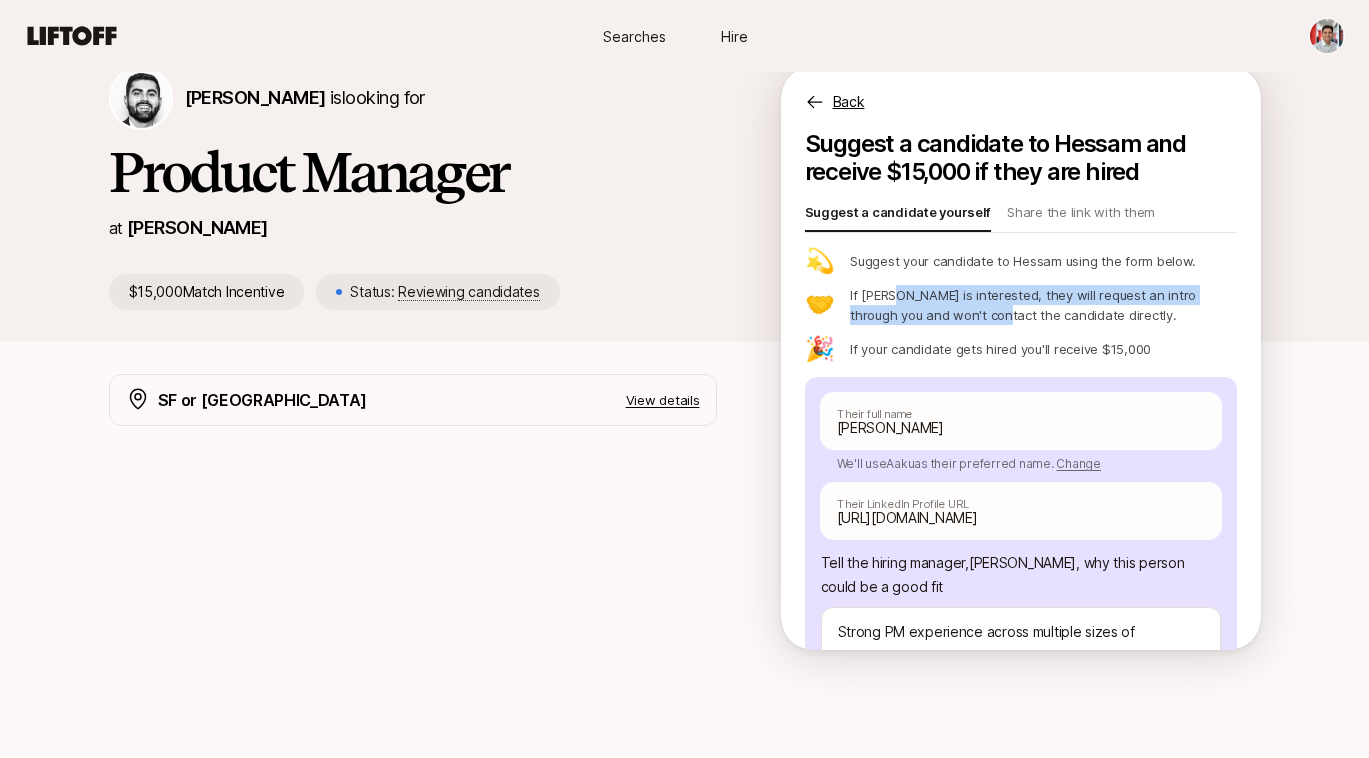 drag, startPoint x: 895, startPoint y: 299, endPoint x: 965, endPoint y: 317, distance: 72.277245 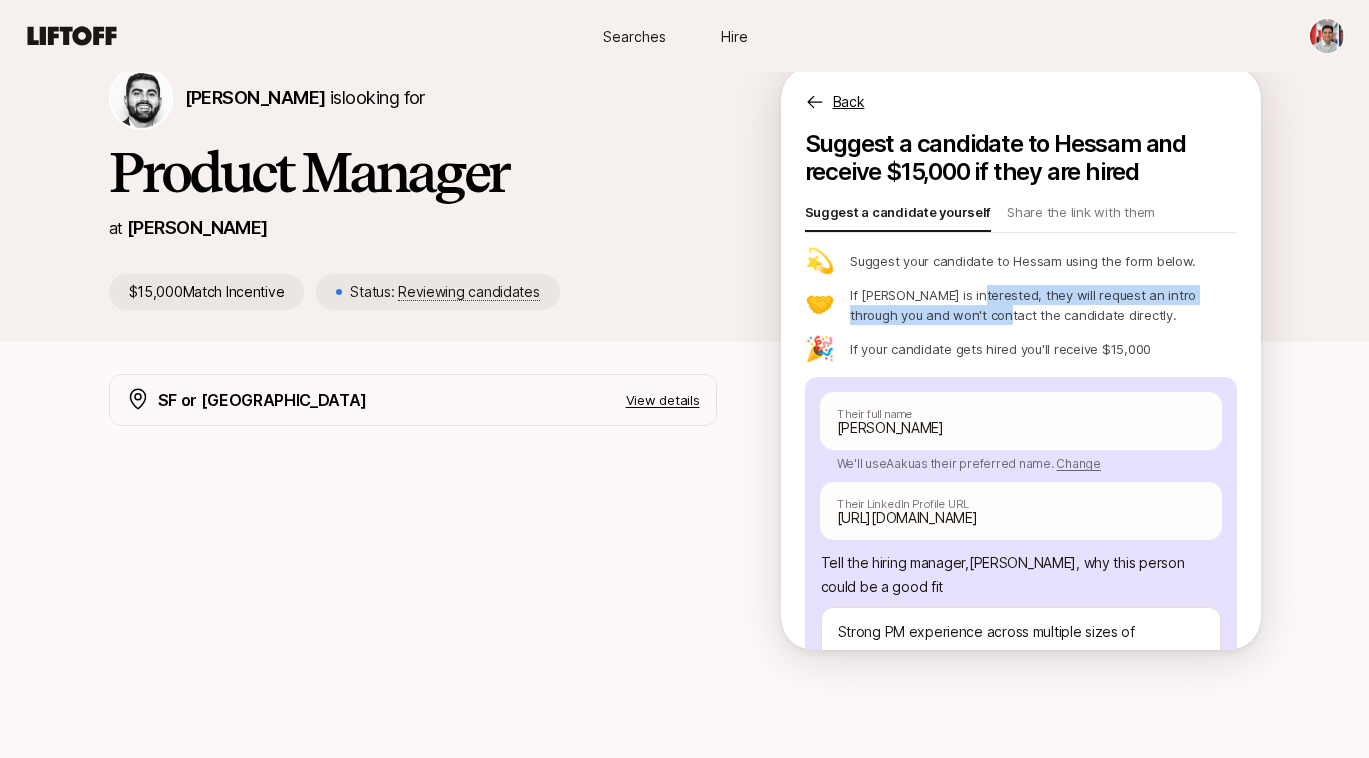 drag, startPoint x: 970, startPoint y: 316, endPoint x: 974, endPoint y: 296, distance: 20.396078 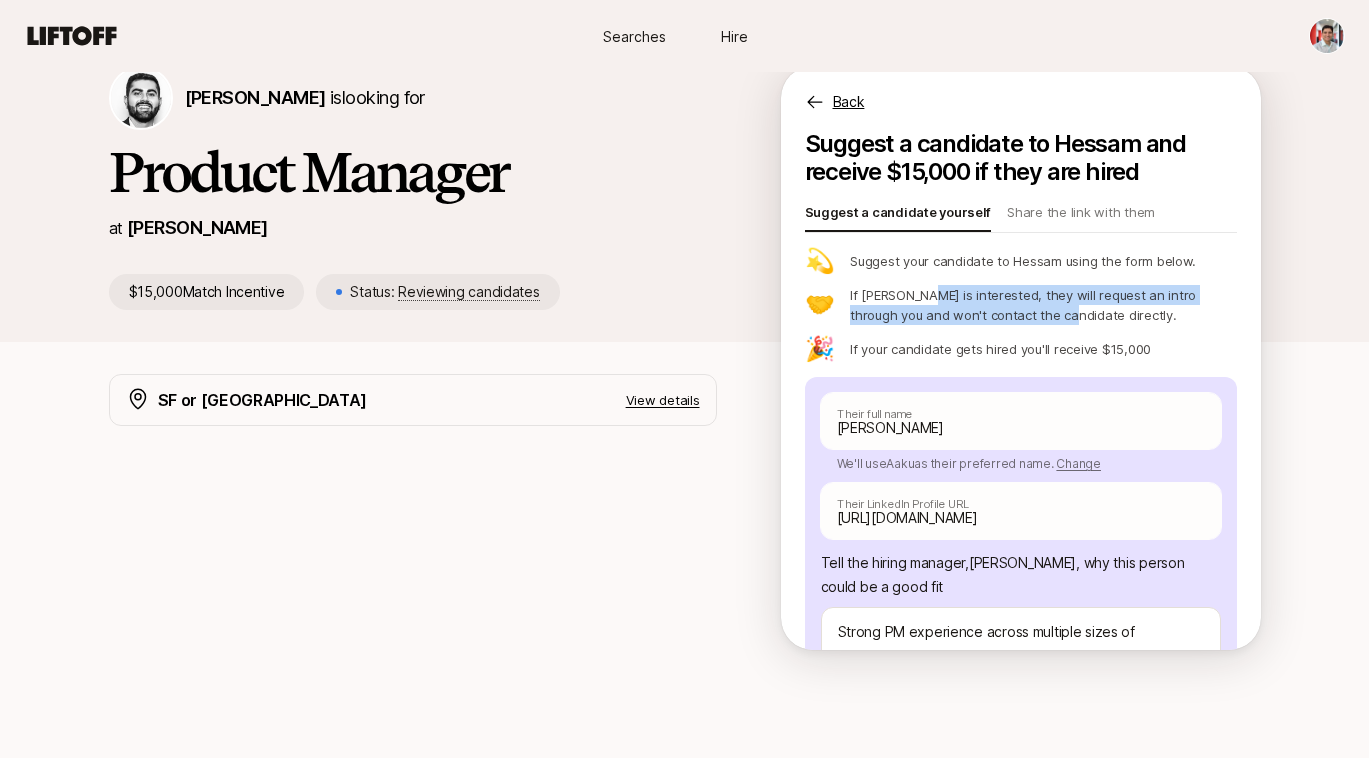 drag, startPoint x: 974, startPoint y: 296, endPoint x: 978, endPoint y: 307, distance: 11.7046995 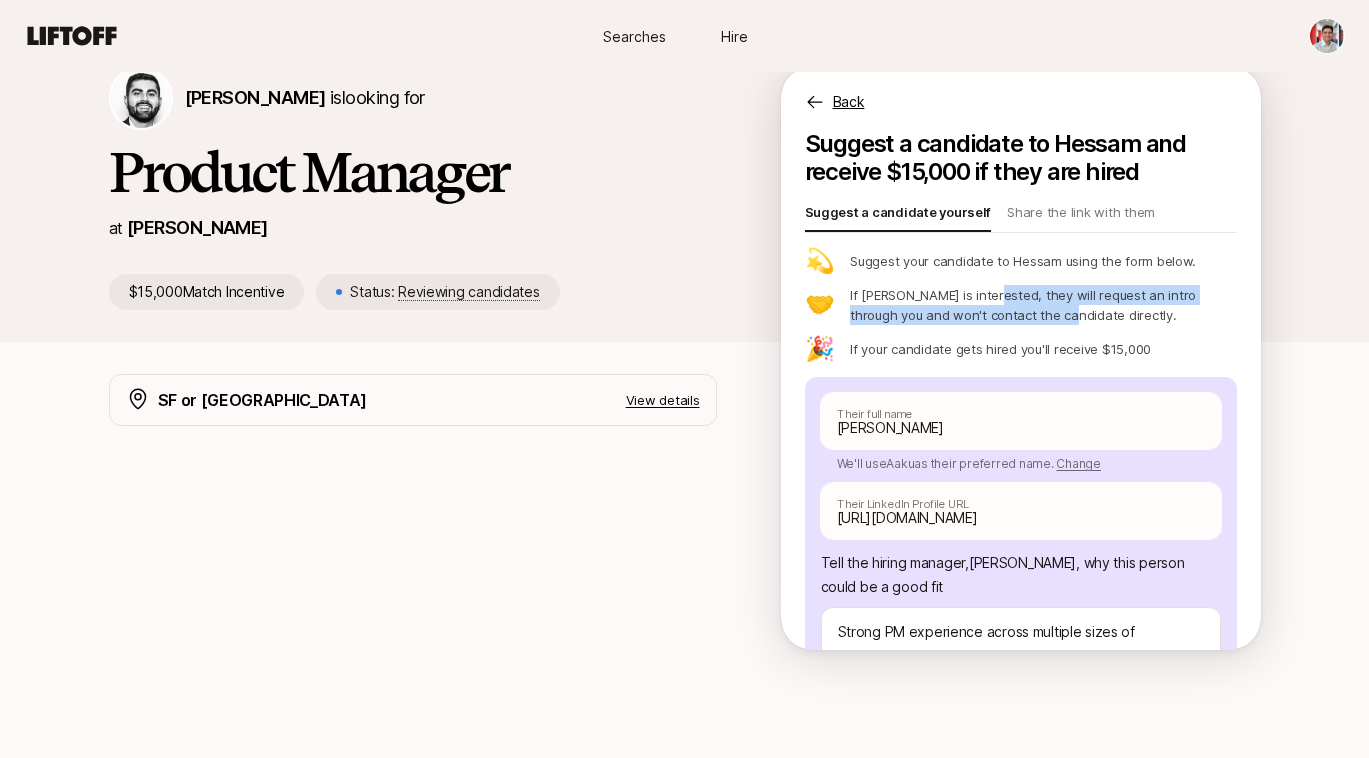 drag, startPoint x: 978, startPoint y: 307, endPoint x: 998, endPoint y: 293, distance: 24.41311 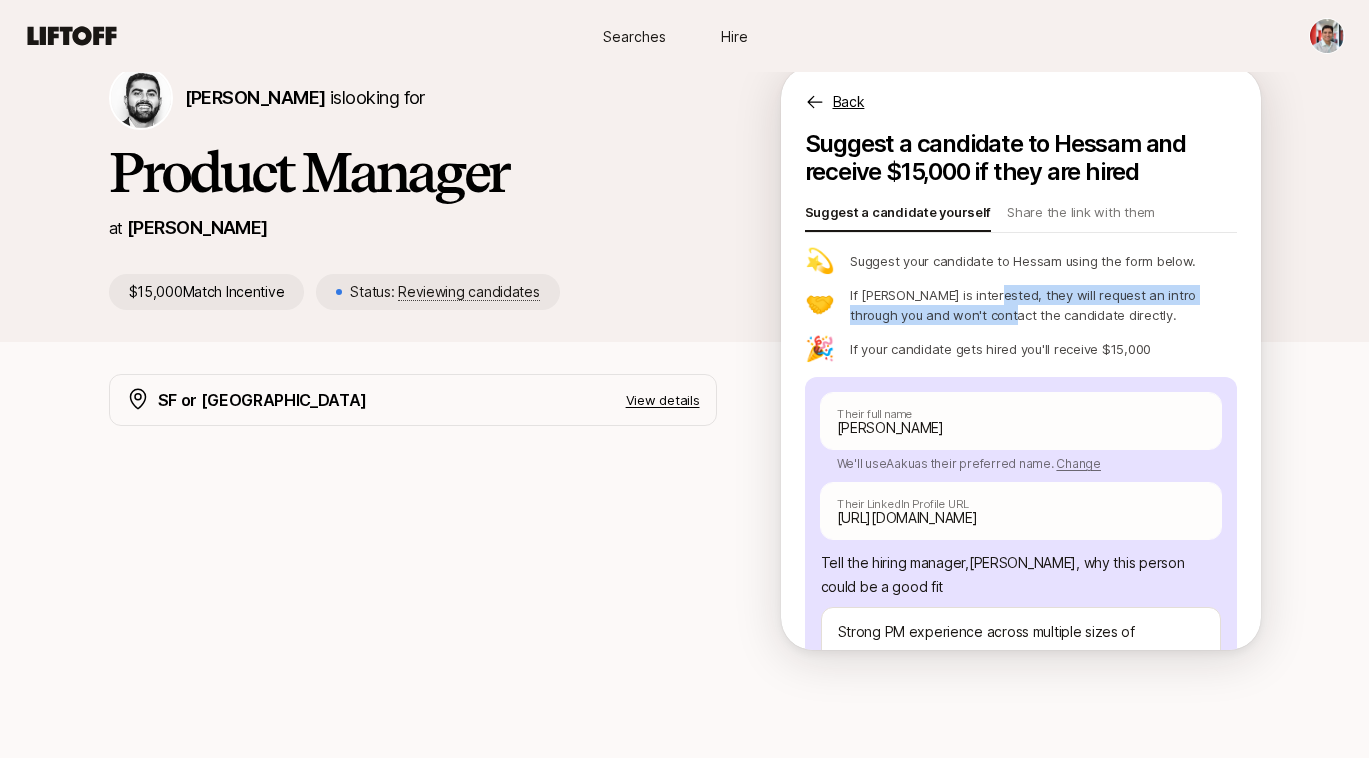 drag, startPoint x: 998, startPoint y: 293, endPoint x: 965, endPoint y: 314, distance: 39.115215 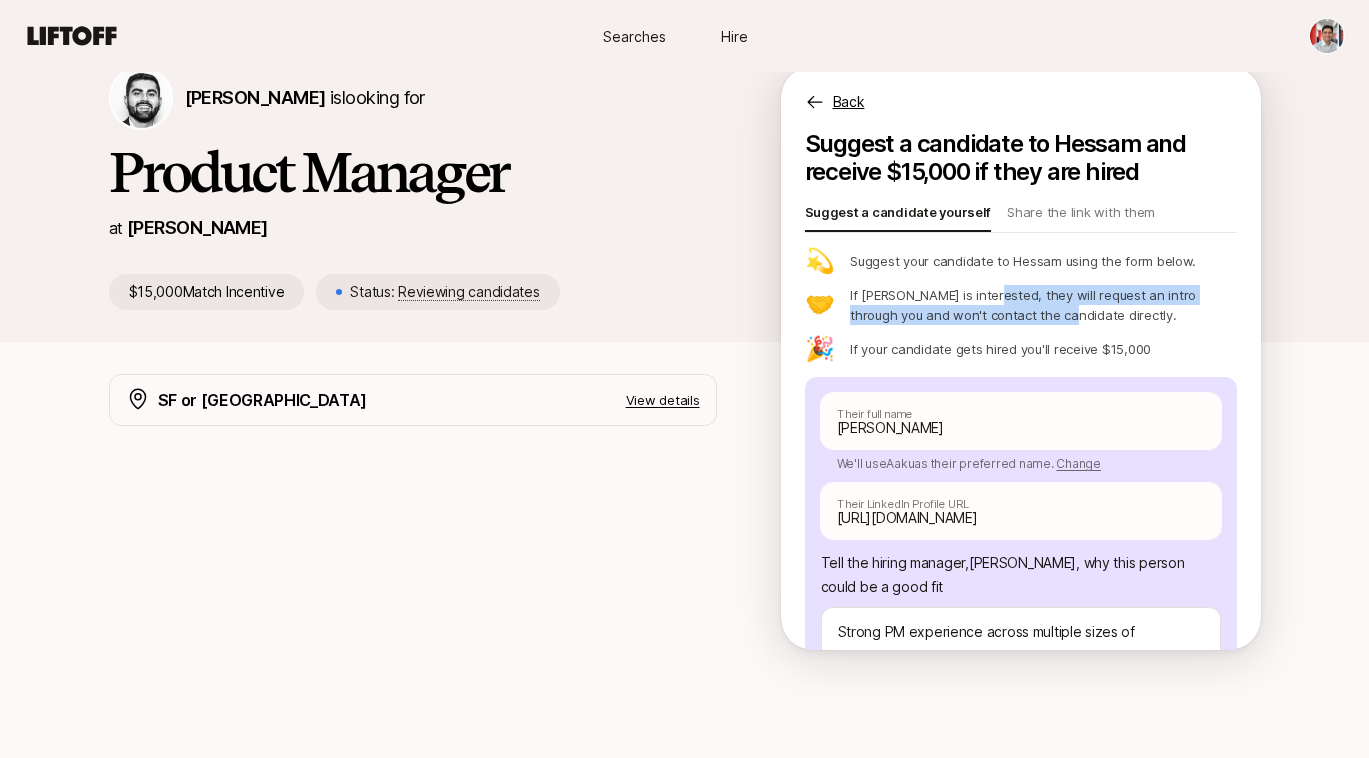 drag, startPoint x: 993, startPoint y: 299, endPoint x: 994, endPoint y: 312, distance: 13.038404 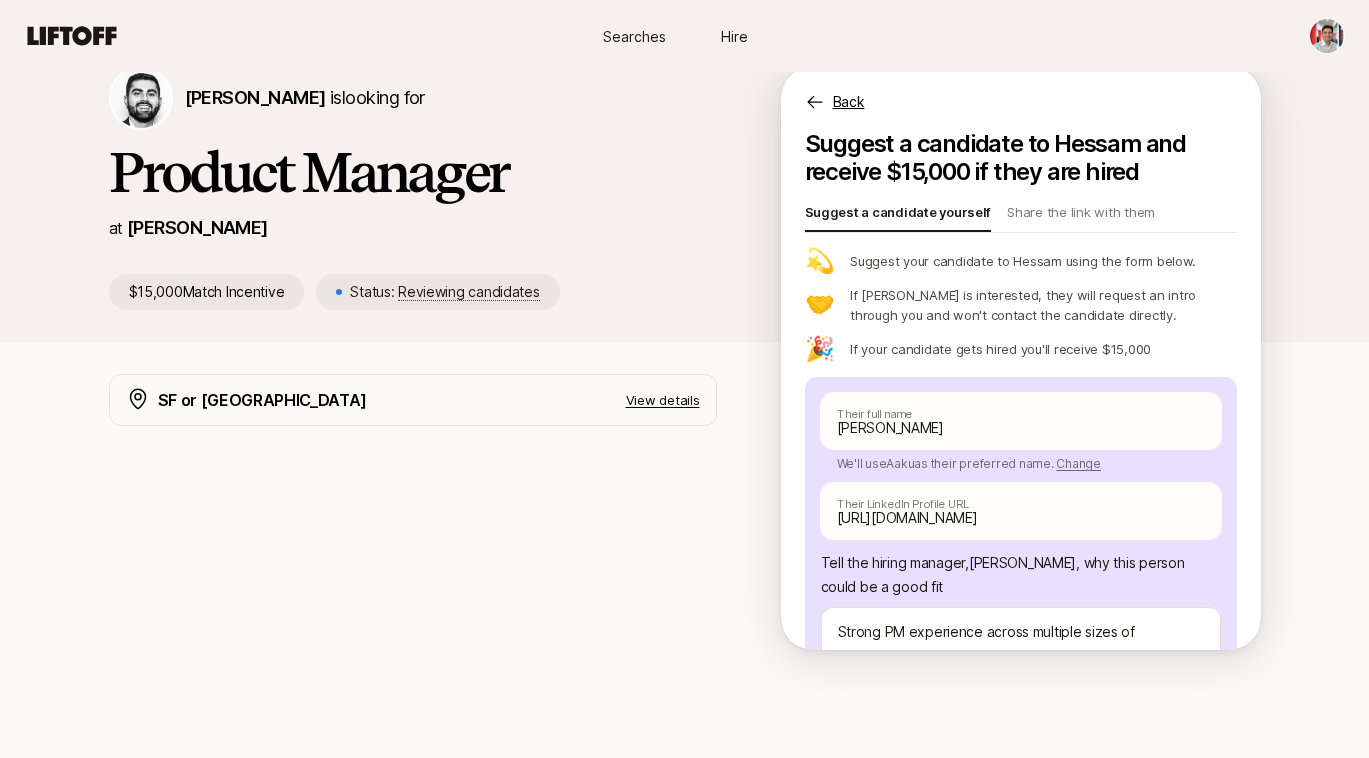 click on "If Hessam is interested, they will request an intro through you and won't contact the candidate directly." at bounding box center (1043, 305) 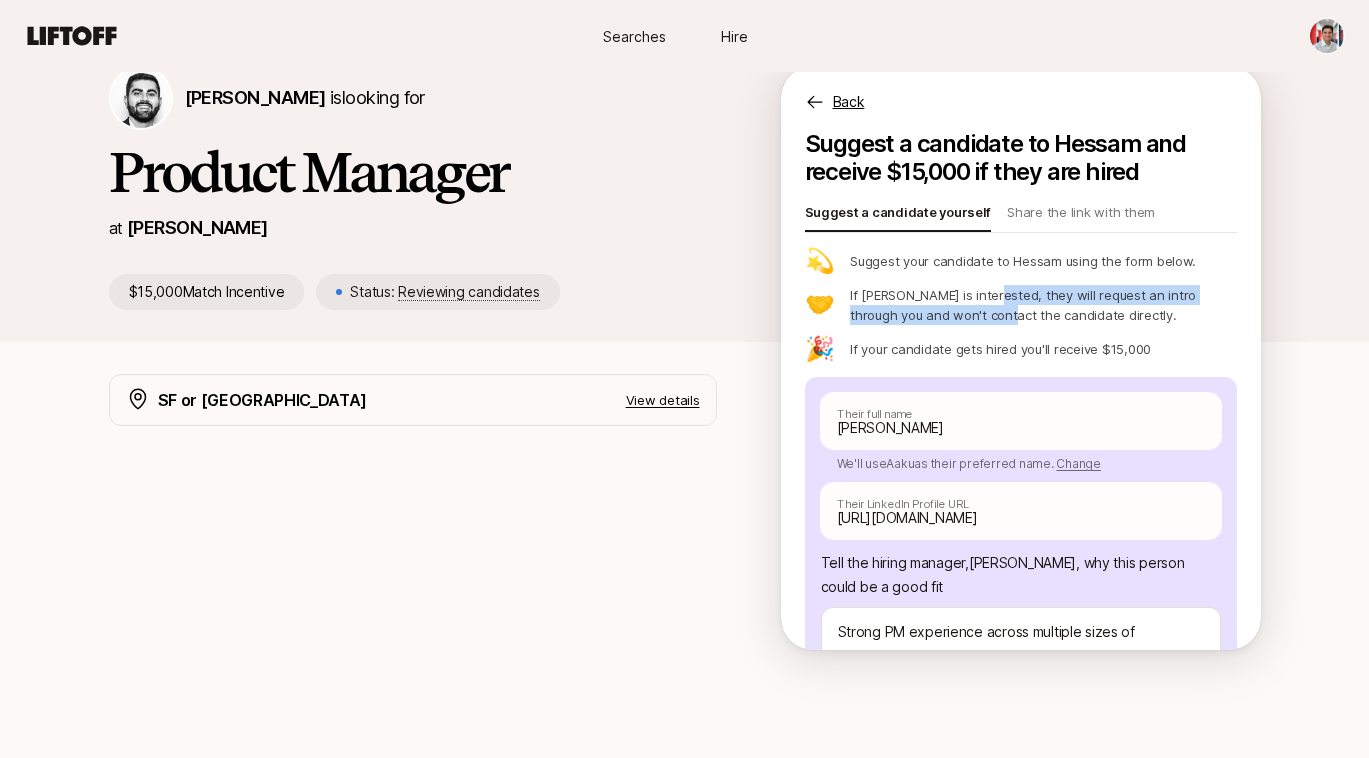 drag, startPoint x: 967, startPoint y: 313, endPoint x: 990, endPoint y: 296, distance: 28.600698 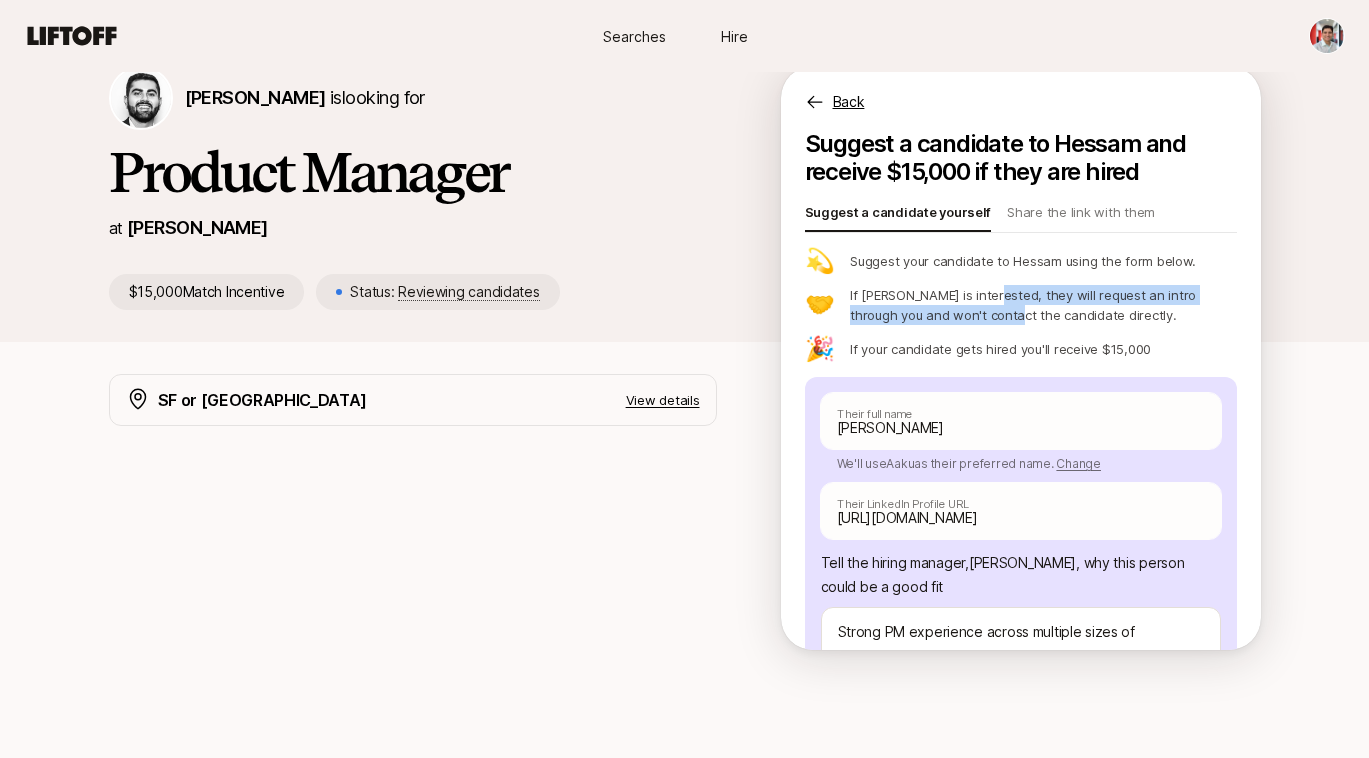 drag, startPoint x: 990, startPoint y: 296, endPoint x: 972, endPoint y: 309, distance: 22.203604 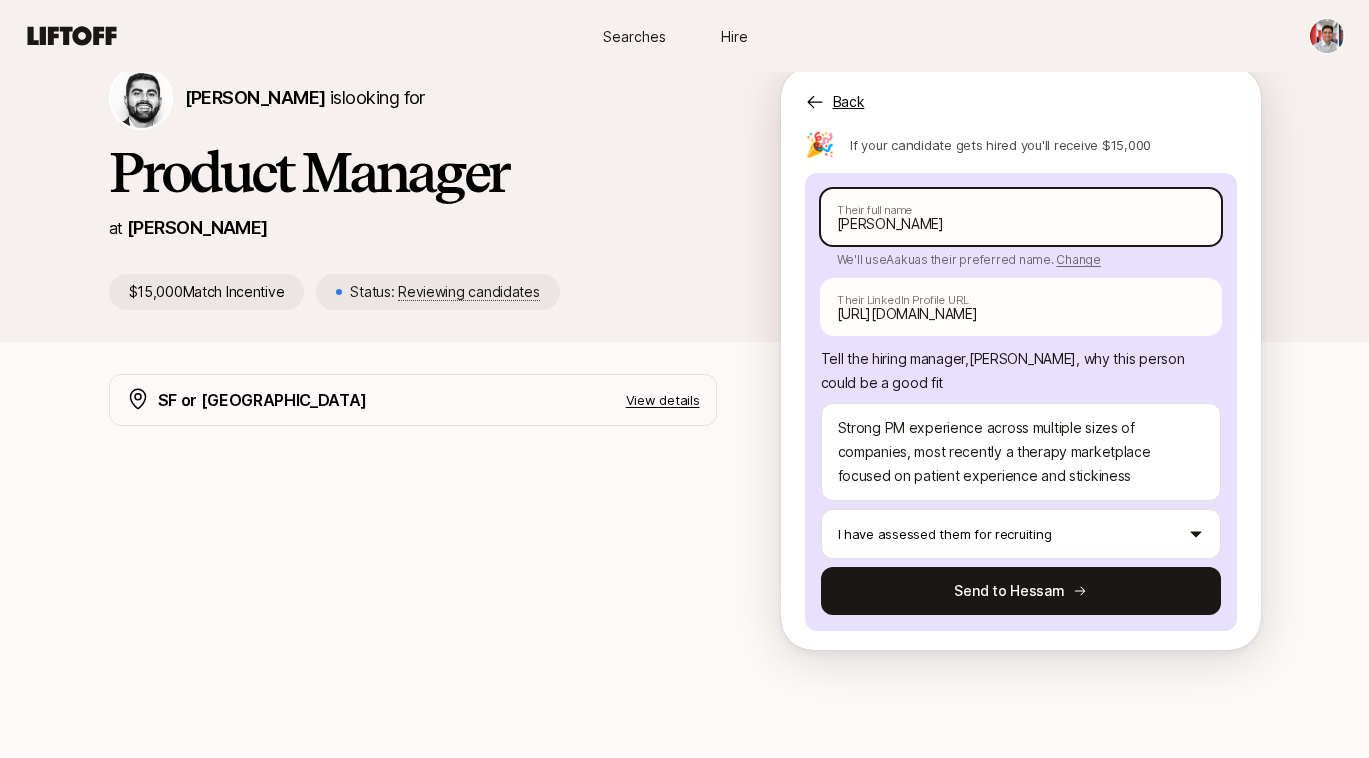 scroll, scrollTop: 209, scrollLeft: 0, axis: vertical 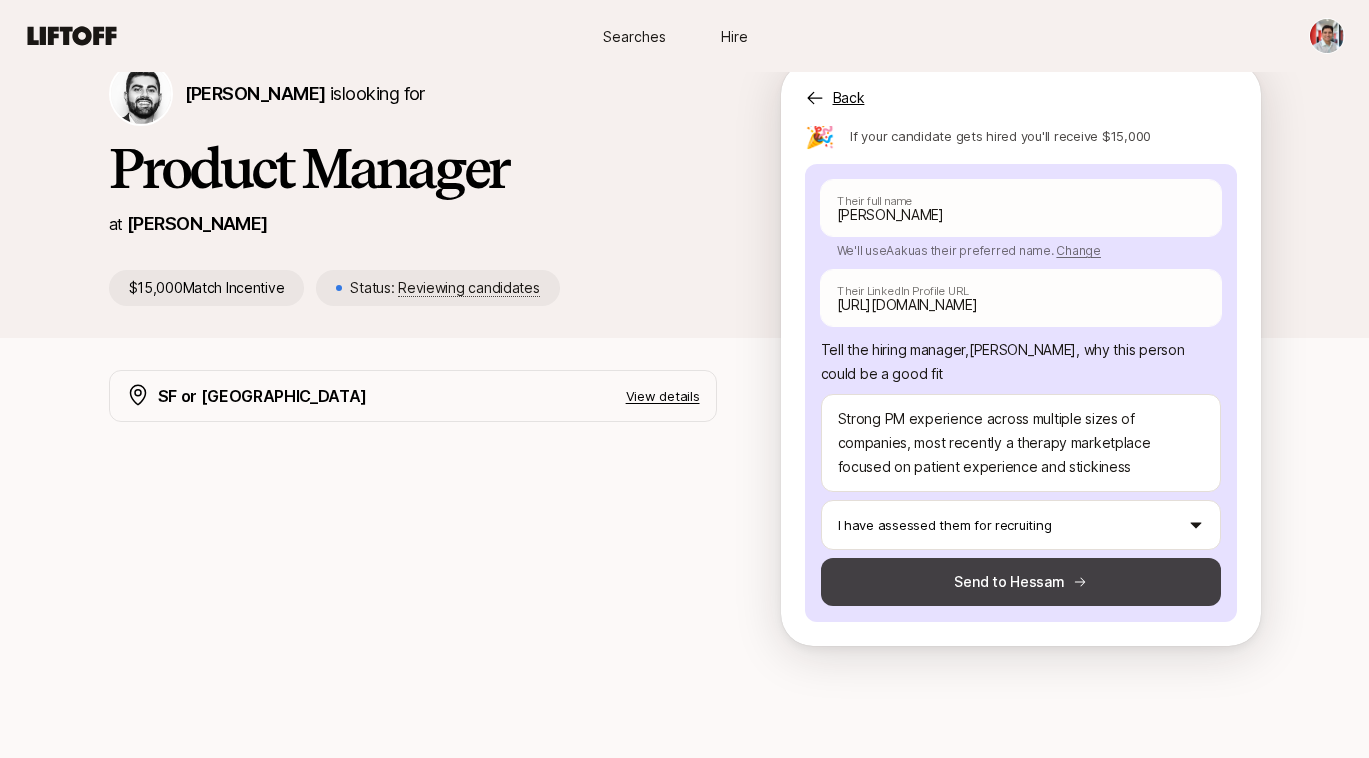 click on "Send to Hessam" at bounding box center [1021, 582] 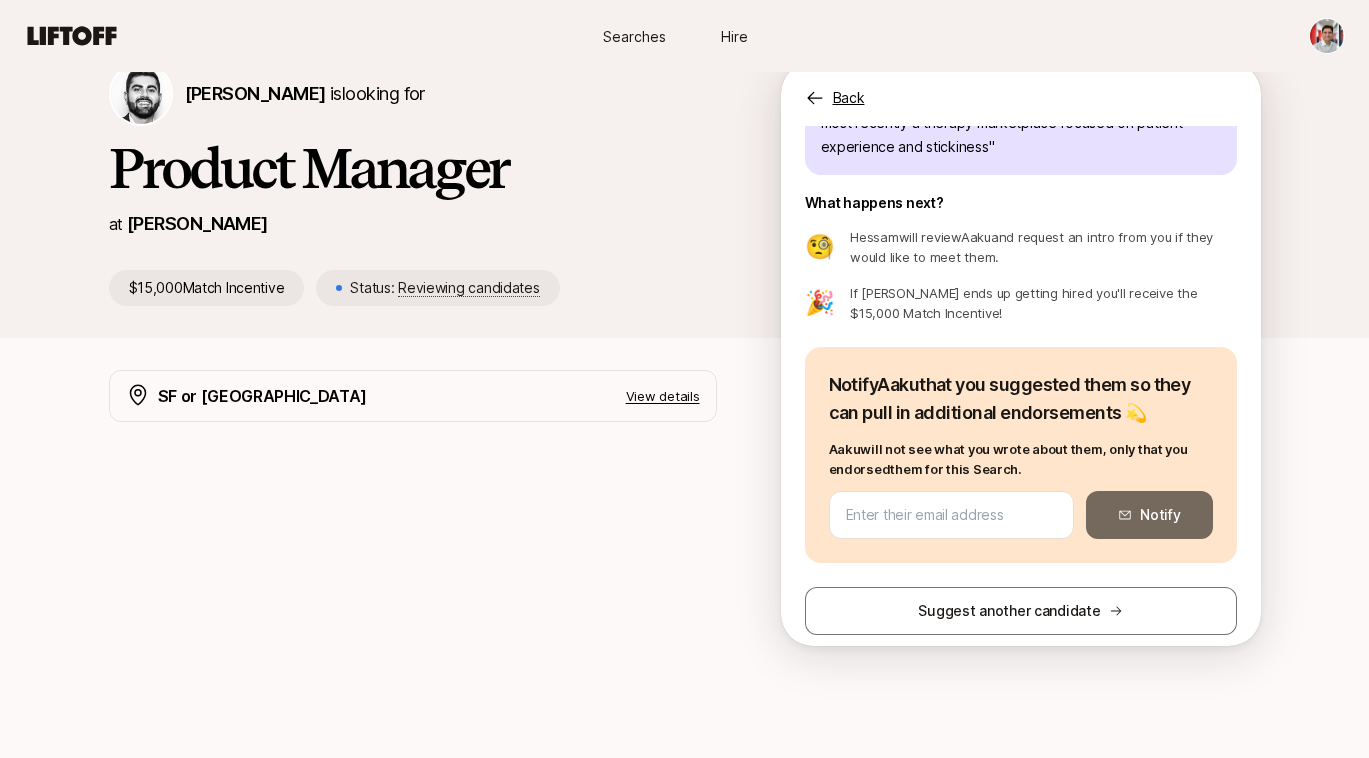 scroll, scrollTop: 156, scrollLeft: 0, axis: vertical 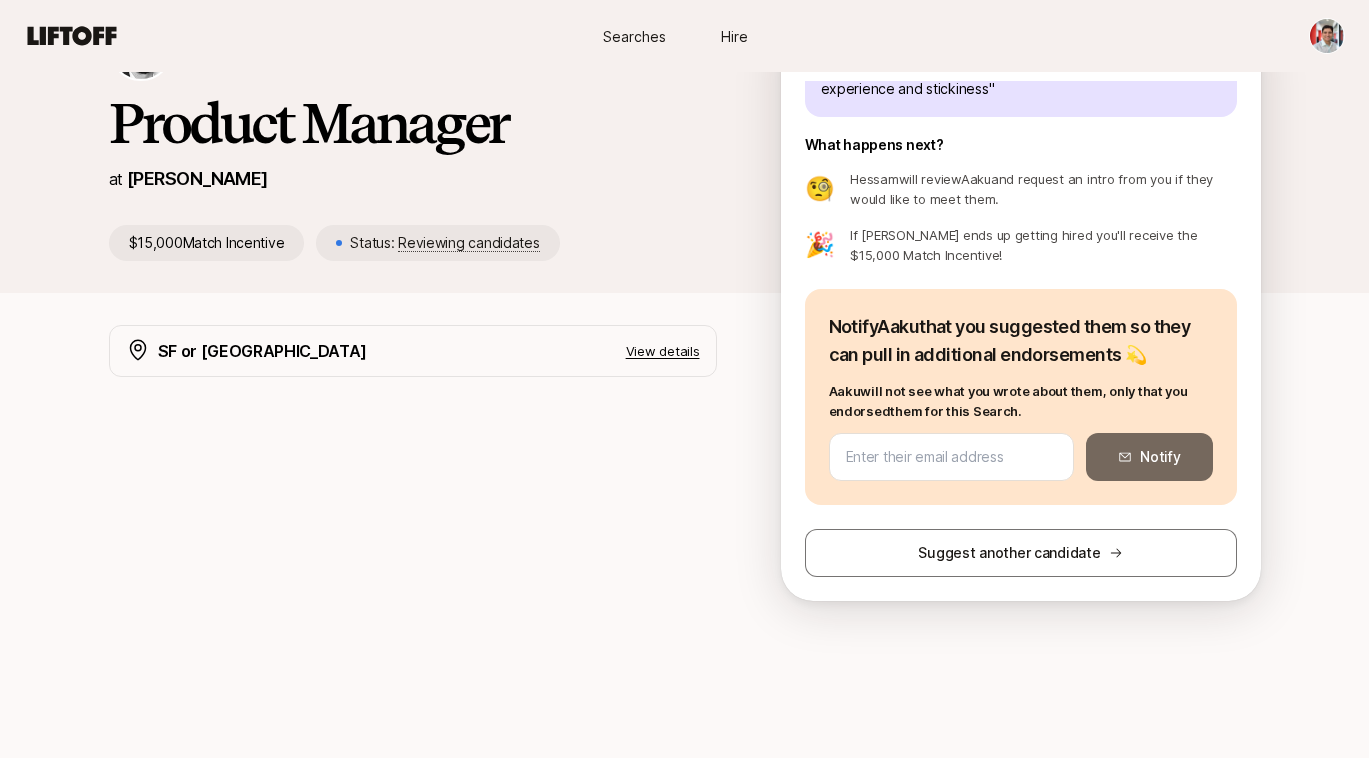 drag, startPoint x: 907, startPoint y: 181, endPoint x: 930, endPoint y: 197, distance: 28.01785 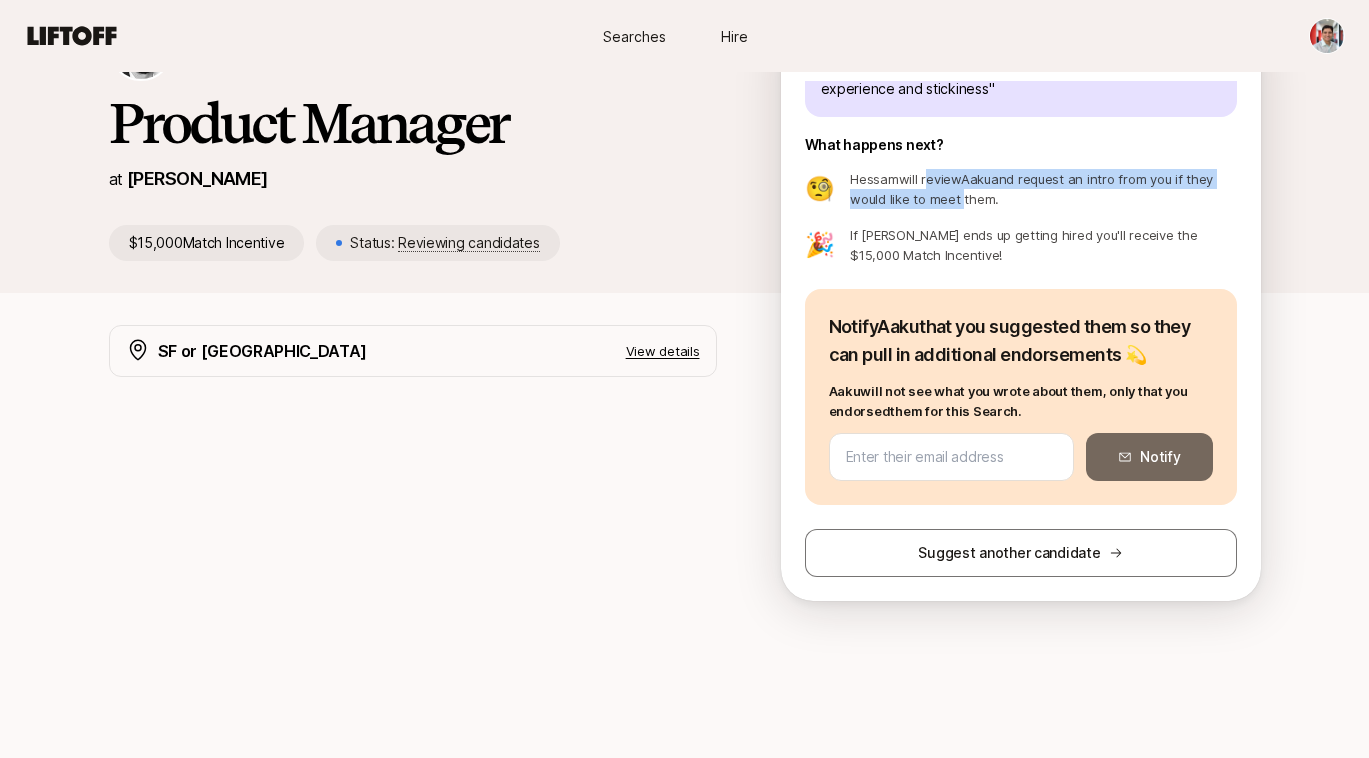 drag, startPoint x: 930, startPoint y: 197, endPoint x: 928, endPoint y: 181, distance: 16.124516 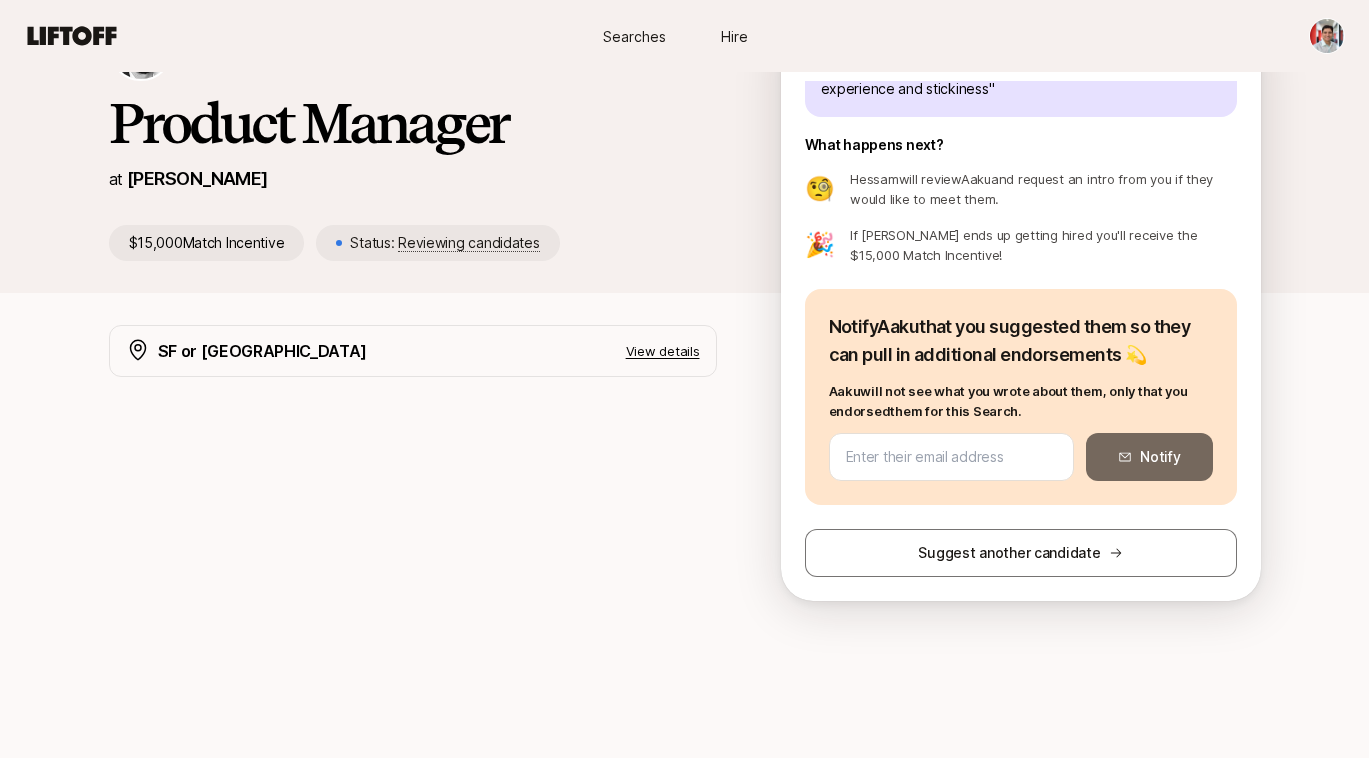 scroll, scrollTop: 0, scrollLeft: 0, axis: both 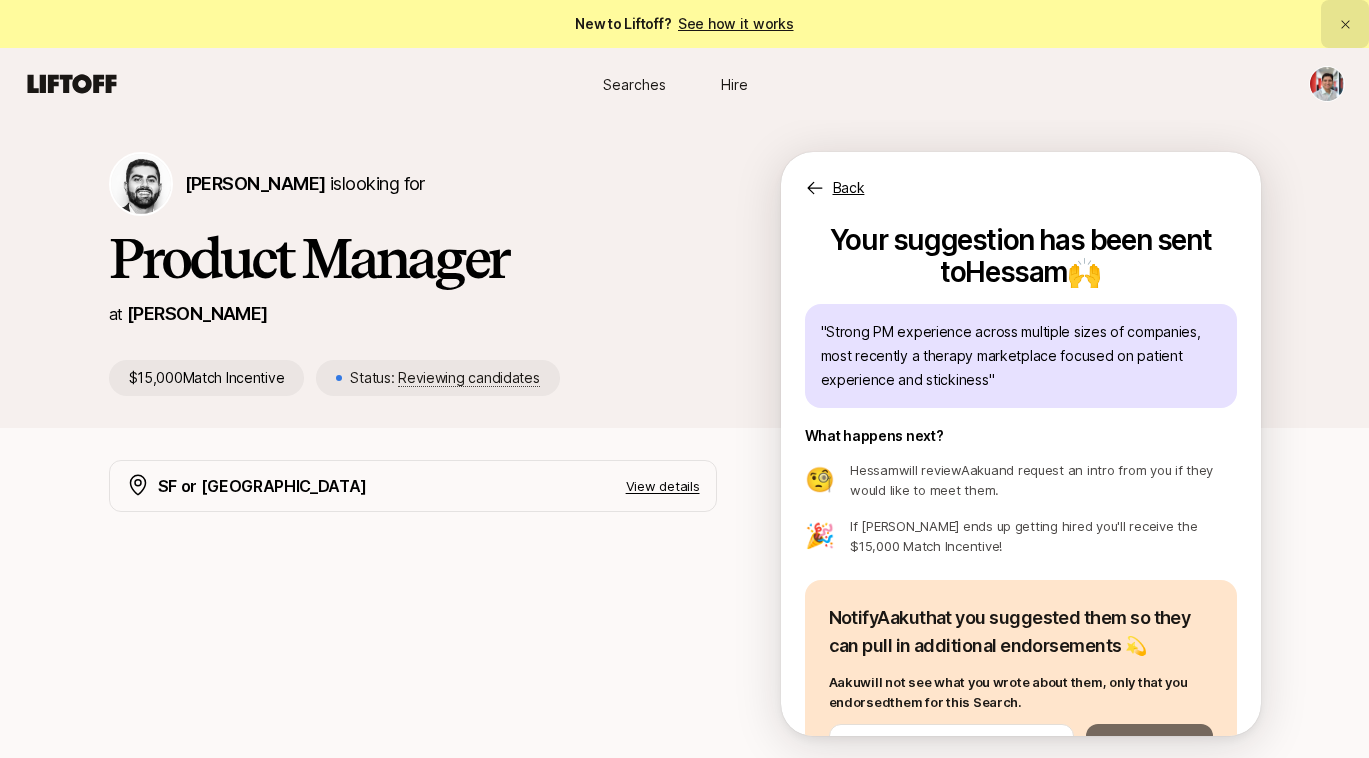 click at bounding box center [1345, 24] 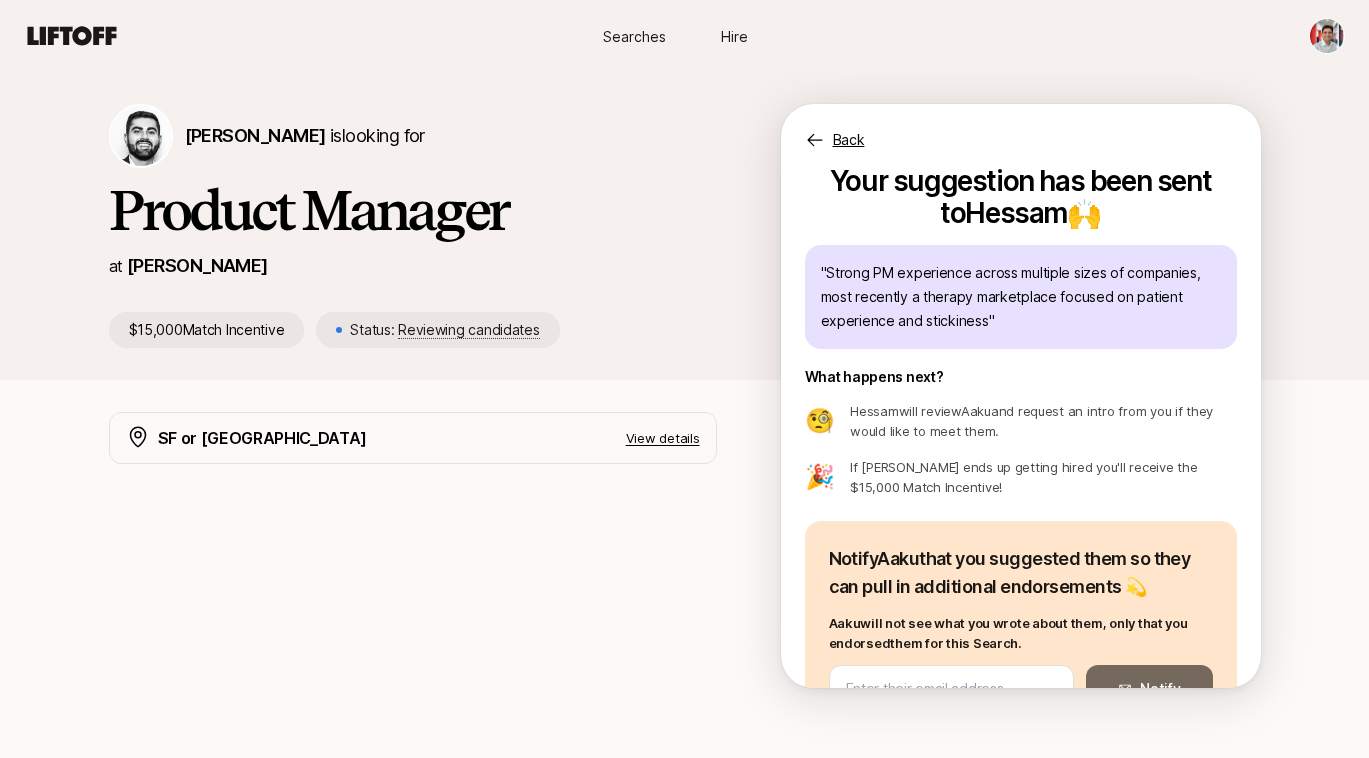 scroll, scrollTop: 7, scrollLeft: 0, axis: vertical 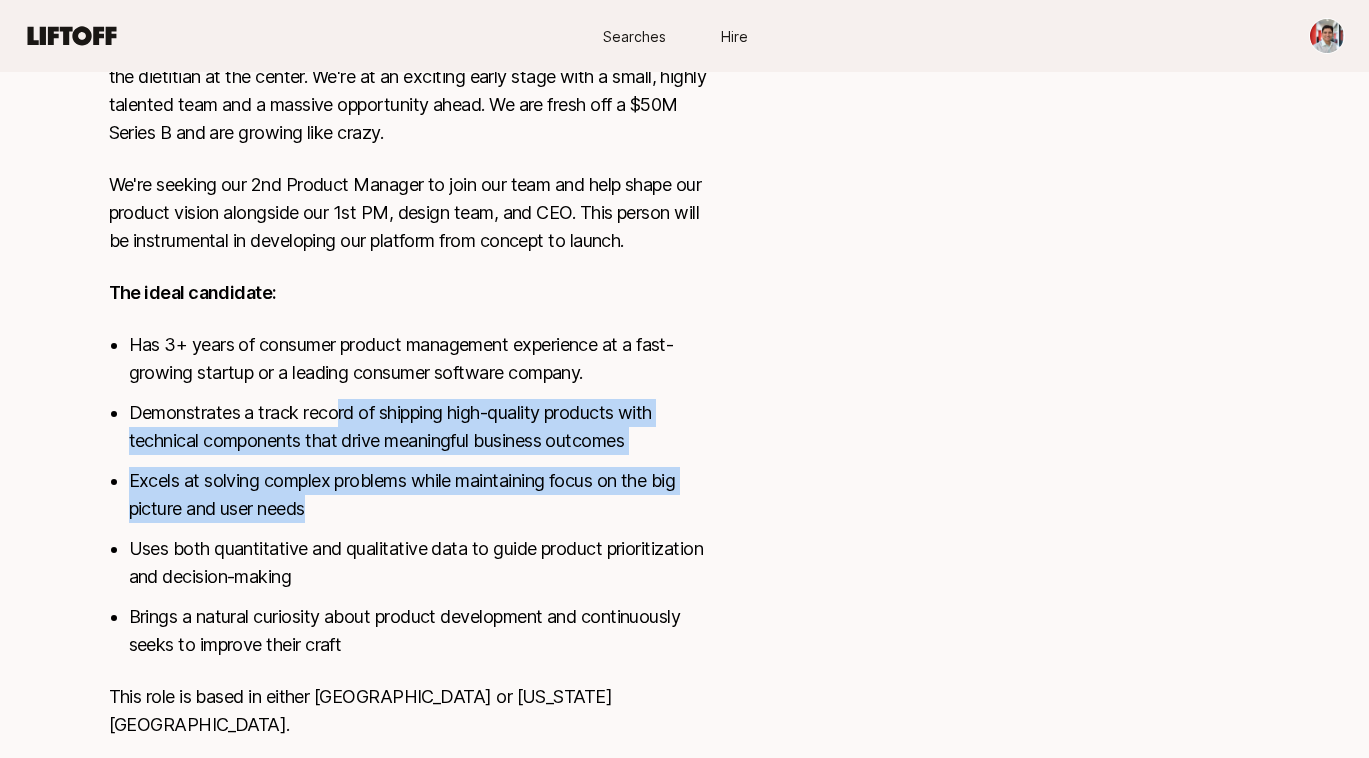 drag, startPoint x: 337, startPoint y: 417, endPoint x: 407, endPoint y: 501, distance: 109.3435 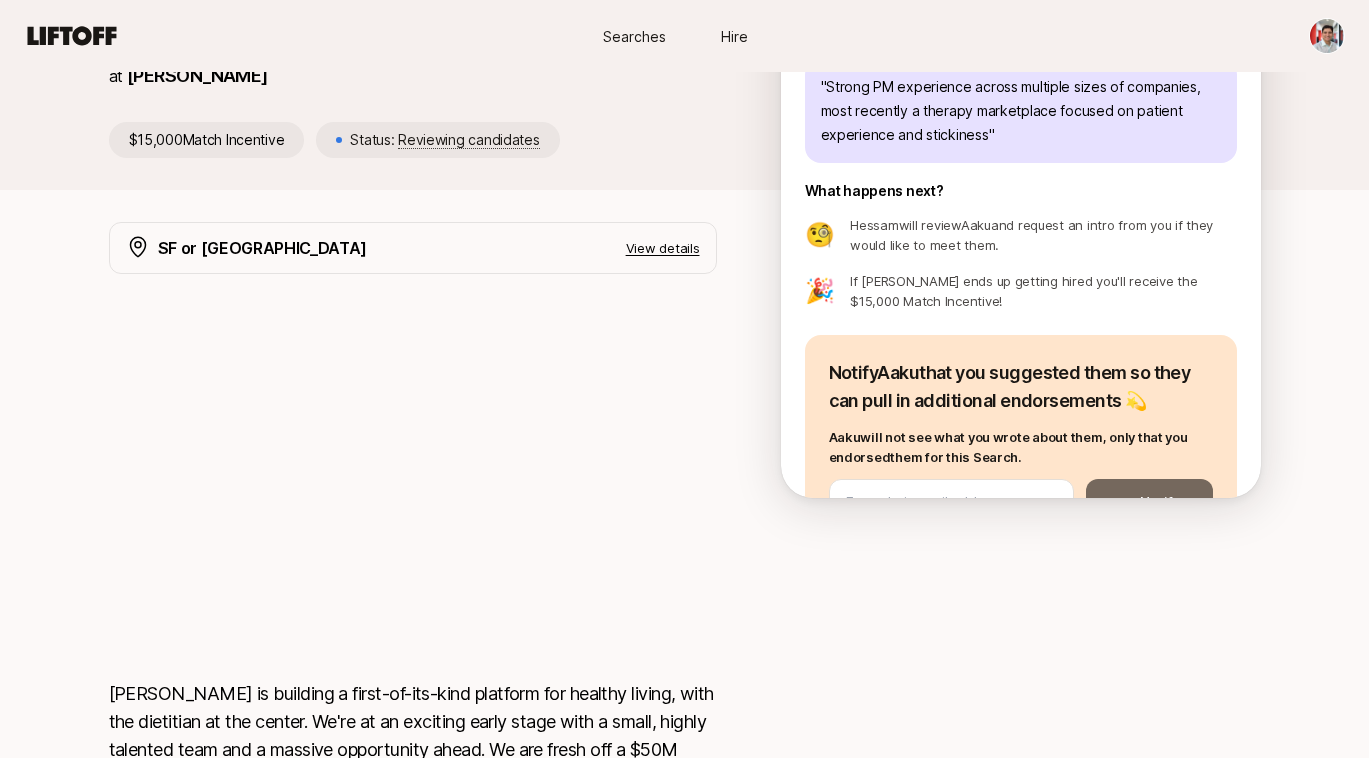 scroll, scrollTop: 0, scrollLeft: 0, axis: both 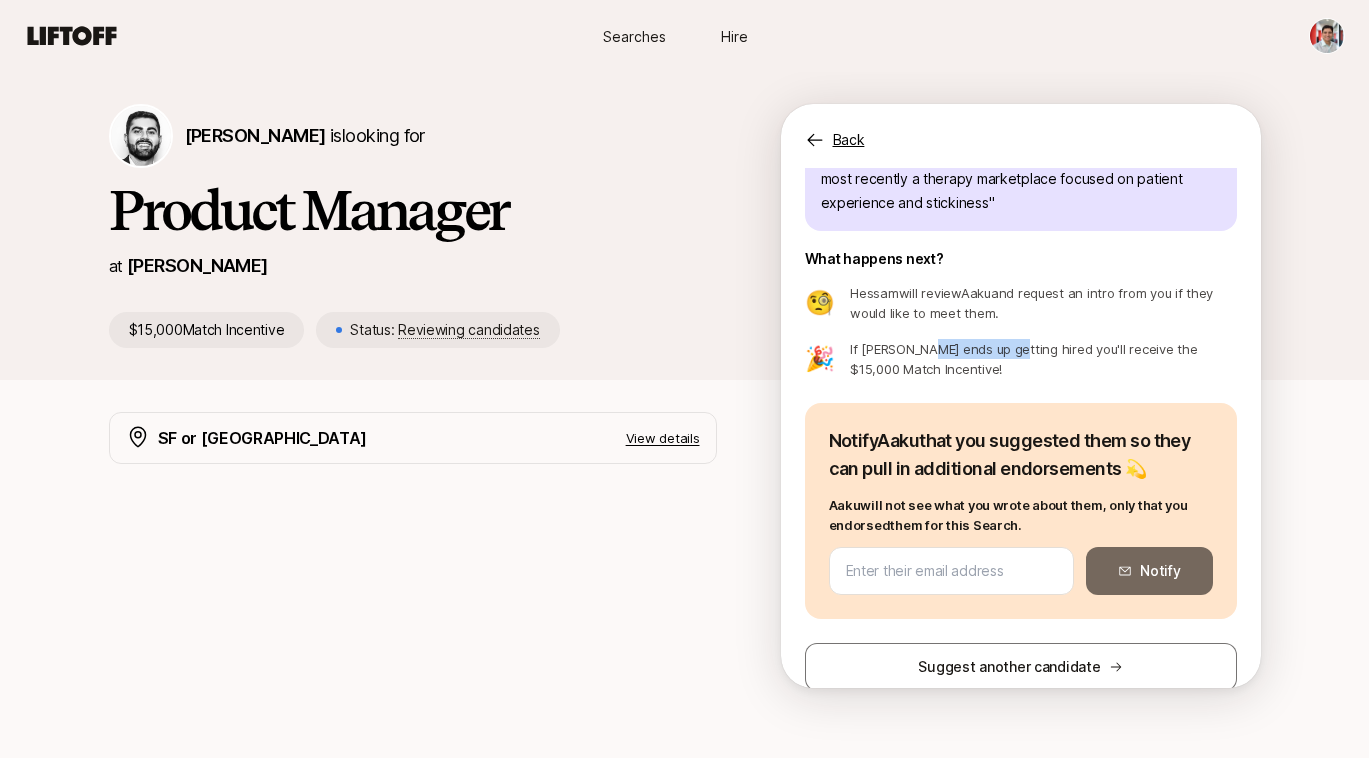 drag, startPoint x: 920, startPoint y: 347, endPoint x: 999, endPoint y: 351, distance: 79.101204 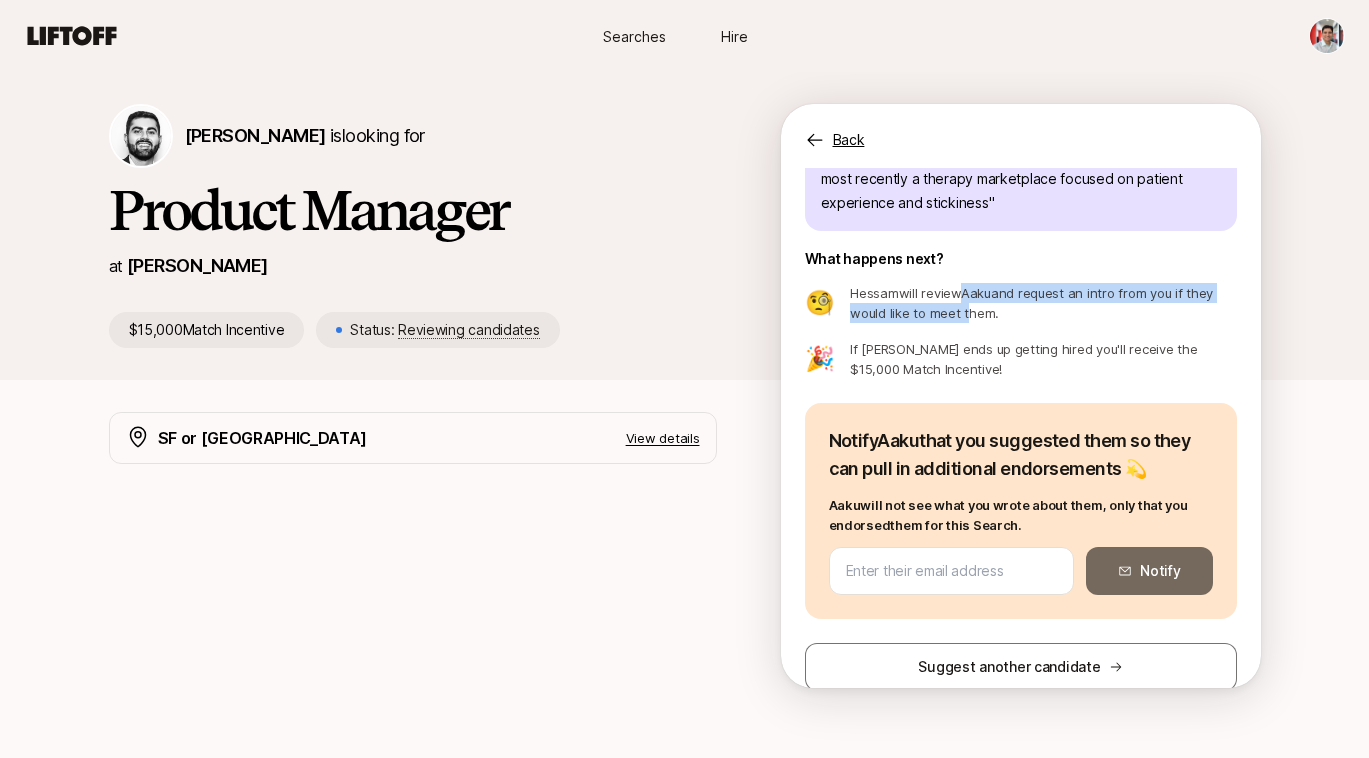 drag, startPoint x: 964, startPoint y: 293, endPoint x: 957, endPoint y: 313, distance: 21.189621 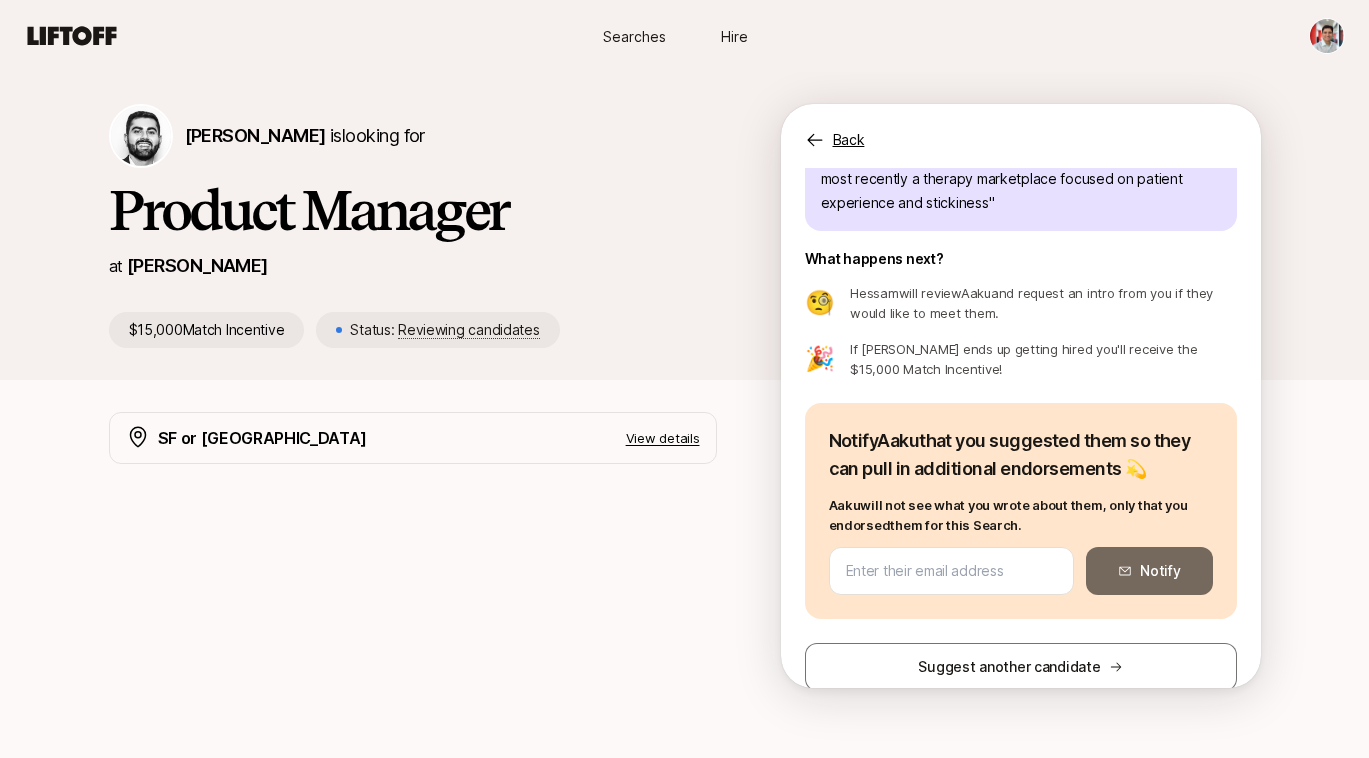 drag, startPoint x: 957, startPoint y: 313, endPoint x: 954, endPoint y: 295, distance: 18.248287 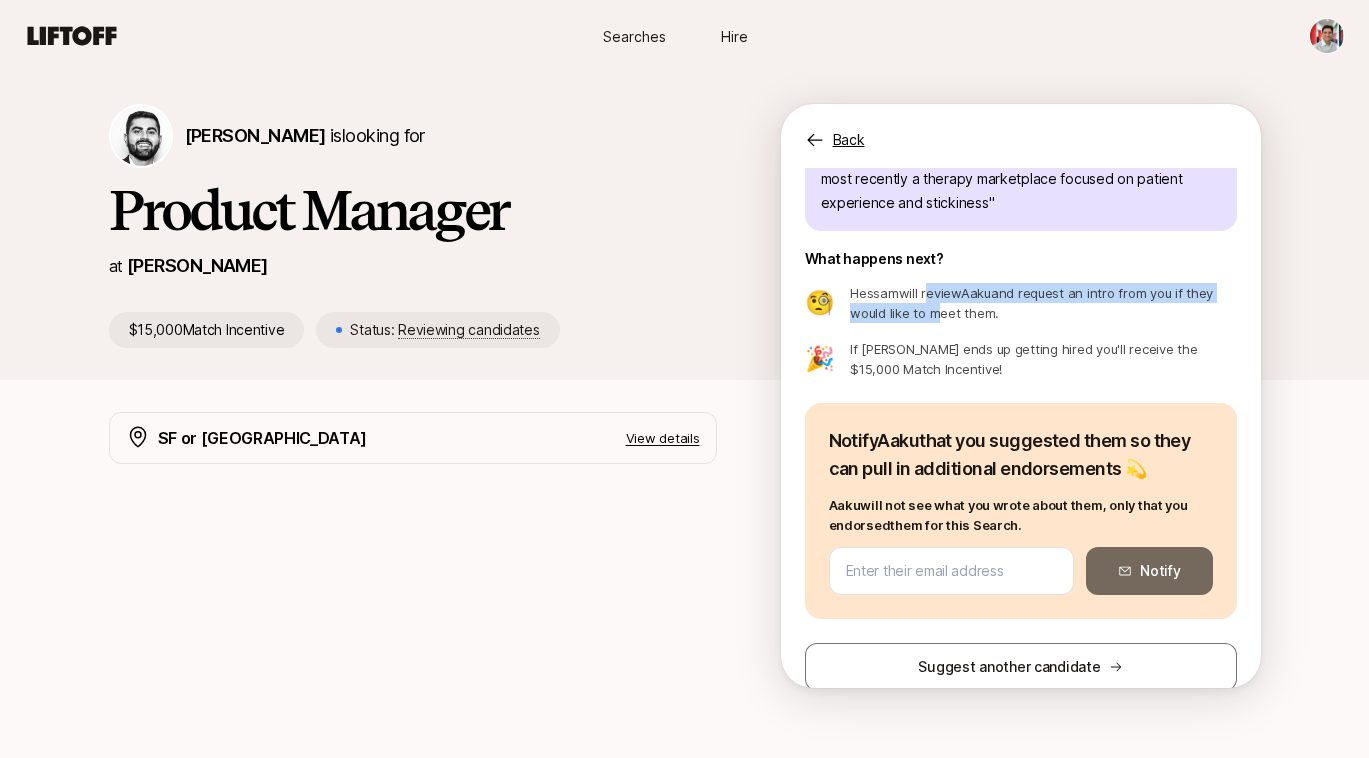 drag, startPoint x: 915, startPoint y: 309, endPoint x: 928, endPoint y: 296, distance: 18.384777 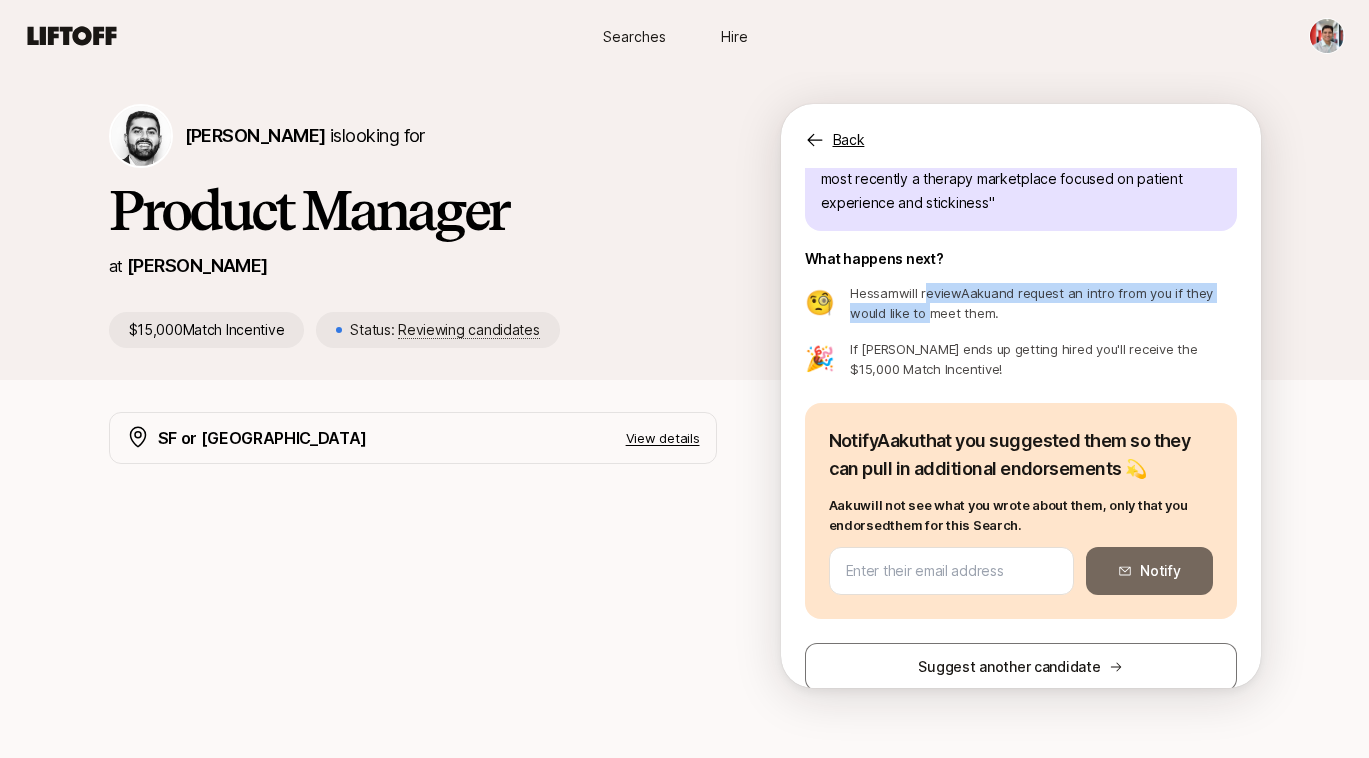drag, startPoint x: 928, startPoint y: 296, endPoint x: 909, endPoint y: 314, distance: 26.172504 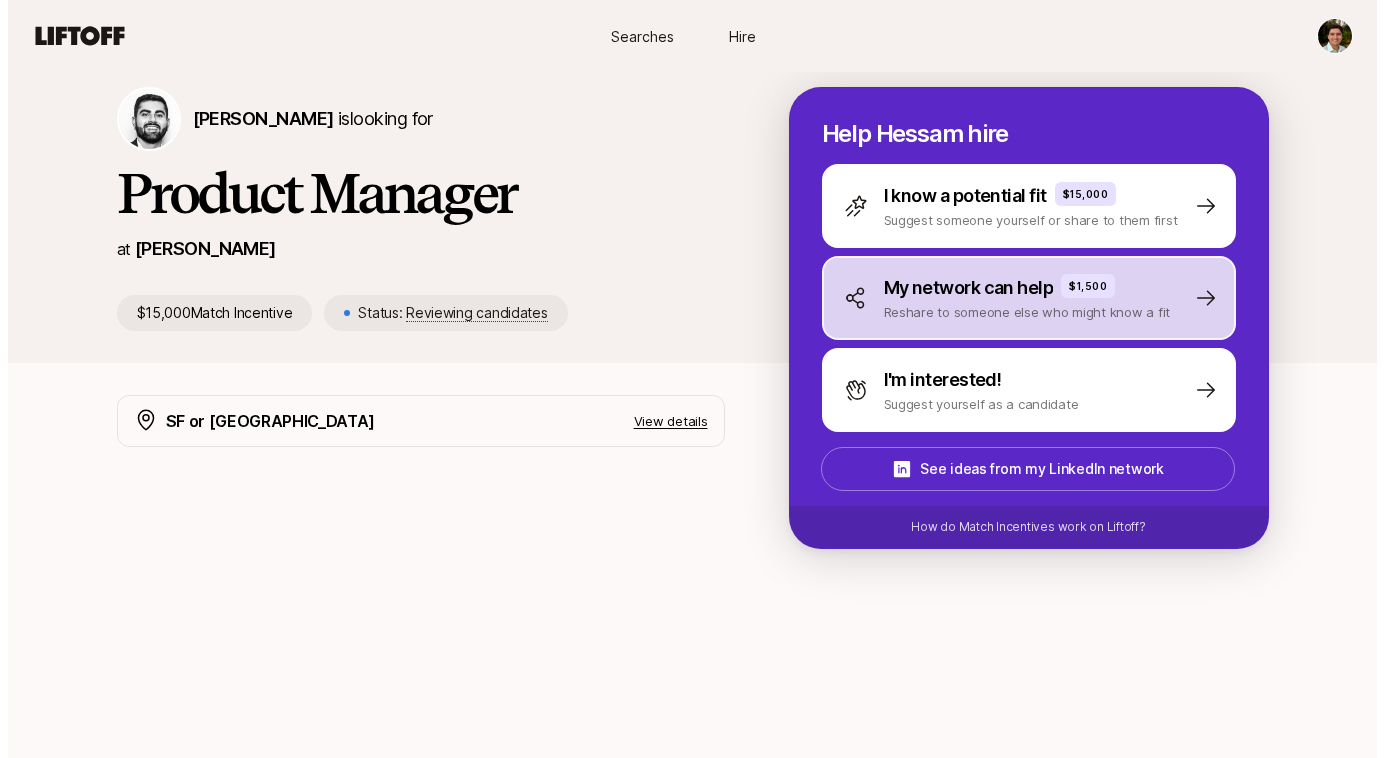 scroll, scrollTop: 16, scrollLeft: 0, axis: vertical 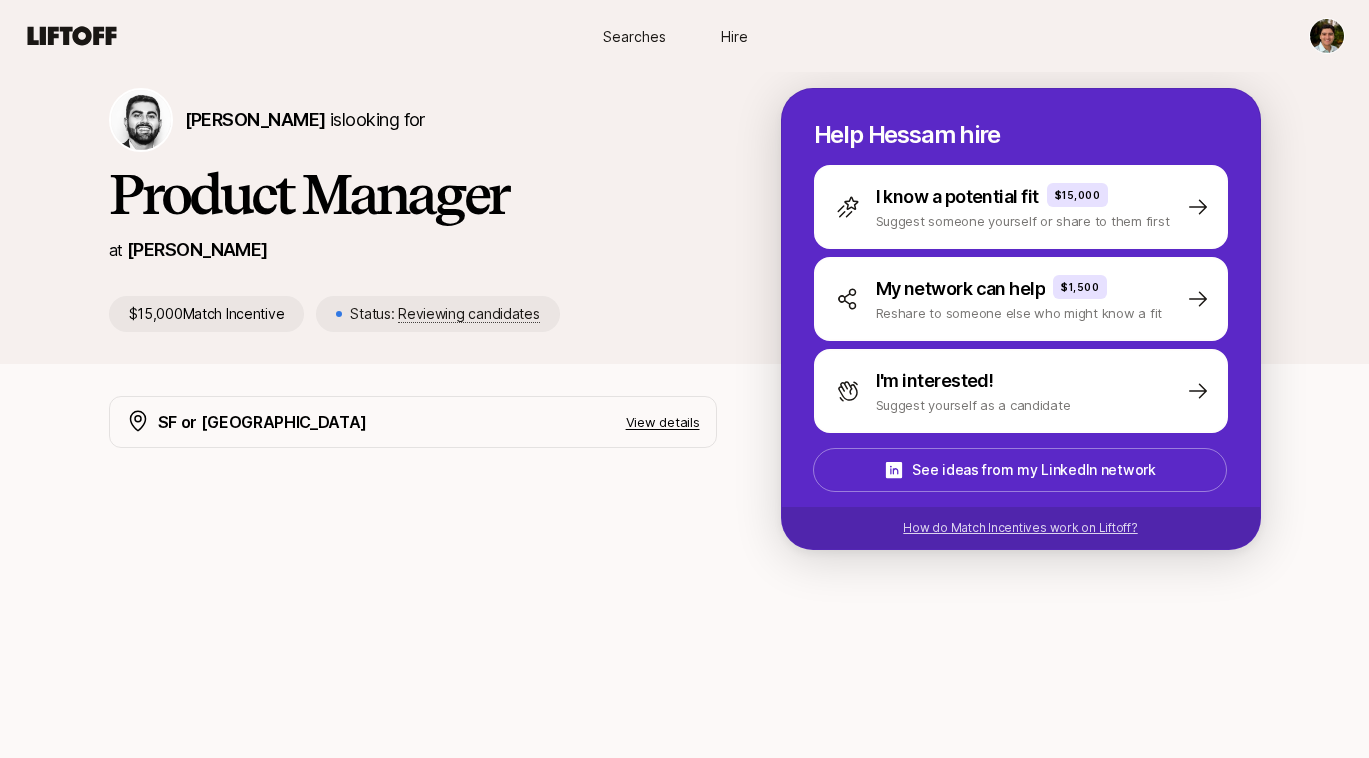 click on "How do Match Incentives work on Liftoff?" at bounding box center (1020, 528) 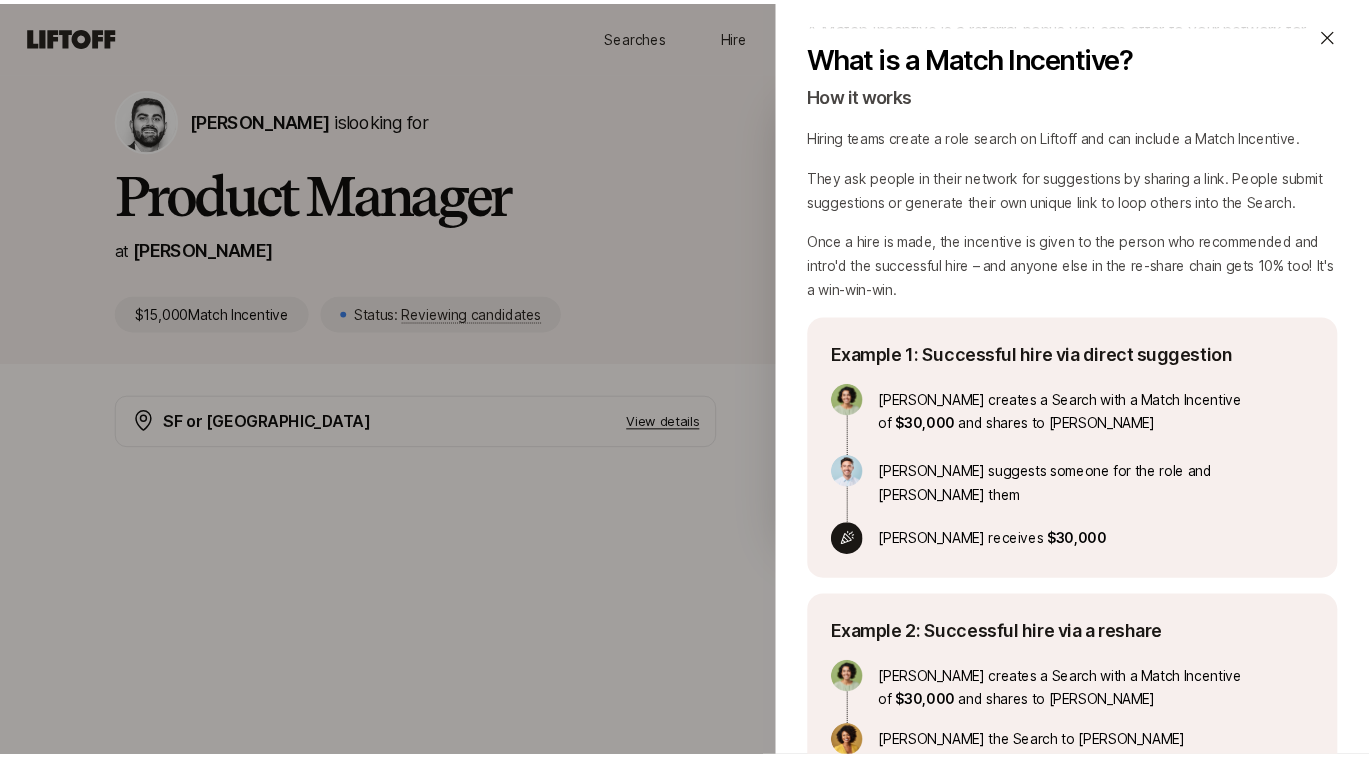 scroll, scrollTop: 0, scrollLeft: 0, axis: both 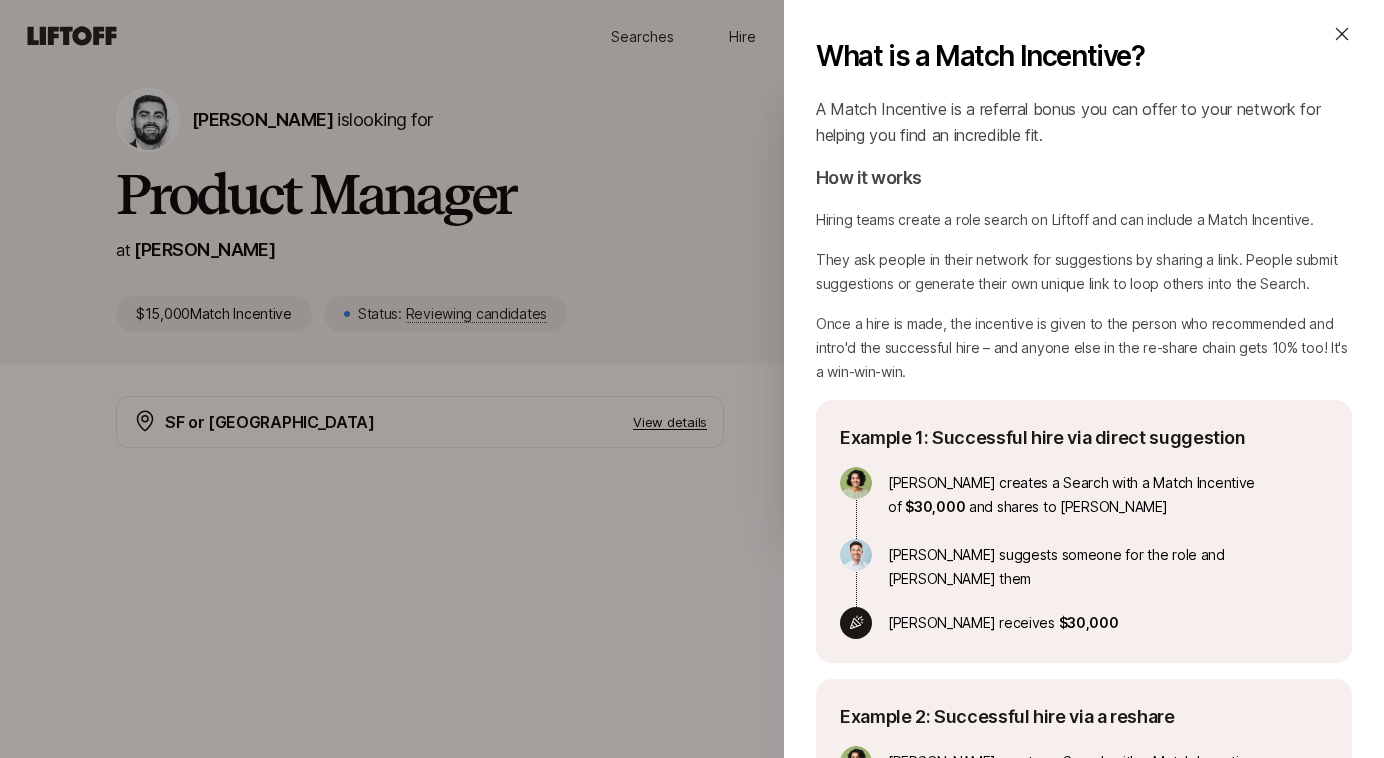 click on "What is a Match Incentive?" at bounding box center [1084, 48] 